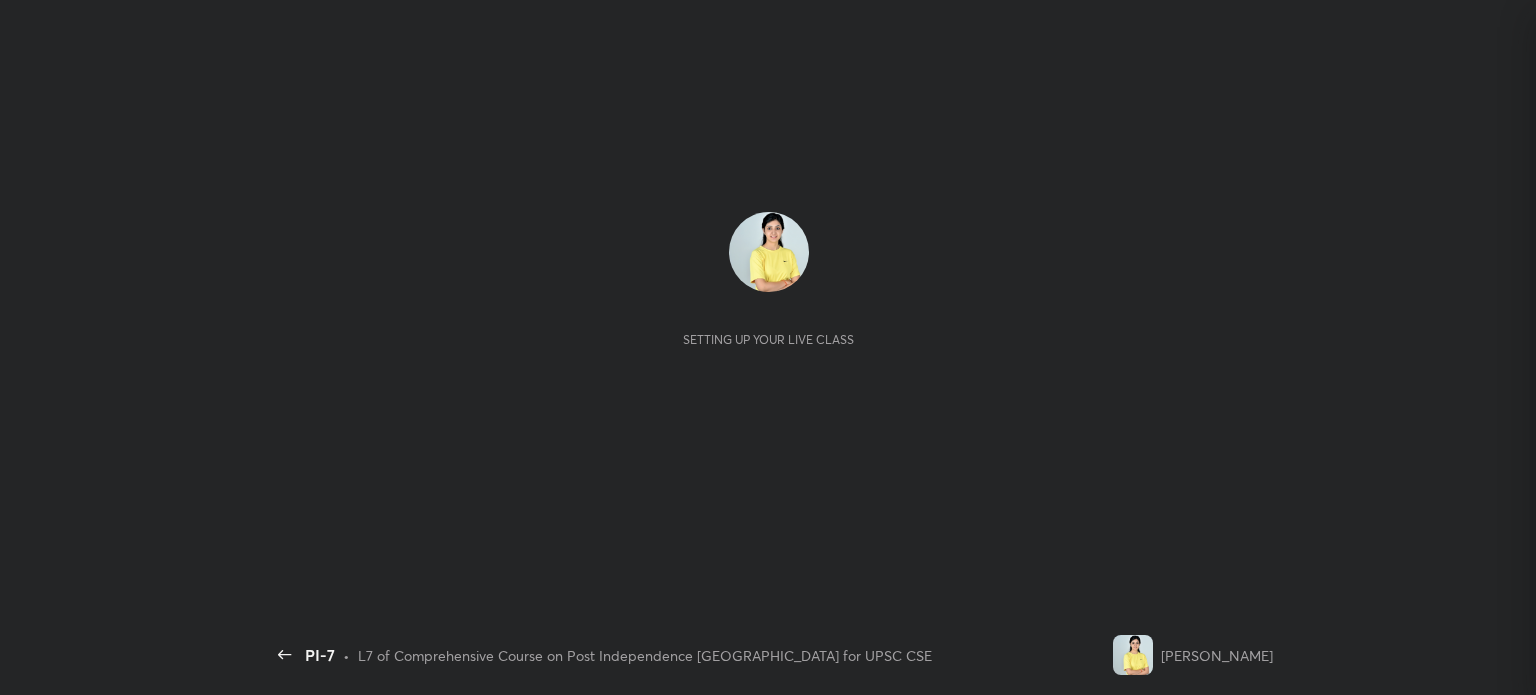 scroll, scrollTop: 0, scrollLeft: 0, axis: both 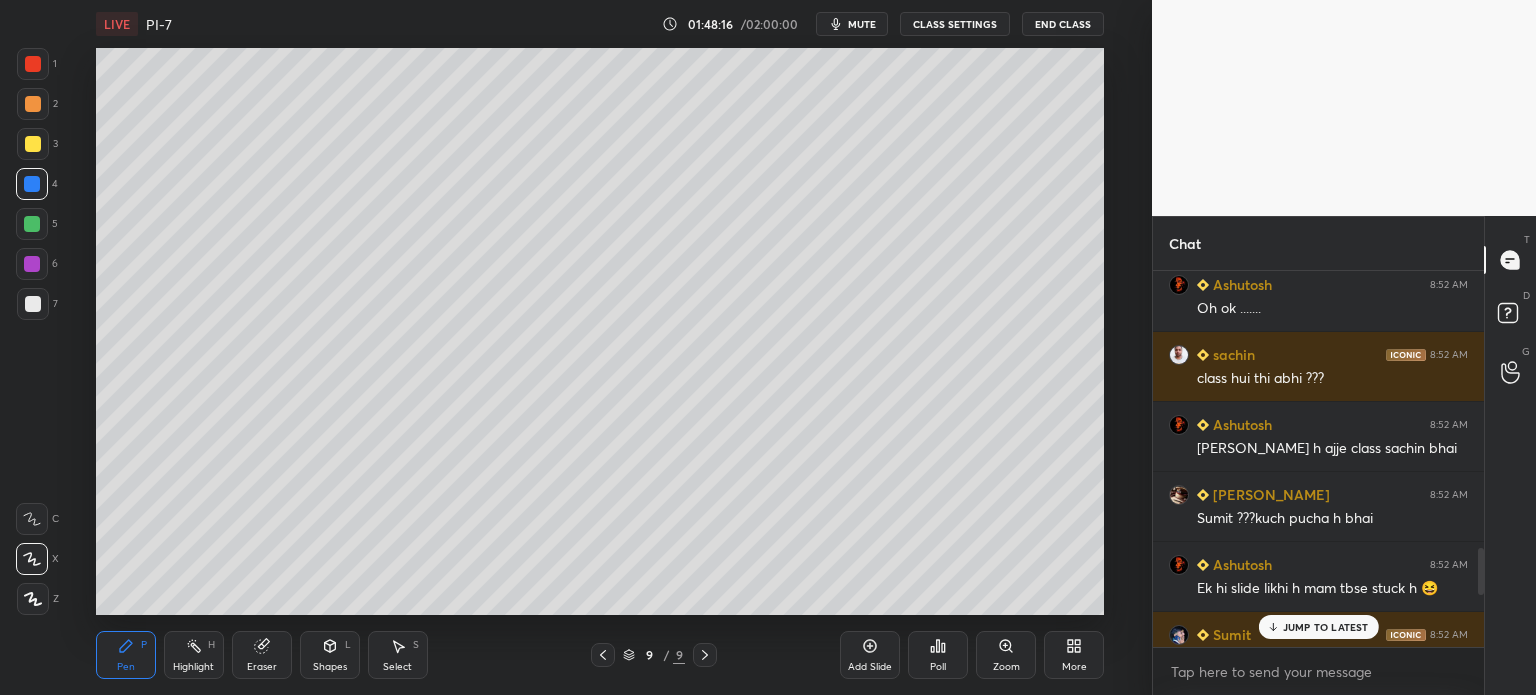 drag, startPoint x: 1478, startPoint y: 624, endPoint x: 1492, endPoint y: 579, distance: 47.127487 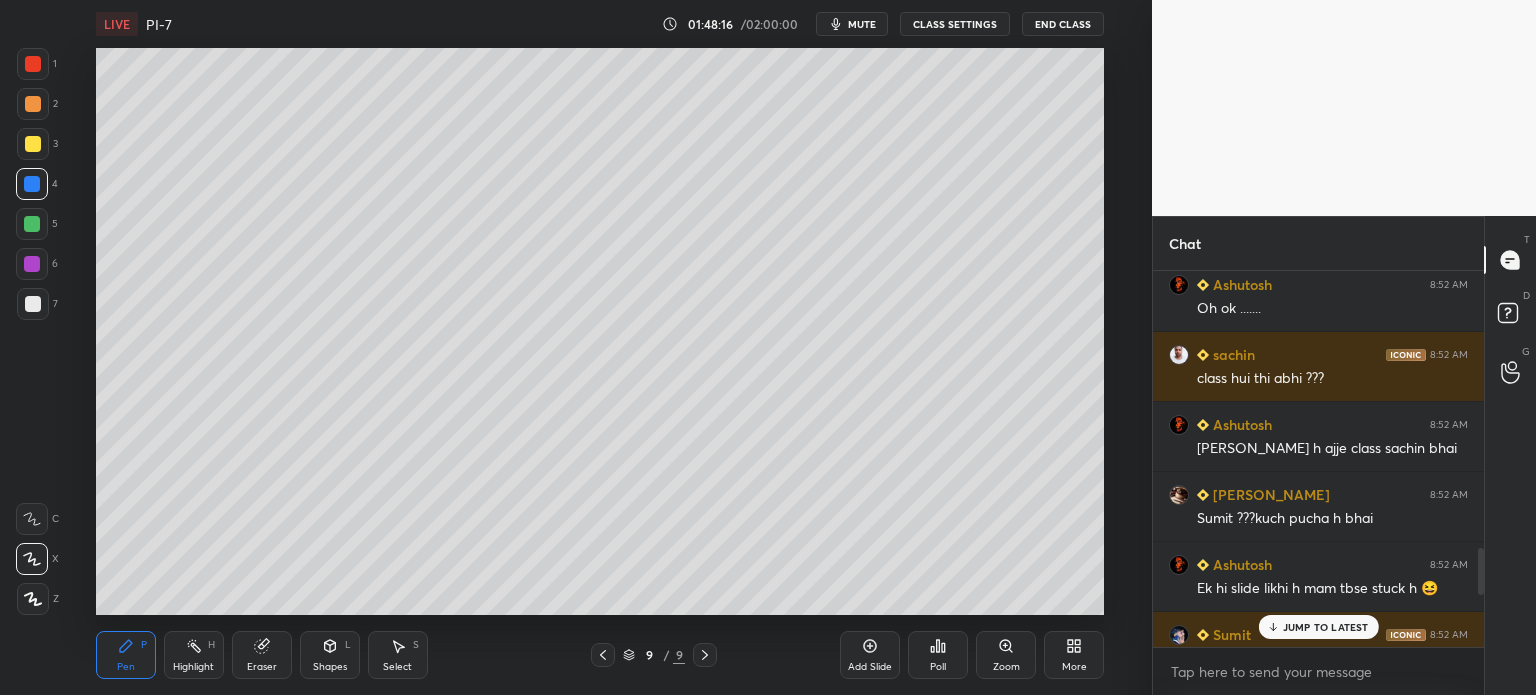 click on "Chat [PERSON_NAME]... 8:51 AM 𝙔𝙚𝙨@ 𝘼𝙨𝙝𝙪𝙩𝙤𝙨𝙝 Ashutosh 8:52 AM Oh ok ....... sachin 8:52 AM class hui thi abhi ??? Ashutosh 8:52 AM [PERSON_NAME] h ajje class sachin bhai [PERSON_NAME] 8:52 AM Sumit ???kuch pucha h bhai Ashutosh 8:52 AM Ek hi slide likhi h mam tbse stuck h 😆 Sumit 8:52 AM Mtlb Deepika....khna ky chahte ho?😆 [PERSON_NAME]... 8:53 AM 𝙎𝙖𝙘𝙝𝙞𝙣@ 𝙘𝙡𝙖𝙨𝙨 𝙞𝙨 𝙜𝙤𝙞𝙣𝙜 𝙞𝙩'𝙨 𝙗𝙚𝙚𝙣 𝙖𝙥𝙥𝙧𝙤𝙭𝙞𝙢𝙖𝙩𝙚𝙡𝙮 1.5 𝙝𝙤𝙪𝙧𝙨... 5 𝙢𝙞𝙣𝙪𝙩𝙚 𝙗𝙧𝙚𝙖𝙠 𝙞𝙩 𝙞𝙨 Sumit 8:53 AM Exam to [PERSON_NAME] hota h Ashutosh 8:53 AM [PERSON_NAME] btaya😆😆 Sumit 8:53 AM Are you asking for my attempt? [PERSON_NAME] 8:53 AM Are. Exam kb h aapka??? JUMP TO LATEST Enable hand raising Enable raise hand to speak to learners. Once enabled, chat will be turned off temporarily. Enable x   introducing Raise a hand with a doubt Now learners can raise their hand along with a doubt  [PERSON_NAME]" at bounding box center [1344, 455] 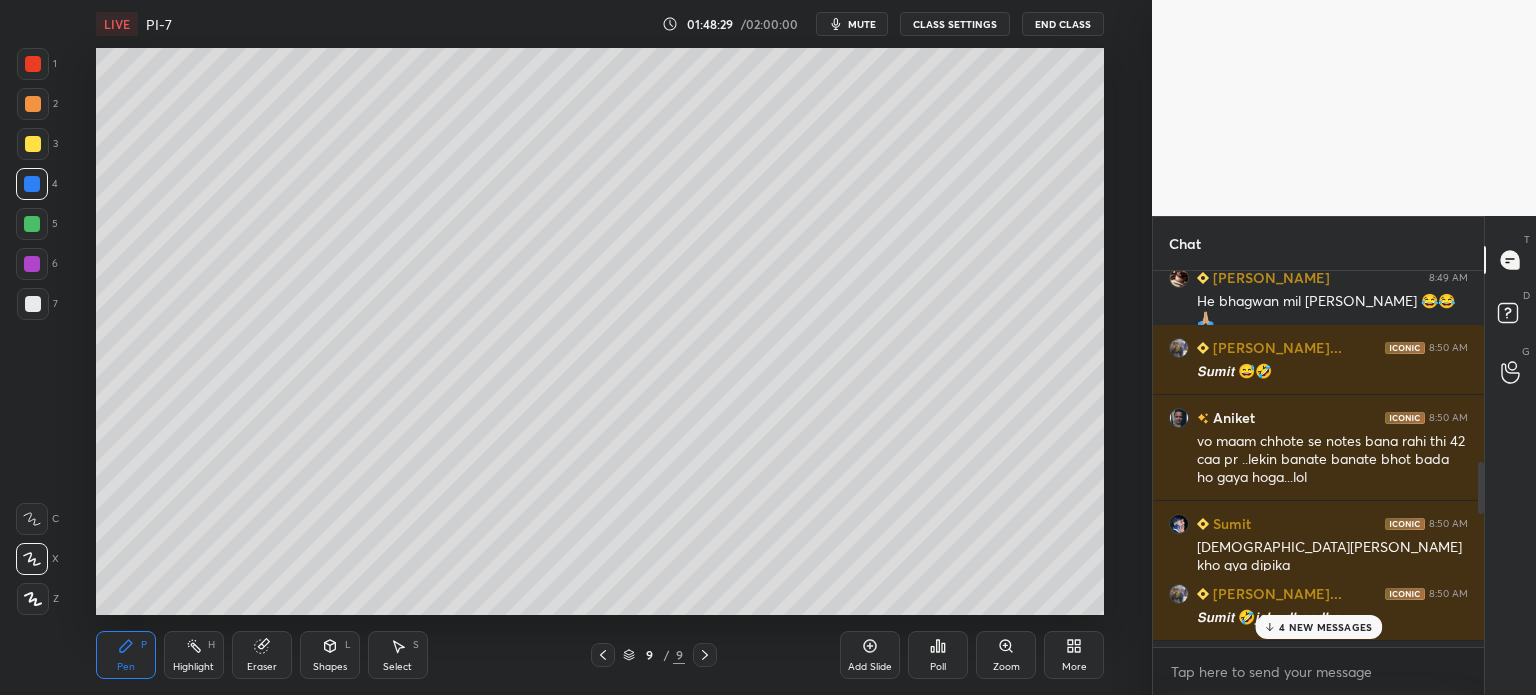 scroll, scrollTop: 1308, scrollLeft: 0, axis: vertical 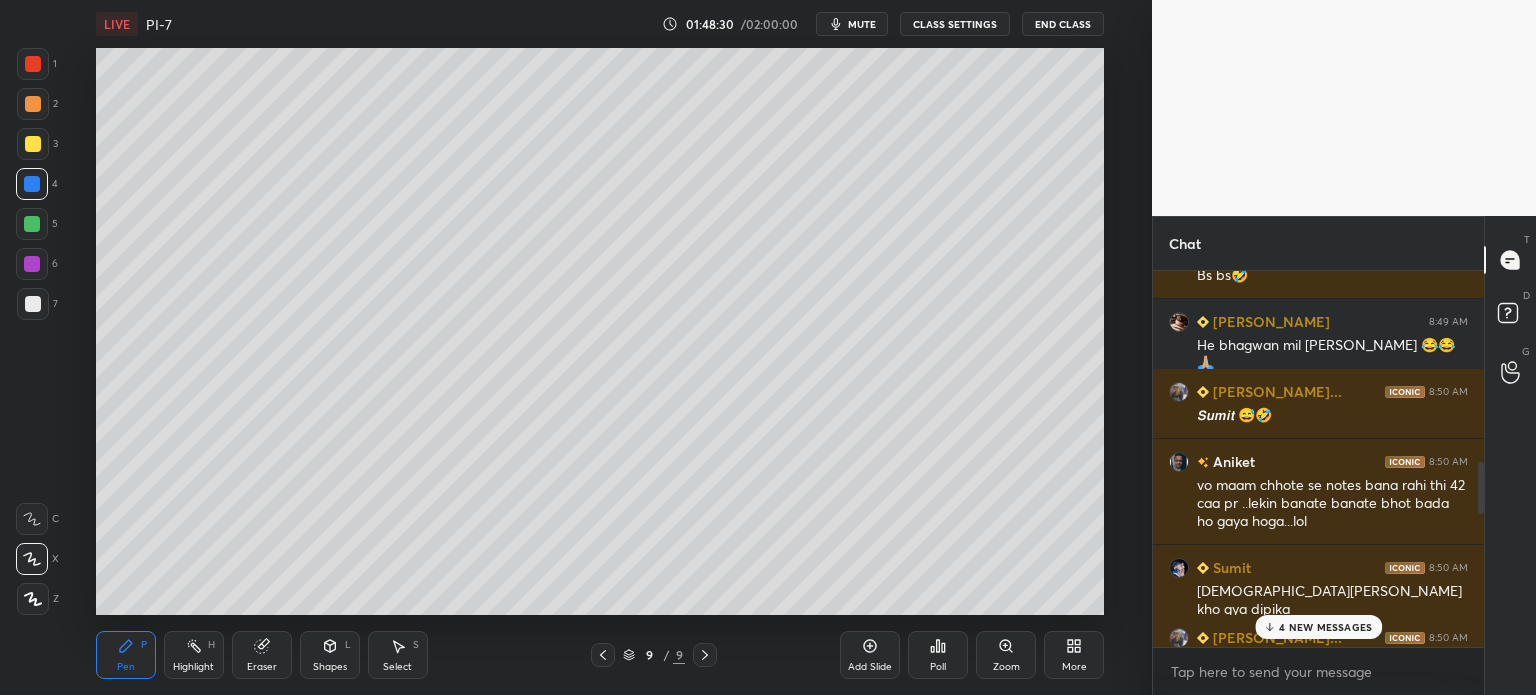 drag, startPoint x: 1482, startPoint y: 573, endPoint x: 1488, endPoint y: 448, distance: 125.14392 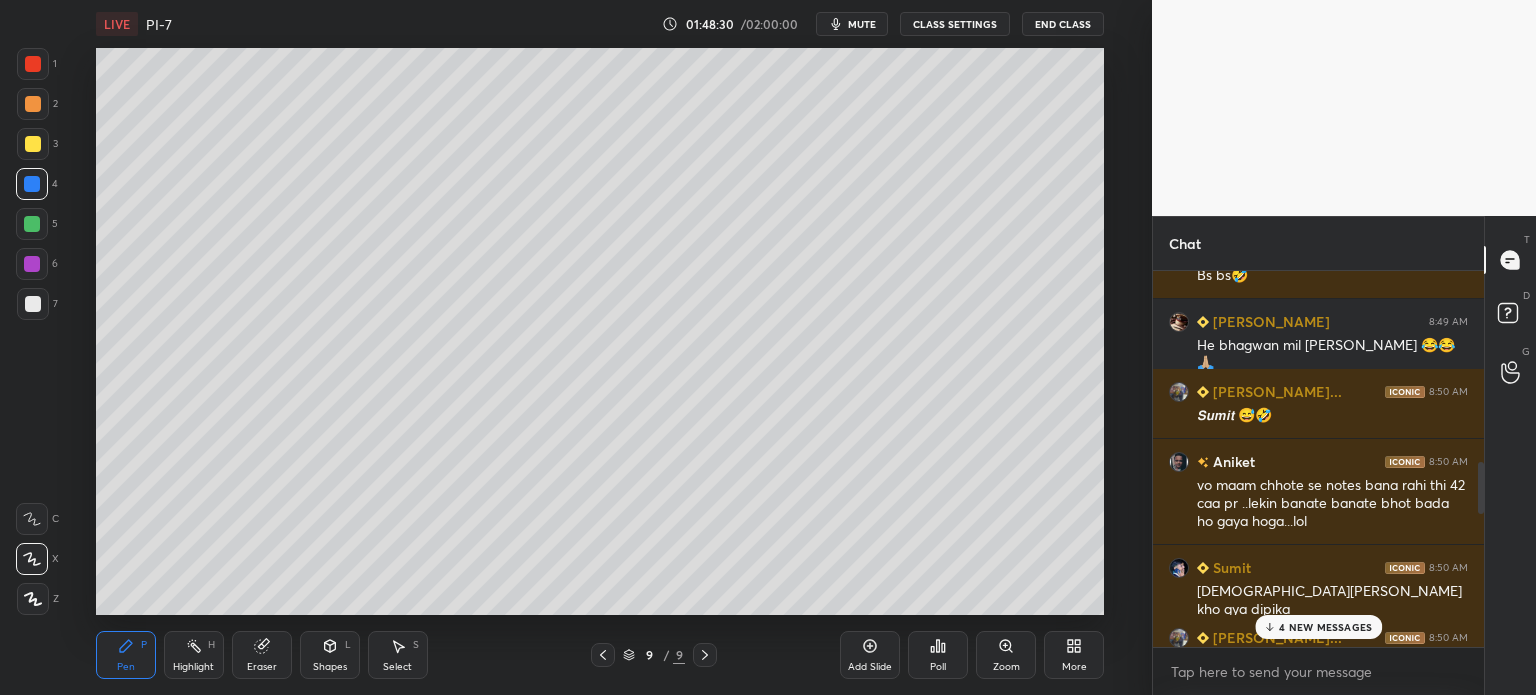 click on "Chat Shraman 8:49 AM OK Ashish 8:49 AM ji Ram 8:49 AM network b acha [PERSON_NAME] 8:49 AM ji mam [PERSON_NAME] 8:49 AM Dua krtey h mam,😅 Aditya 8:49 AM mil [PERSON_NAME] 8:49 AM hey bhagwan mil jaye paper [GEOGRAPHIC_DATA] 8:49 AM PM position more stronger [PERSON_NAME]... 8:49 AM 𝙊𝙠 𝙨𝙪𝙢𝙞𝙩...
... 𝙏𝙝𝙖𝙣𝙠𝙪 sachin  joined Sumit 8:49 AM Bs bs🤣 [PERSON_NAME] 8:49 AM He bhagwan mil [PERSON_NAME] 😂😂🙏🏼 [PERSON_NAME]... 8:50 AM 𝙎𝙪𝙢𝙞𝙩 😅🤣 [PERSON_NAME] 8:50 AM vo maam chhote se notes bana rahi thi 42 caa pr ..lekin banate banate bhot bada ho gaya hoga...lol Sumit 8:50 AM [PERSON_NAME] kho gya dipika [PERSON_NAME]... 8:50 AM 𝙎𝙪𝙢𝙞𝙩 🤣𝙟𝙖𝙠𝙚 𝙙𝙝𝙤𝙤𝙙𝙝𝙤 Ashutosh 8:50 AM [PERSON_NAME]😆 4 NEW MESSAGES Enable hand raising Enable raise hand to speak to learners. Once enabled, chat will be turned off temporarily. Enable x   introducing Raise a hand with a doubt Now learners can raise their hand along with a doubt  How it works? [PERSON_NAME] Asked a doubt 1 1 1 1" at bounding box center (1344, 455) 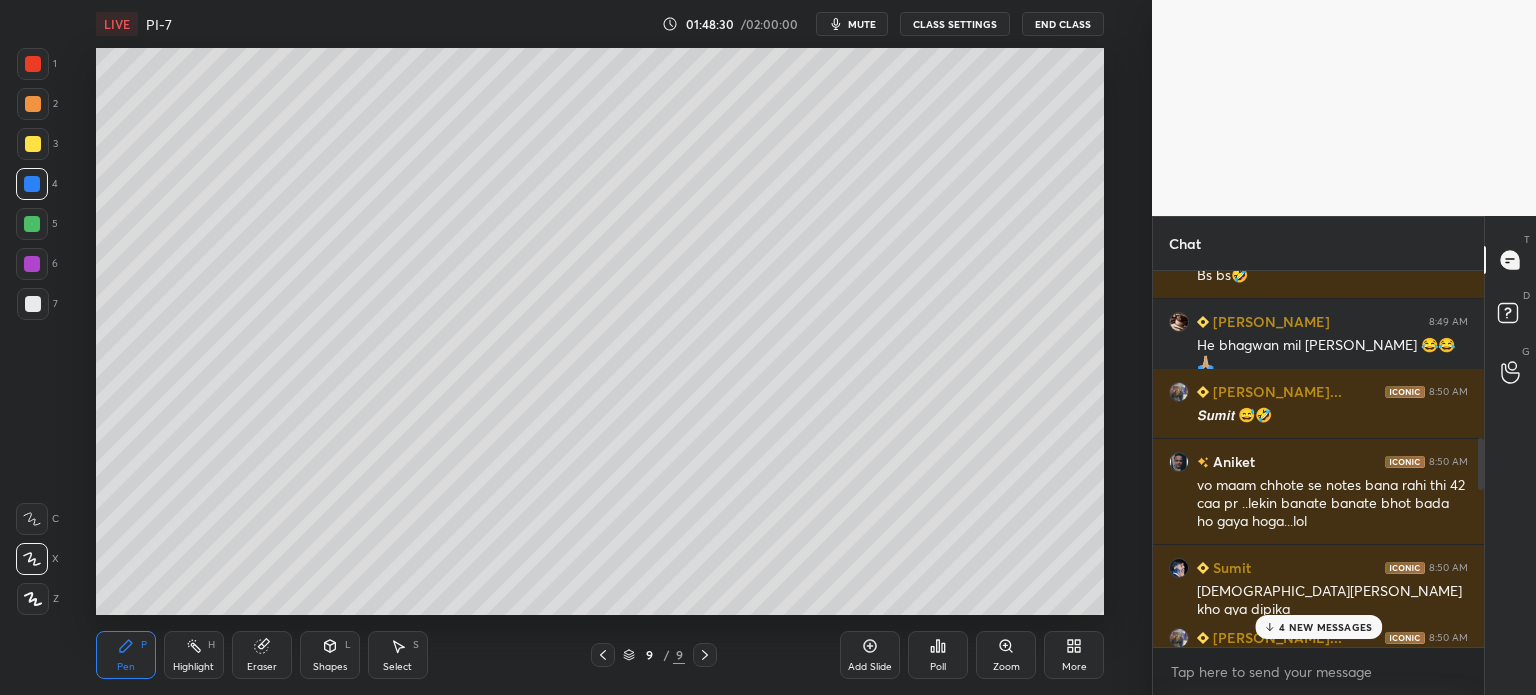 scroll, scrollTop: 1315, scrollLeft: 0, axis: vertical 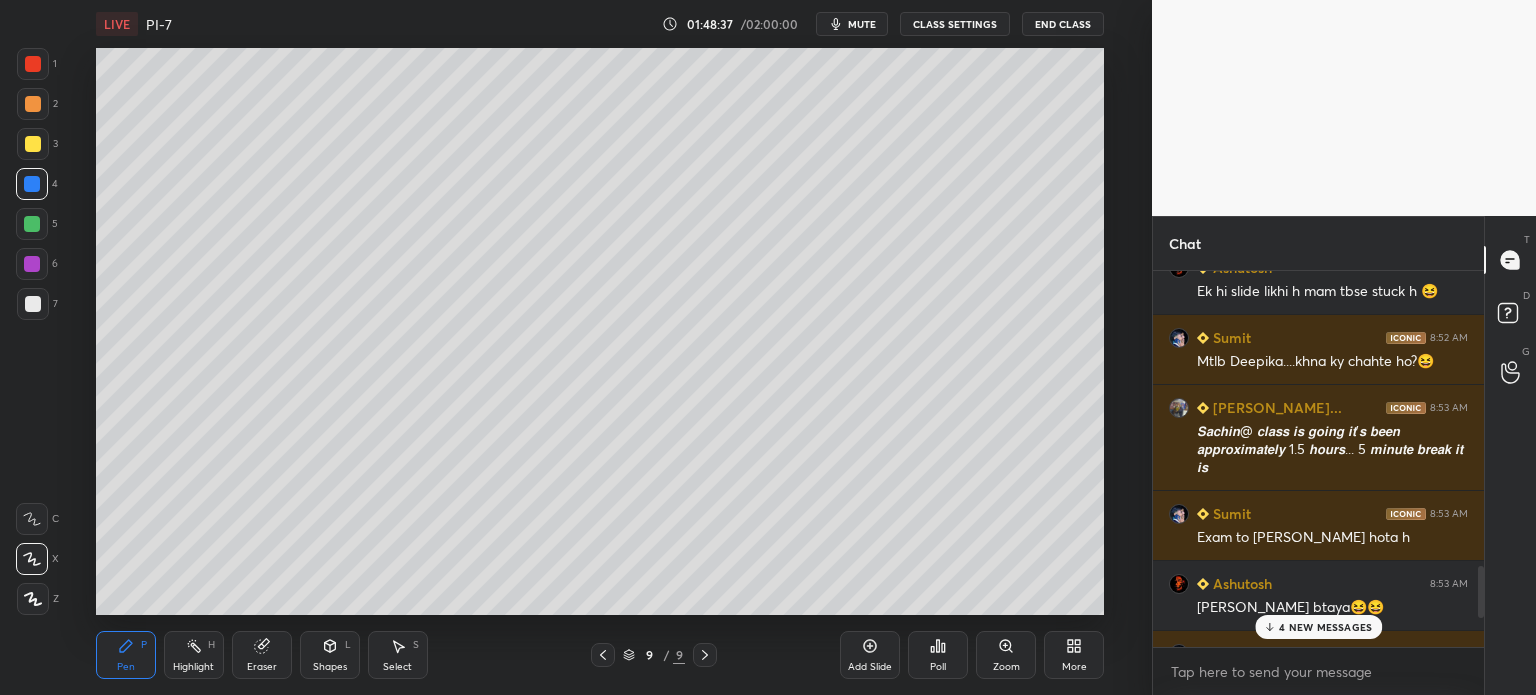 drag, startPoint x: 1478, startPoint y: 468, endPoint x: 1477, endPoint y: 693, distance: 225.00223 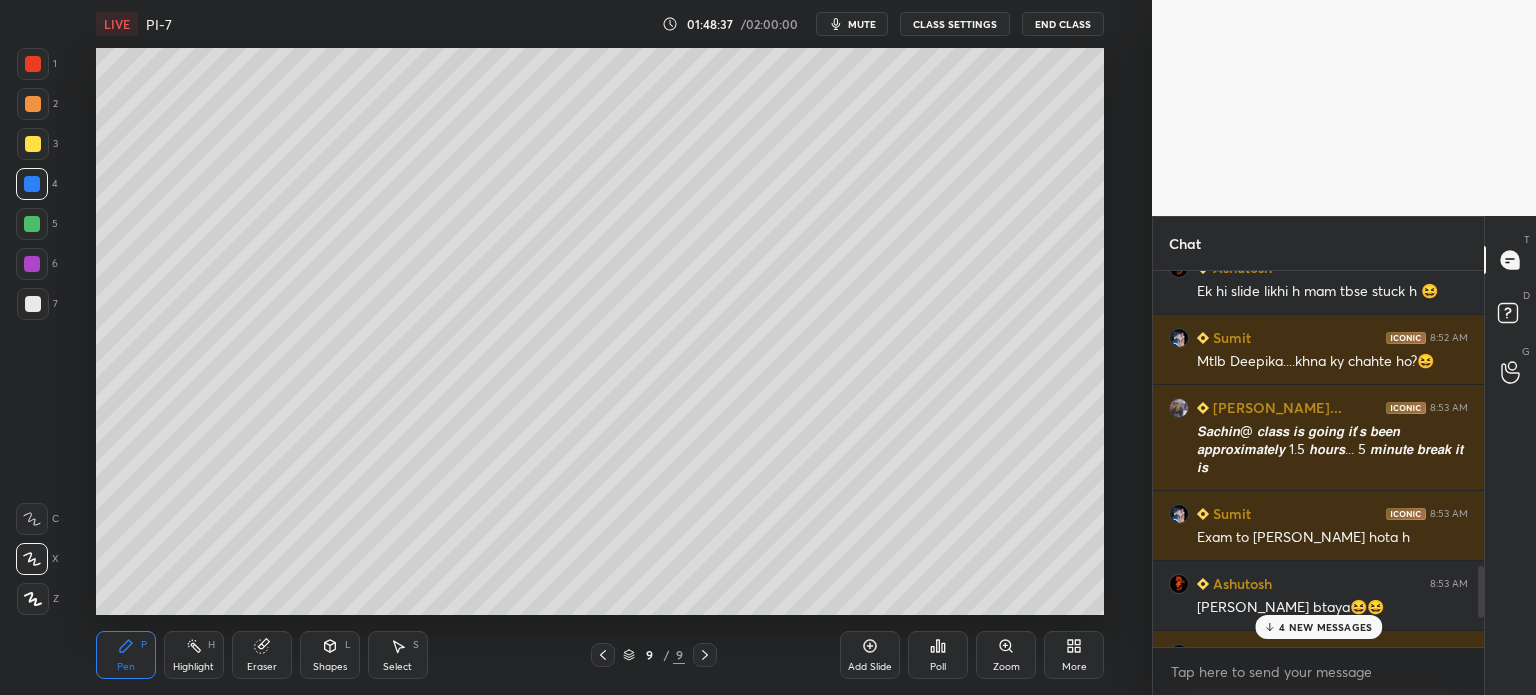 click on "1 2 3 4 5 6 7 C X Z C X Z E E Erase all   H H LIVE PI-7 01:48:37 /  02:00:00 mute CLASS SETTINGS End Class Setting up your live class Poll for   secs No correct answer Start poll Back PI-7 • L7 of Comprehensive Course on Post Independence [GEOGRAPHIC_DATA] for UPSC CSE [PERSON_NAME] Pen P Highlight H Eraser Shapes L Select S 9 / 9 Add Slide Poll Zoom More Chat Ashutosh 8:52 AM [PERSON_NAME] h ajje class sachin bhai [PERSON_NAME] 8:52 AM Sumit ???kuch pucha h bhai Ashutosh 8:52 AM Ek hi slide likhi h mam tbse stuck h 😆 Sumit 8:52 AM Mtlb Deepika....khna ky chahte ho?😆 [PERSON_NAME]... 8:53 AM 𝙎𝙖𝙘𝙝𝙞𝙣@ 𝙘𝙡𝙖𝙨𝙨 𝙞𝙨 𝙜𝙤𝙞𝙣𝙜 𝙞𝙩'𝙨 𝙗𝙚𝙚𝙣 𝙖𝙥𝙥𝙧𝙤𝙭𝙞𝙢𝙖𝙩𝙚𝙡𝙮 1.5 𝙝𝙤𝙪𝙧𝙨... 5 𝙢𝙞𝙣𝙪𝙩𝙚 𝙗𝙧𝙚𝙖𝙠 𝙞𝙩 𝙞𝙨 Sumit 8:53 AM Exam to [PERSON_NAME] hota h Ashutosh 8:53 AM [PERSON_NAME] btaya😆😆 Sumit 8:53 AM Are you asking for my attempt? [PERSON_NAME] 8:53 AM Are. Exam kb h aapka??? [PERSON_NAME]... 8:53 AM x   1" at bounding box center (768, 0) 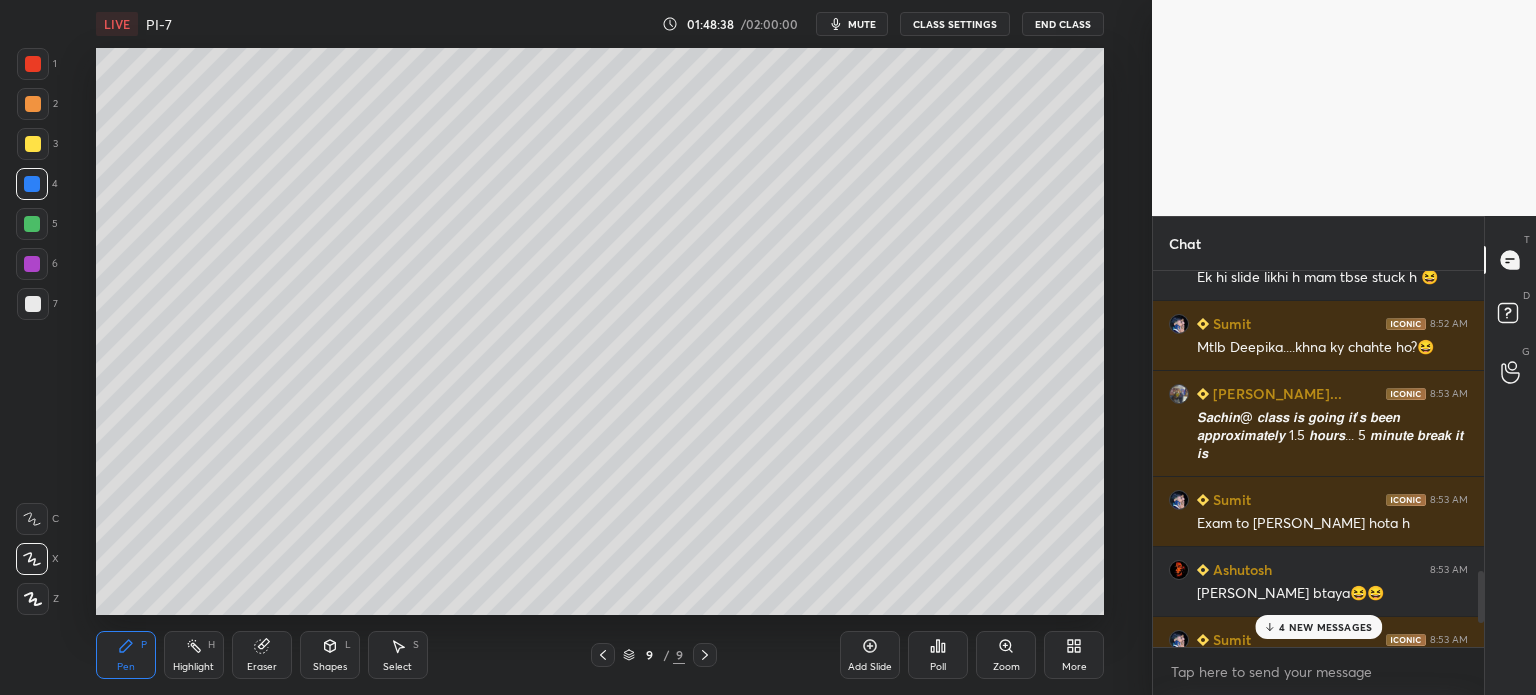 click on "4 NEW MESSAGES" at bounding box center (1325, 627) 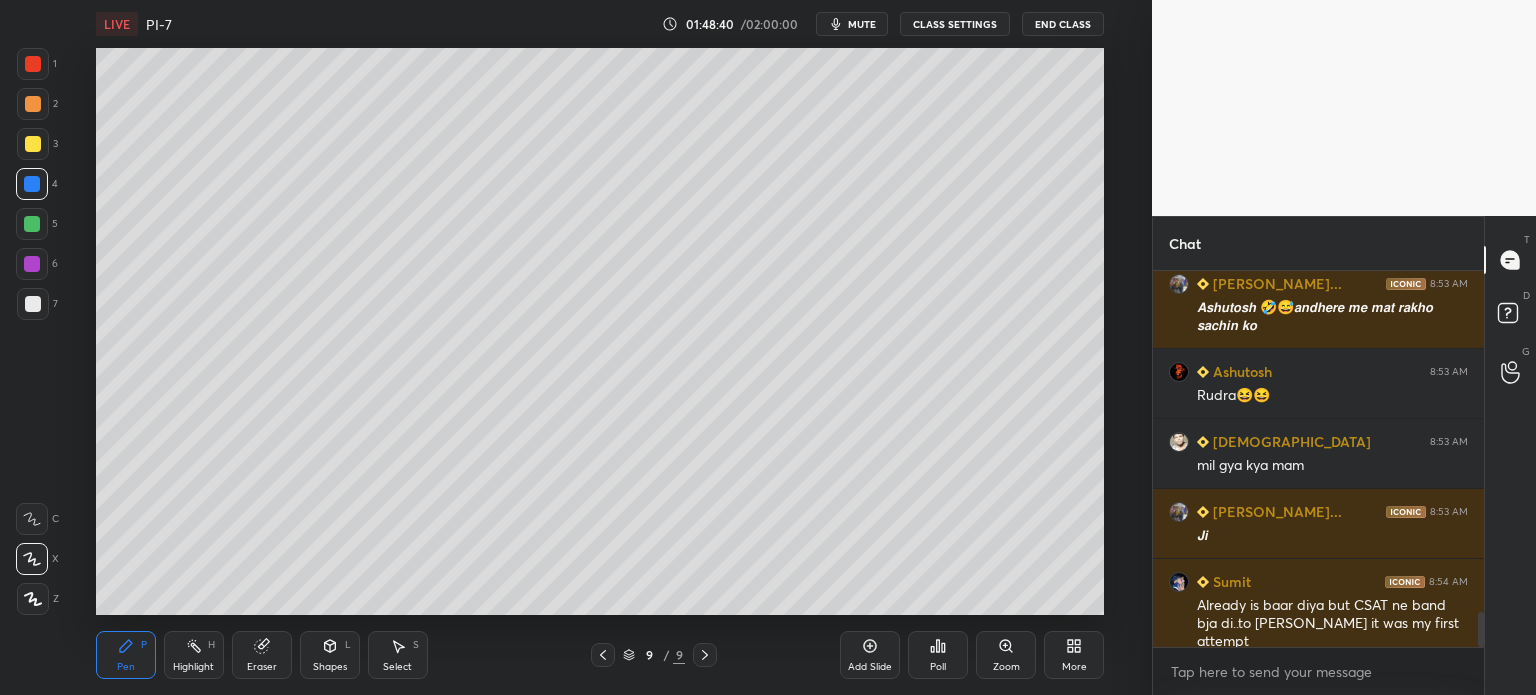 scroll, scrollTop: 3662, scrollLeft: 0, axis: vertical 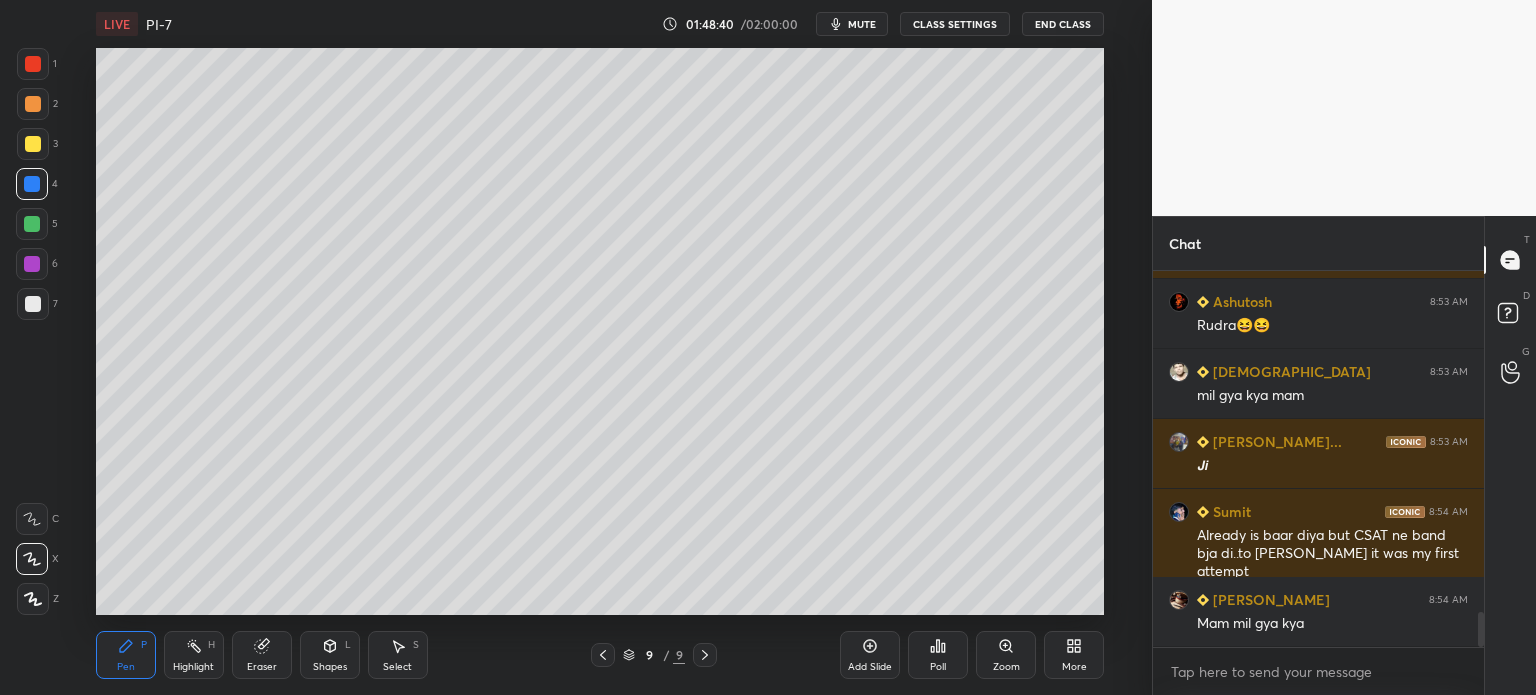 click at bounding box center [32, 264] 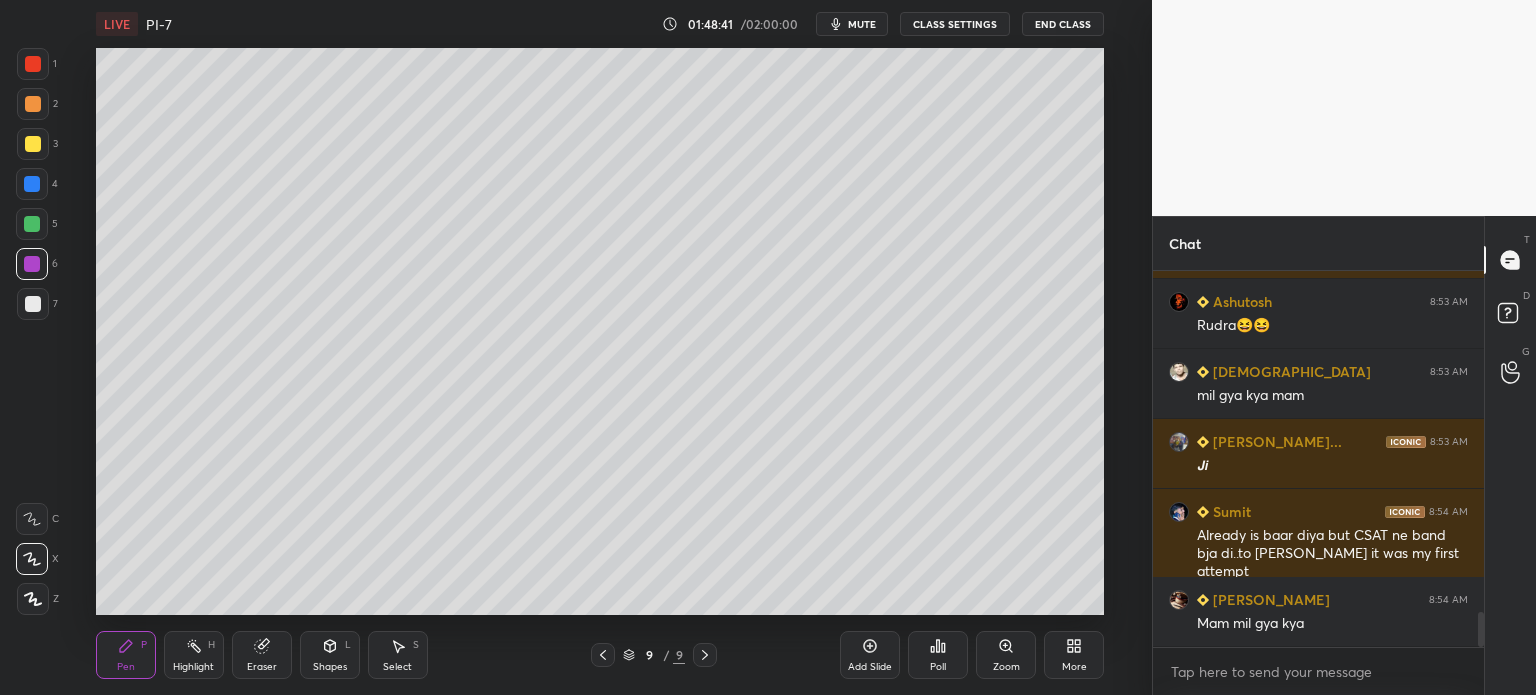 click at bounding box center [33, 144] 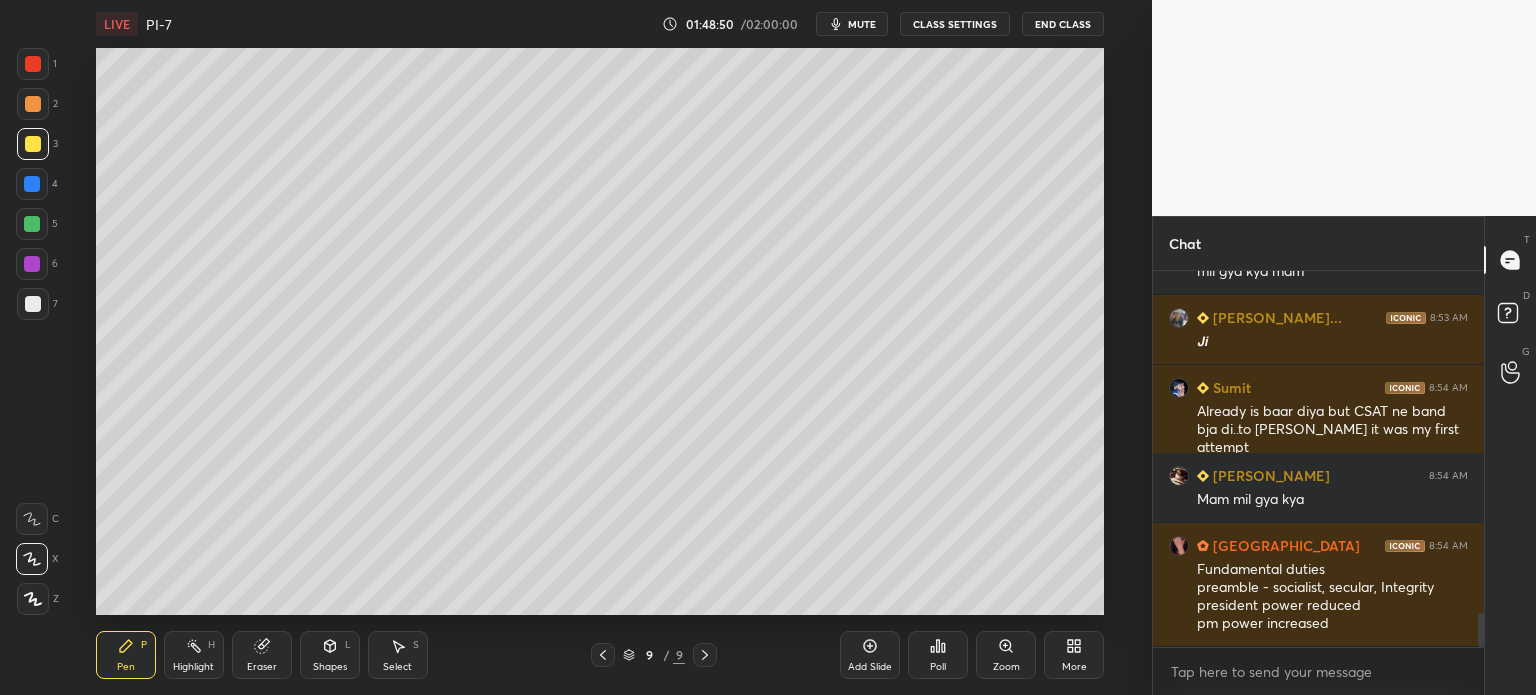 scroll, scrollTop: 3856, scrollLeft: 0, axis: vertical 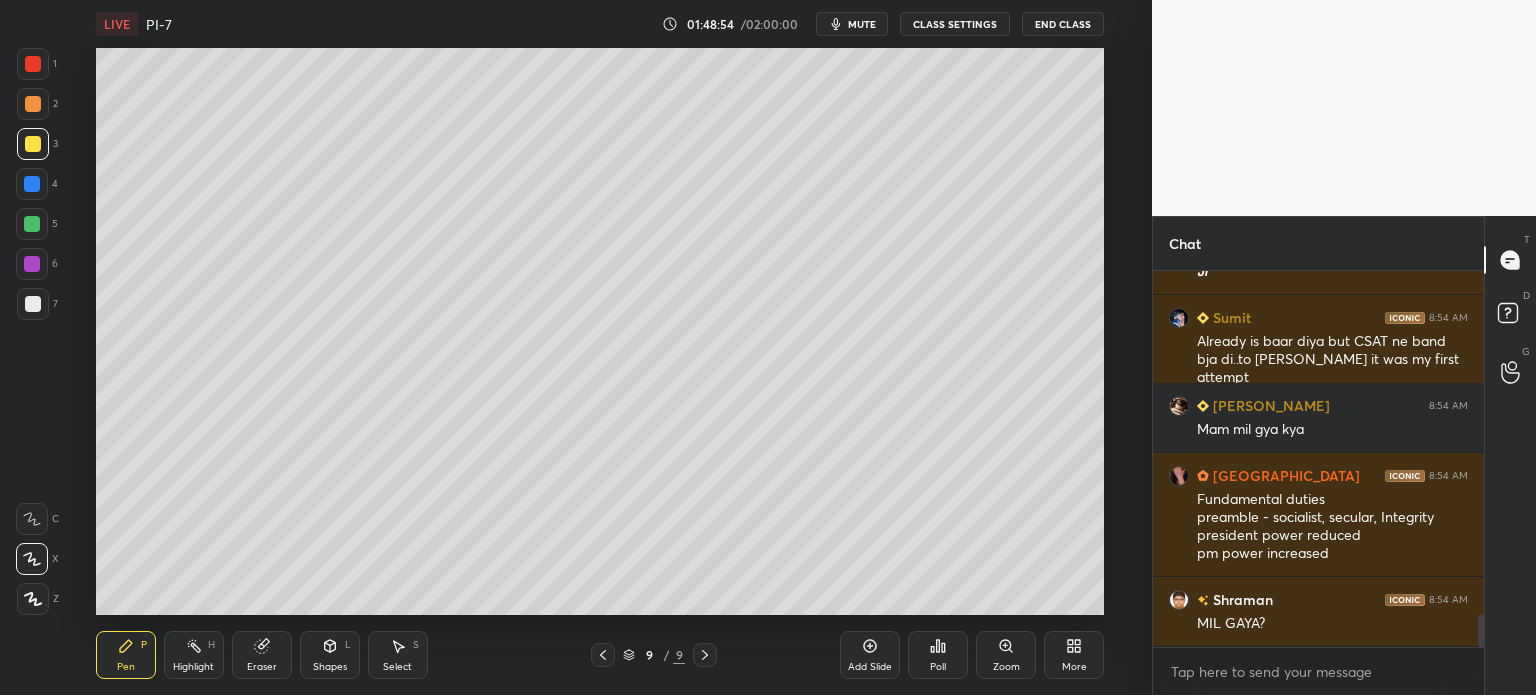 click at bounding box center [32, 184] 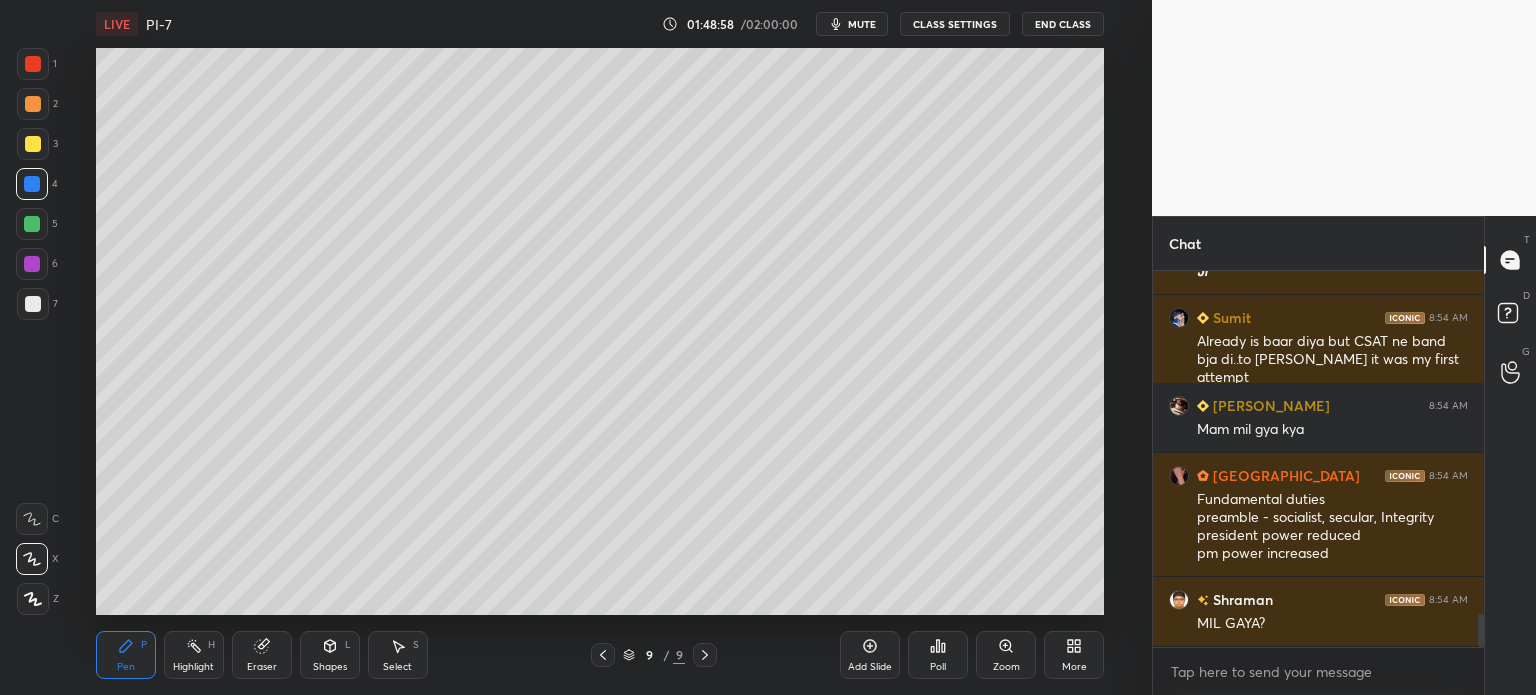 scroll 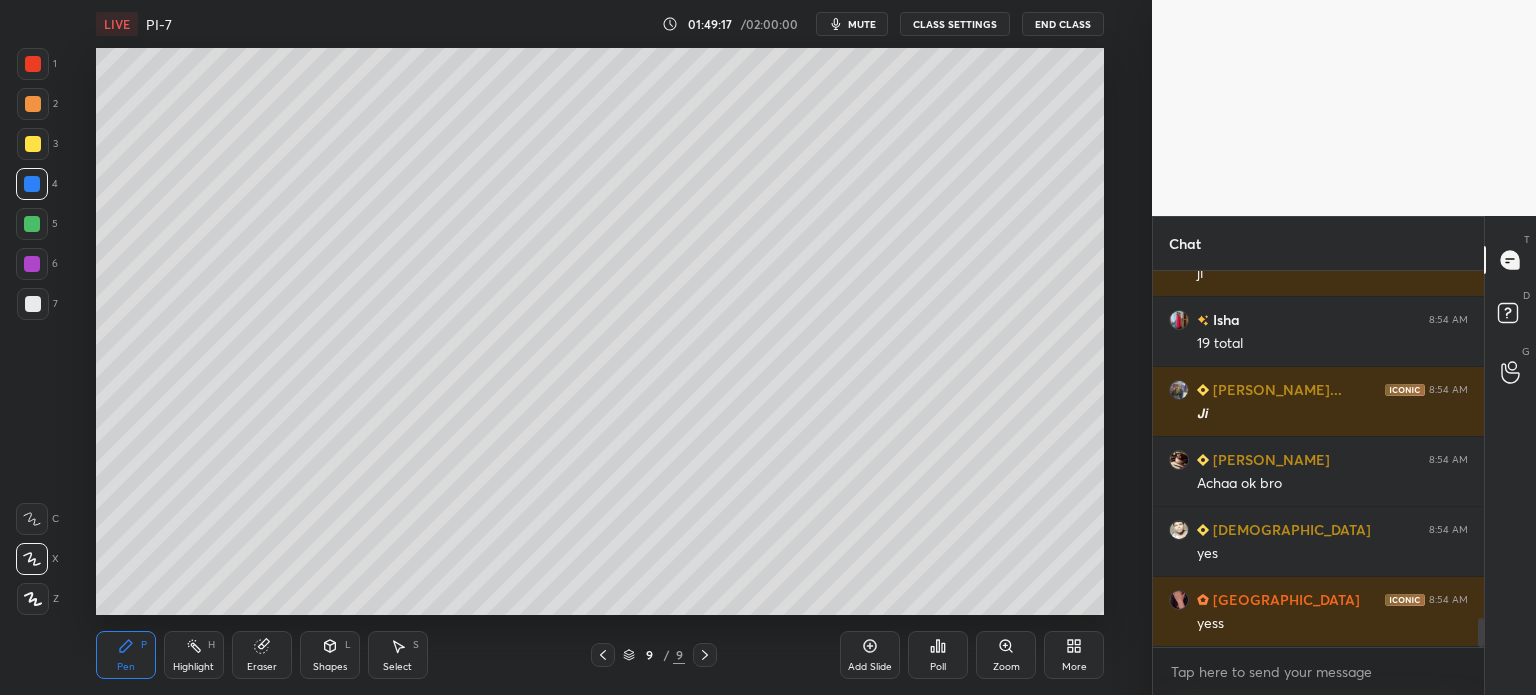 click 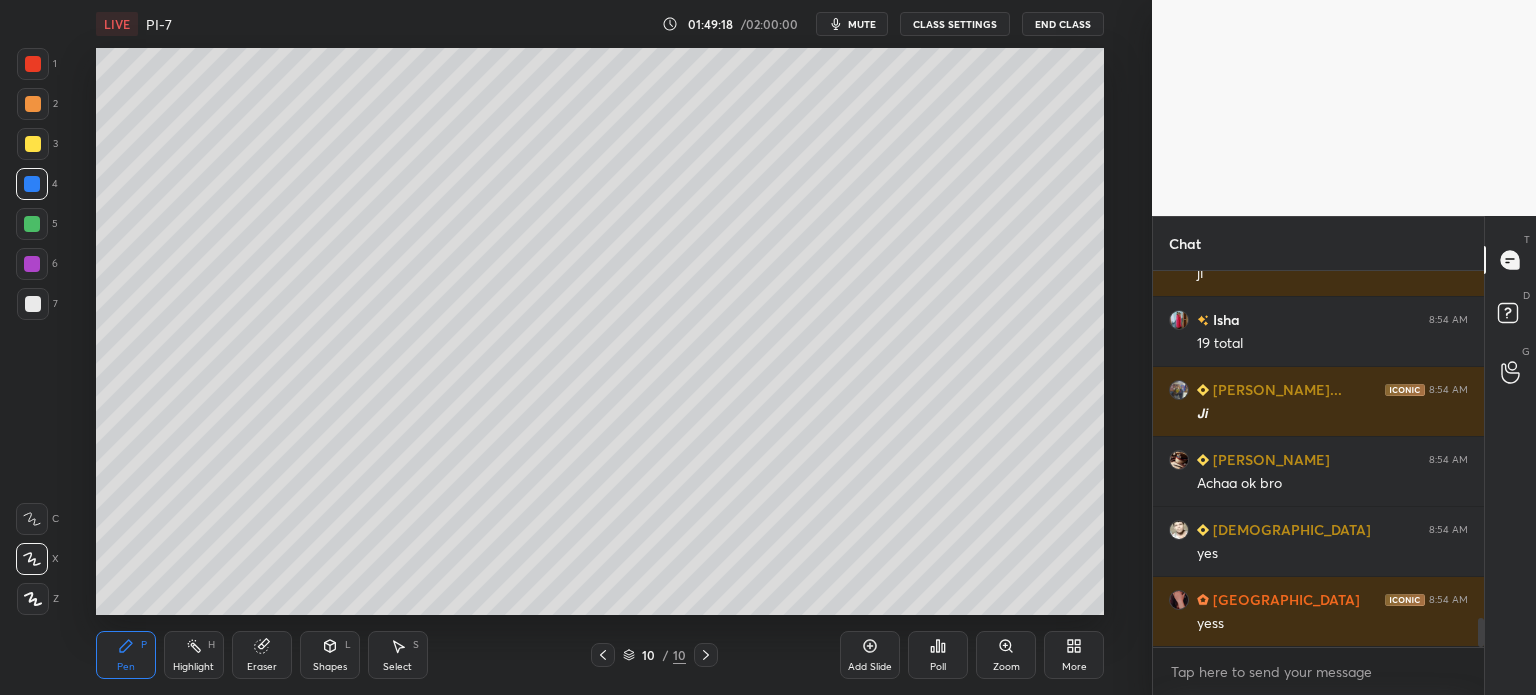 scroll, scrollTop: 4556, scrollLeft: 0, axis: vertical 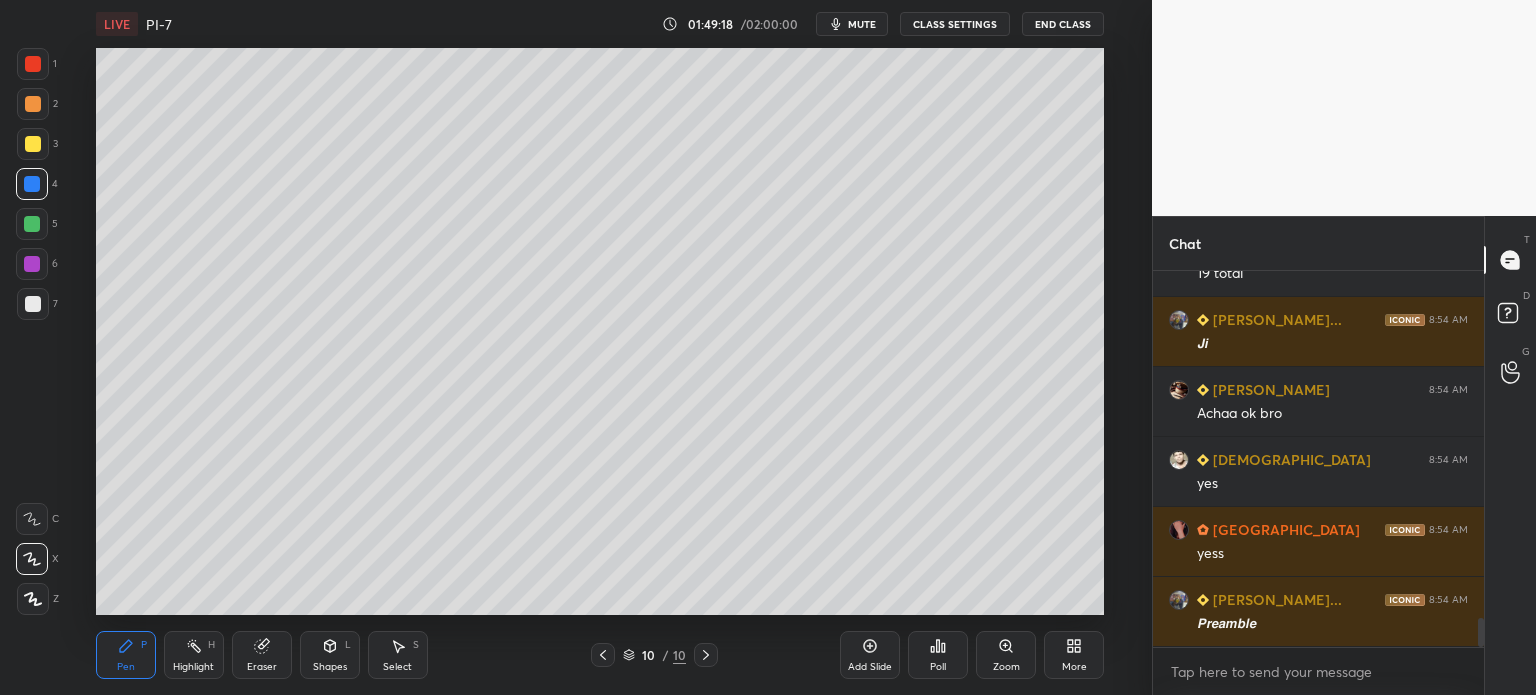 click on "Shapes L" at bounding box center [330, 655] 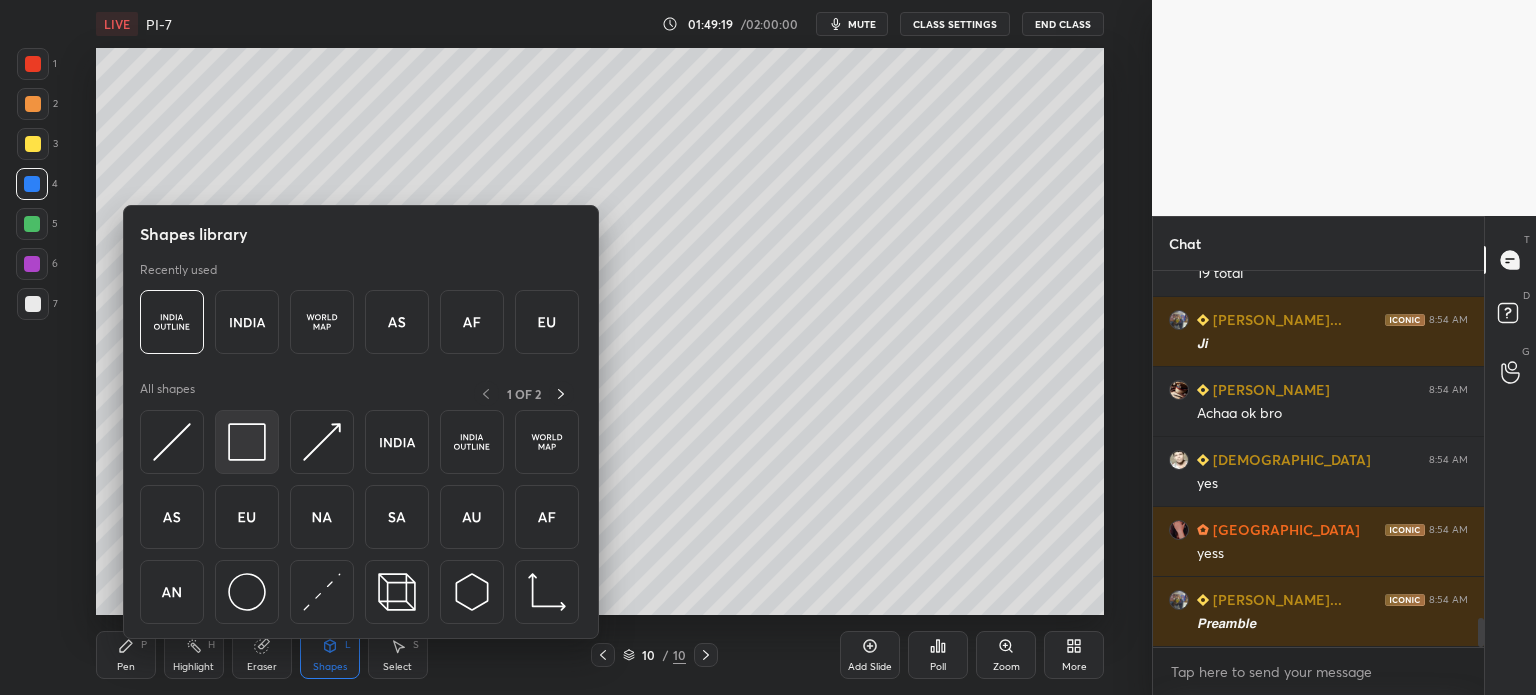 click at bounding box center [247, 442] 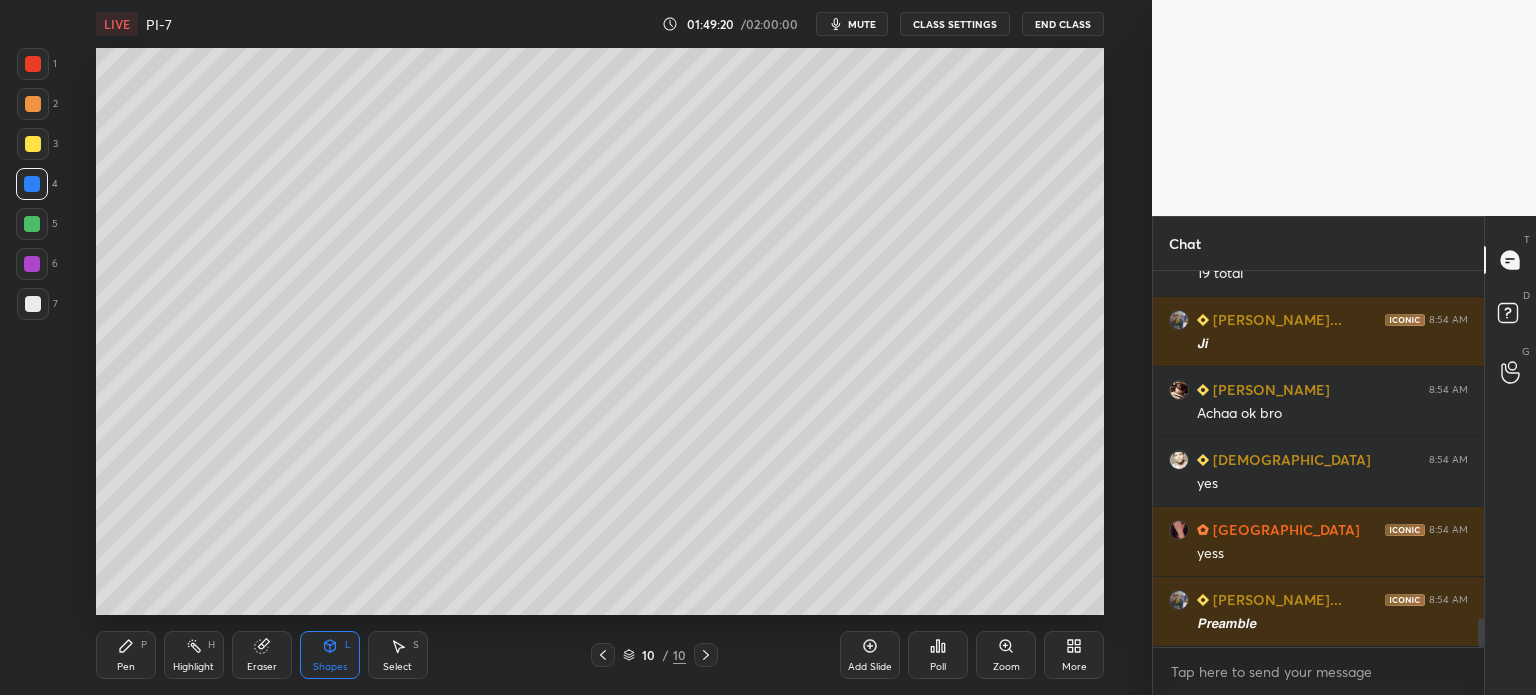 click at bounding box center [33, 304] 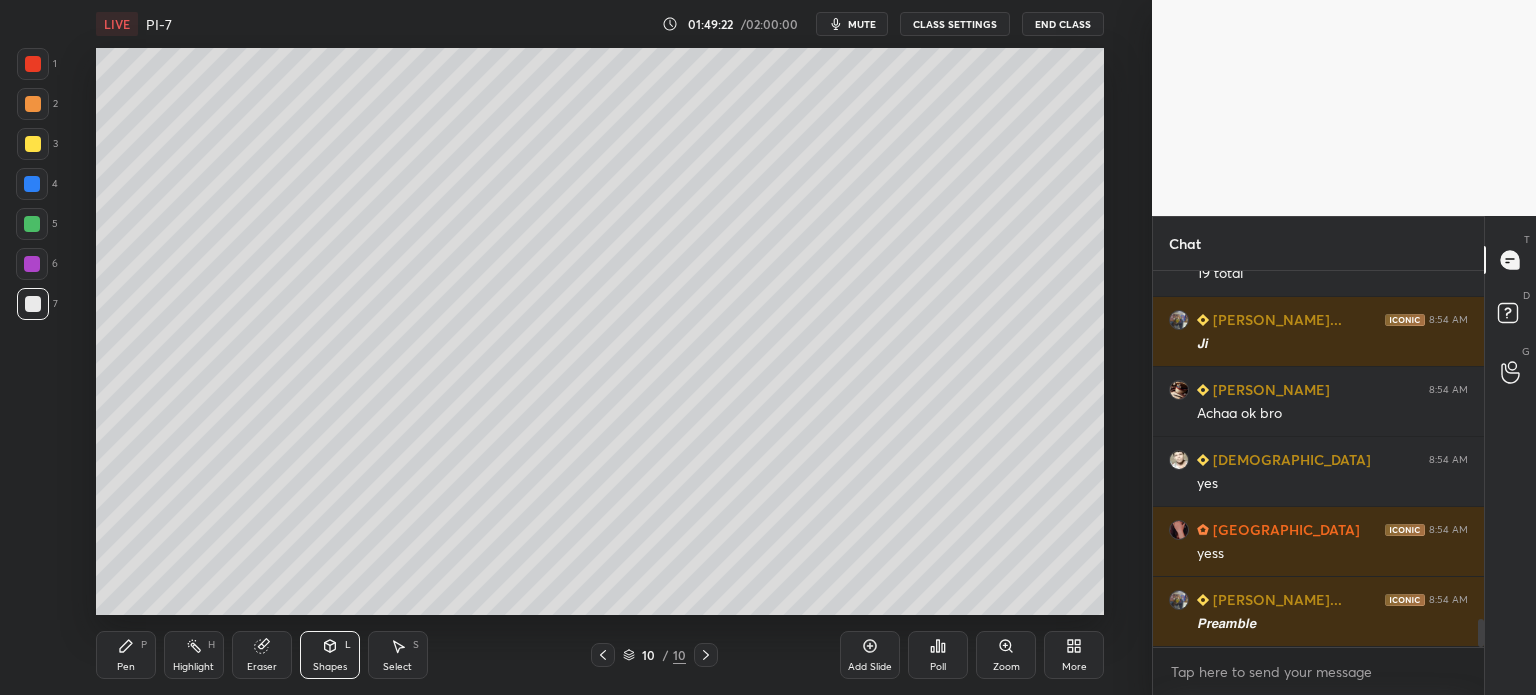 scroll, scrollTop: 4626, scrollLeft: 0, axis: vertical 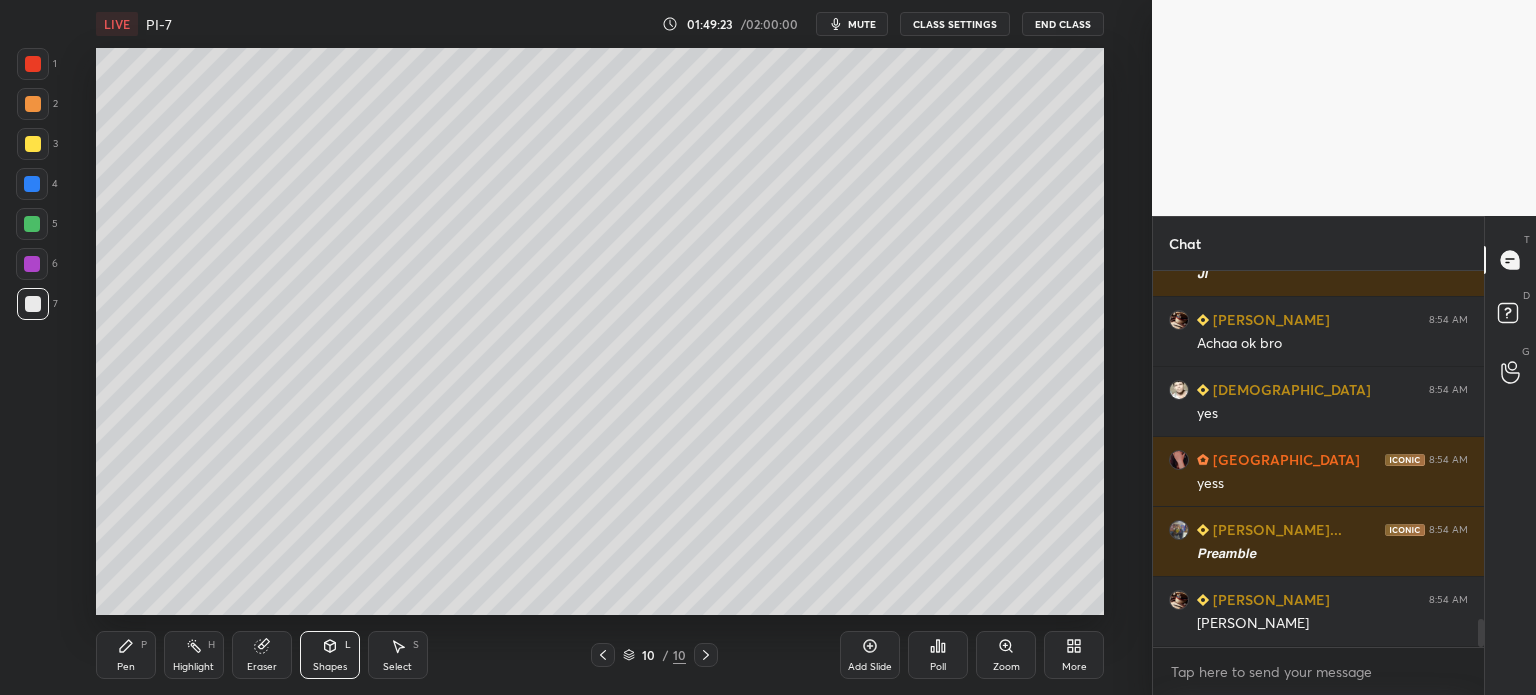 click 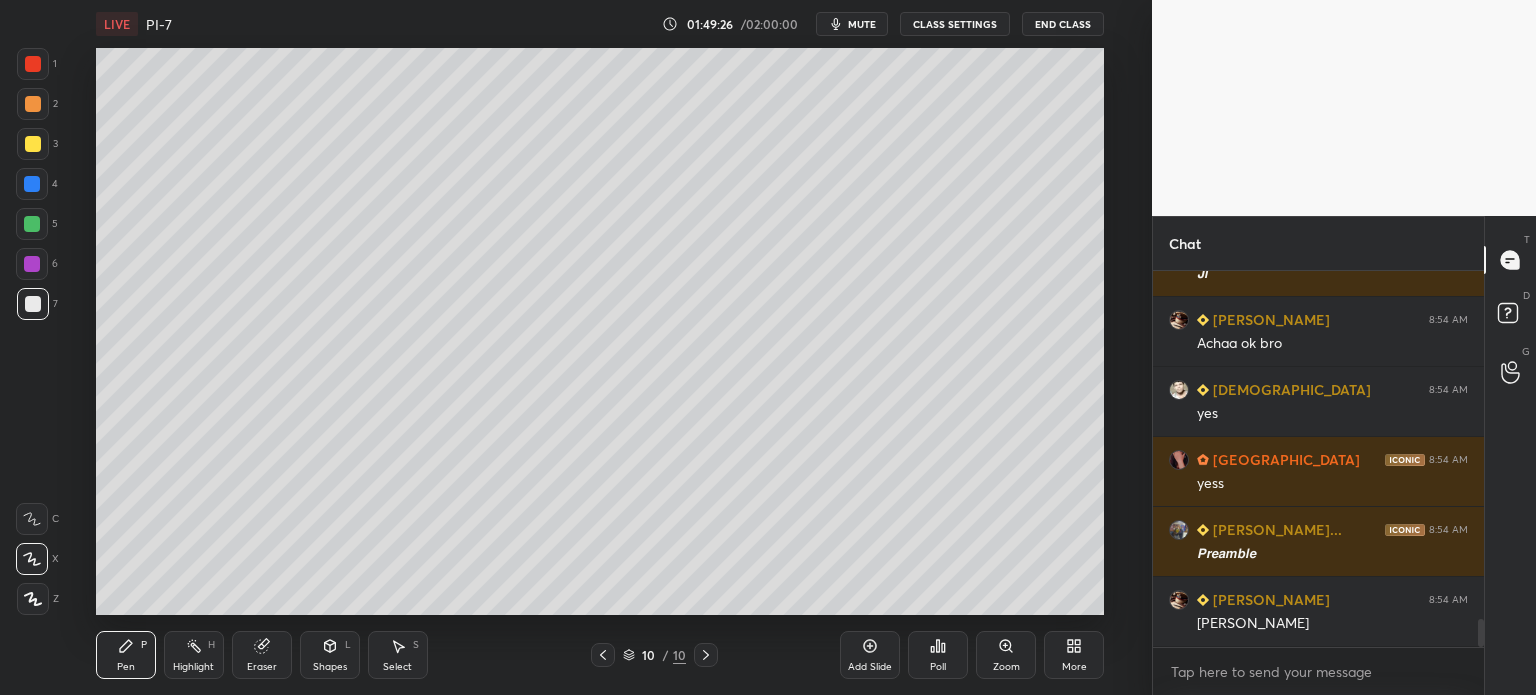 click on "Shapes L" at bounding box center (330, 655) 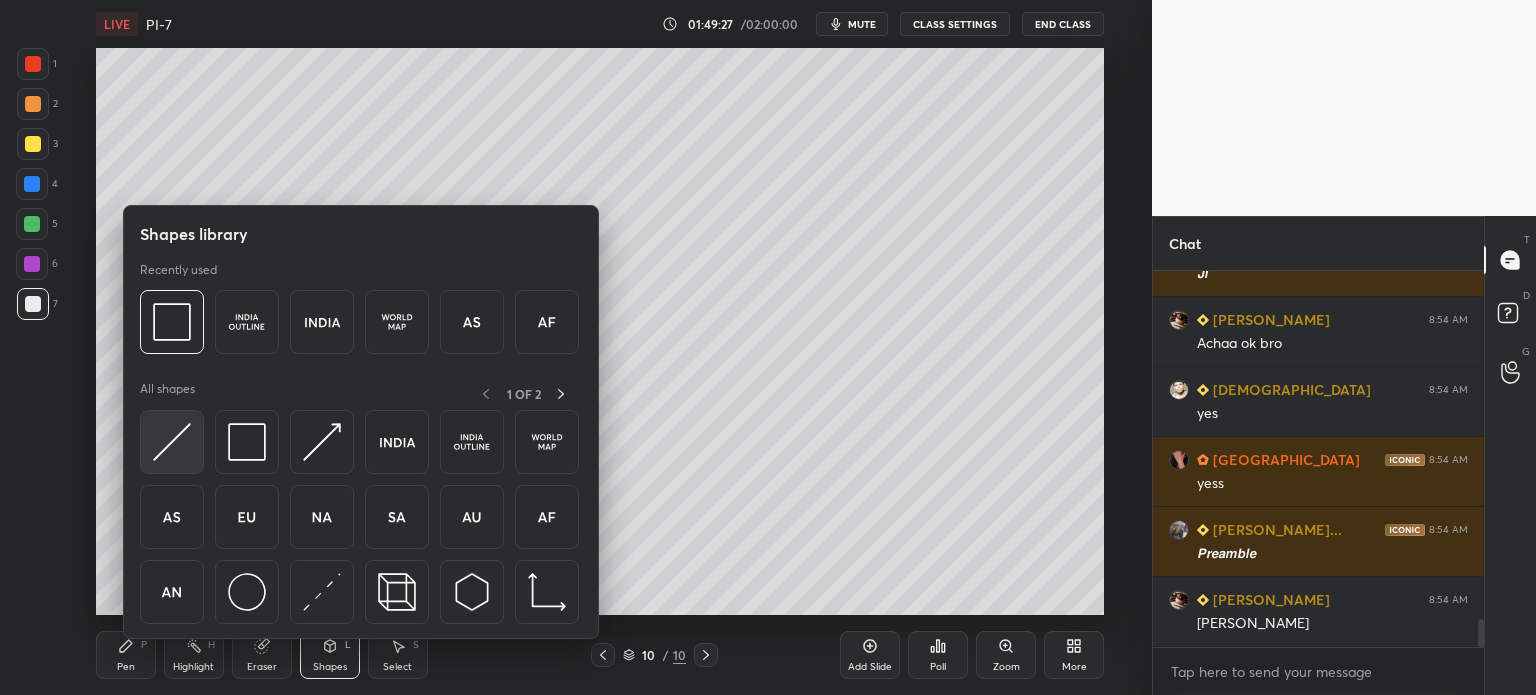 click at bounding box center (172, 442) 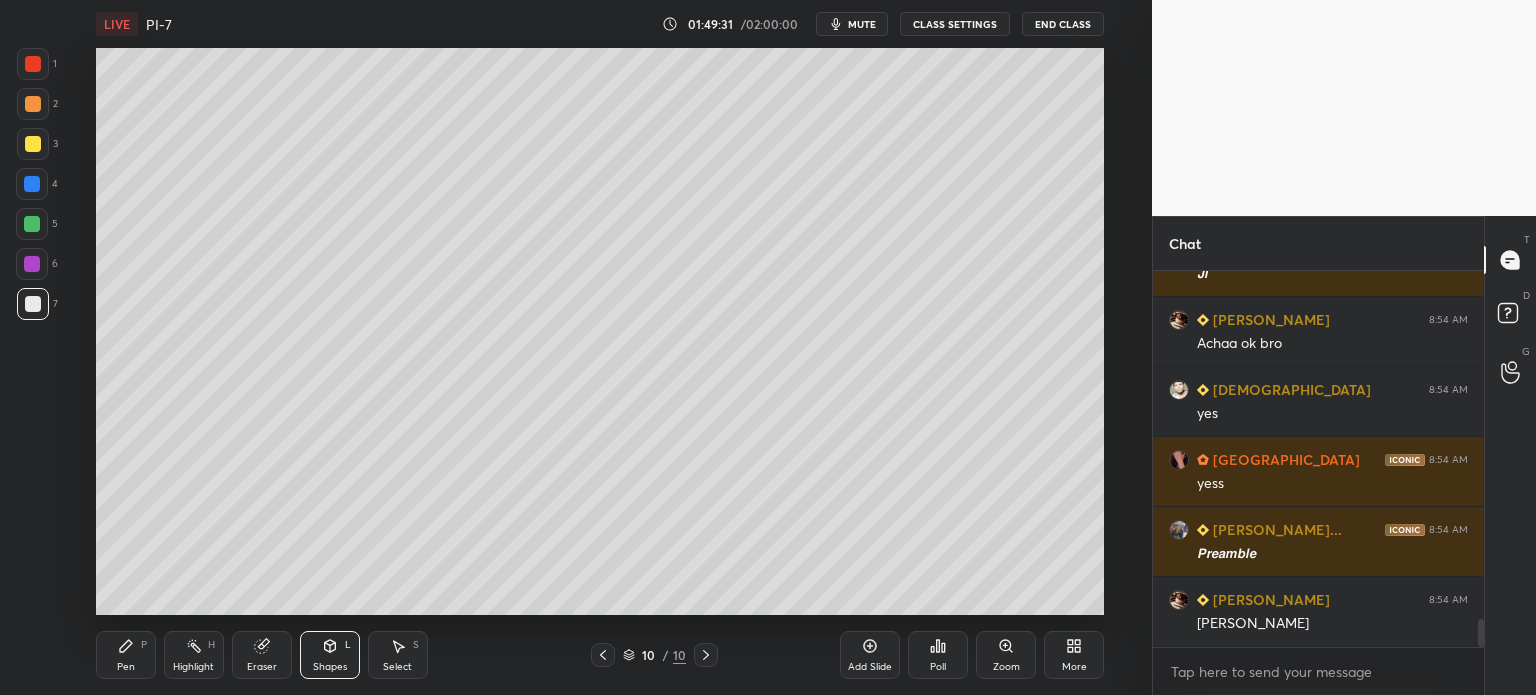 click on "Pen P" at bounding box center [126, 655] 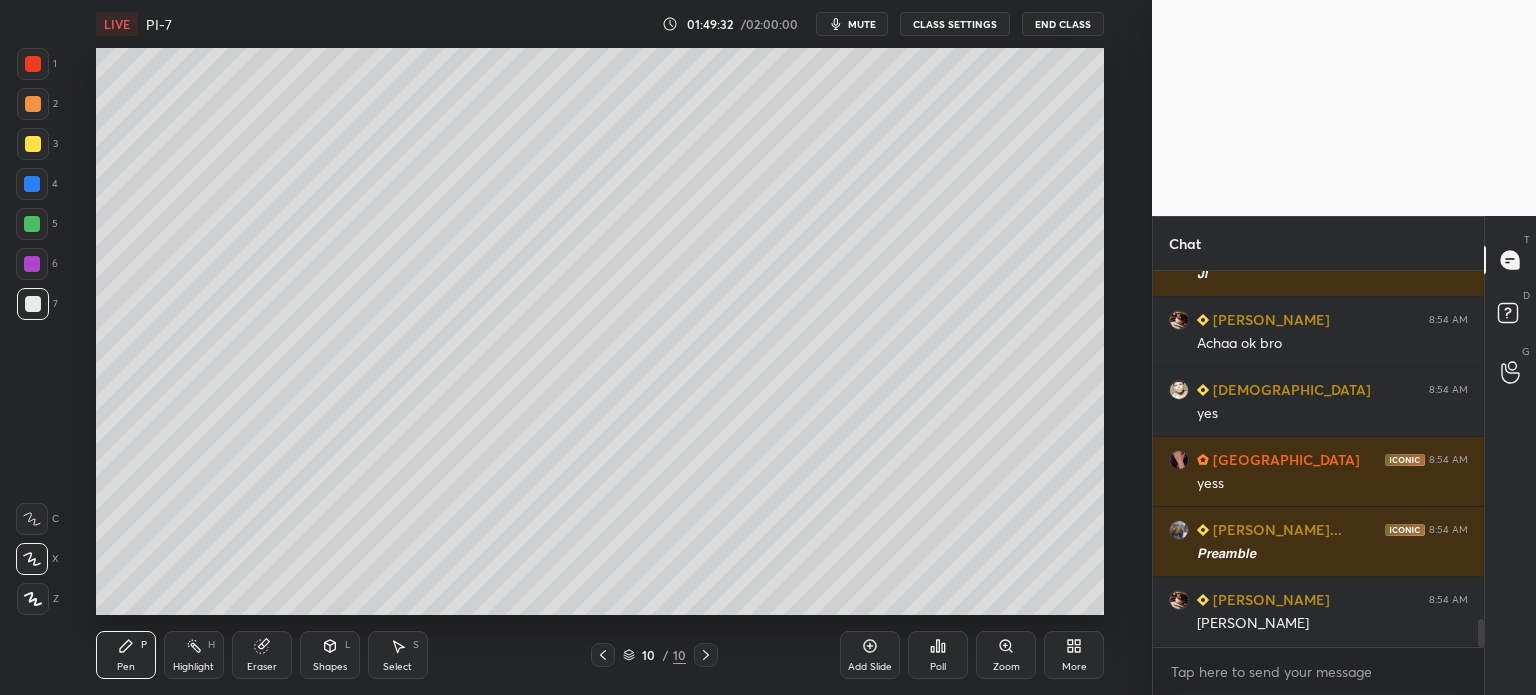 scroll, scrollTop: 4696, scrollLeft: 0, axis: vertical 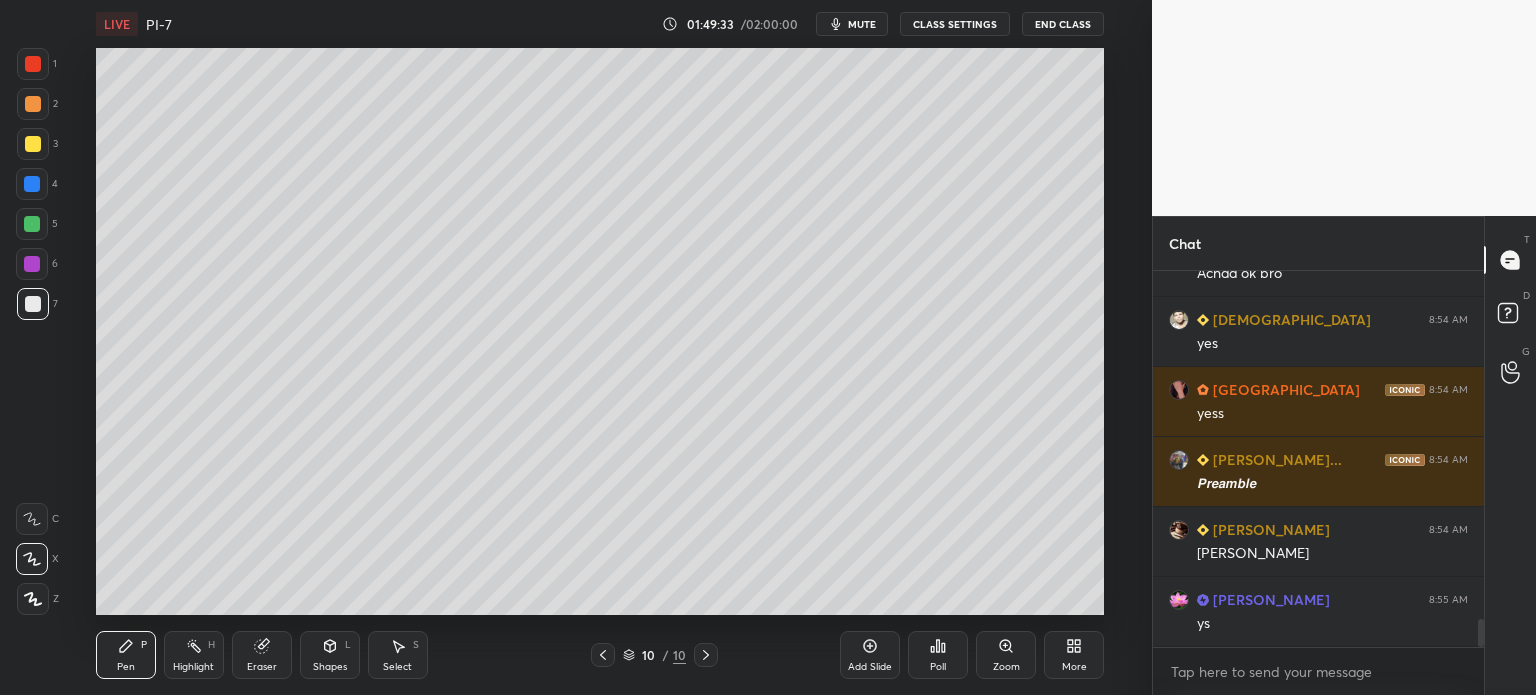 click at bounding box center [33, 144] 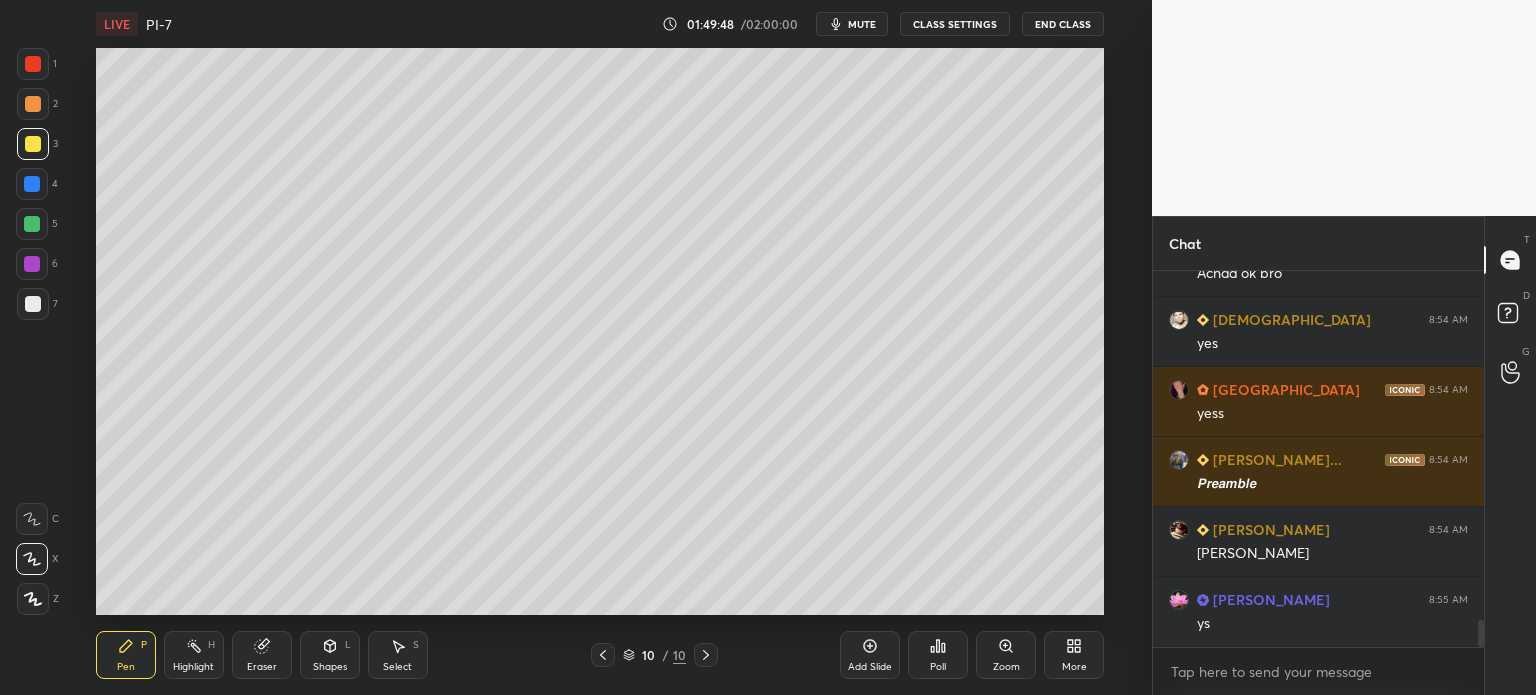 scroll, scrollTop: 4766, scrollLeft: 0, axis: vertical 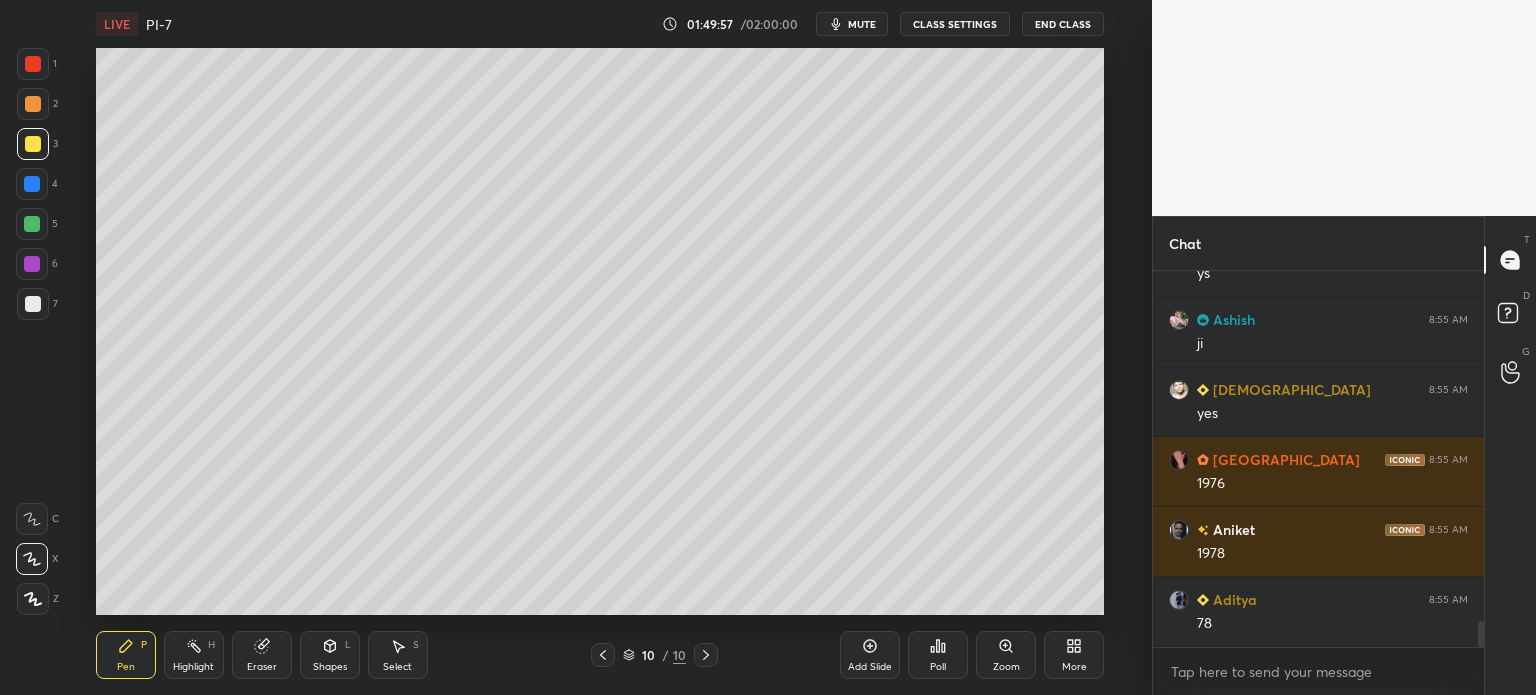 click at bounding box center [33, 304] 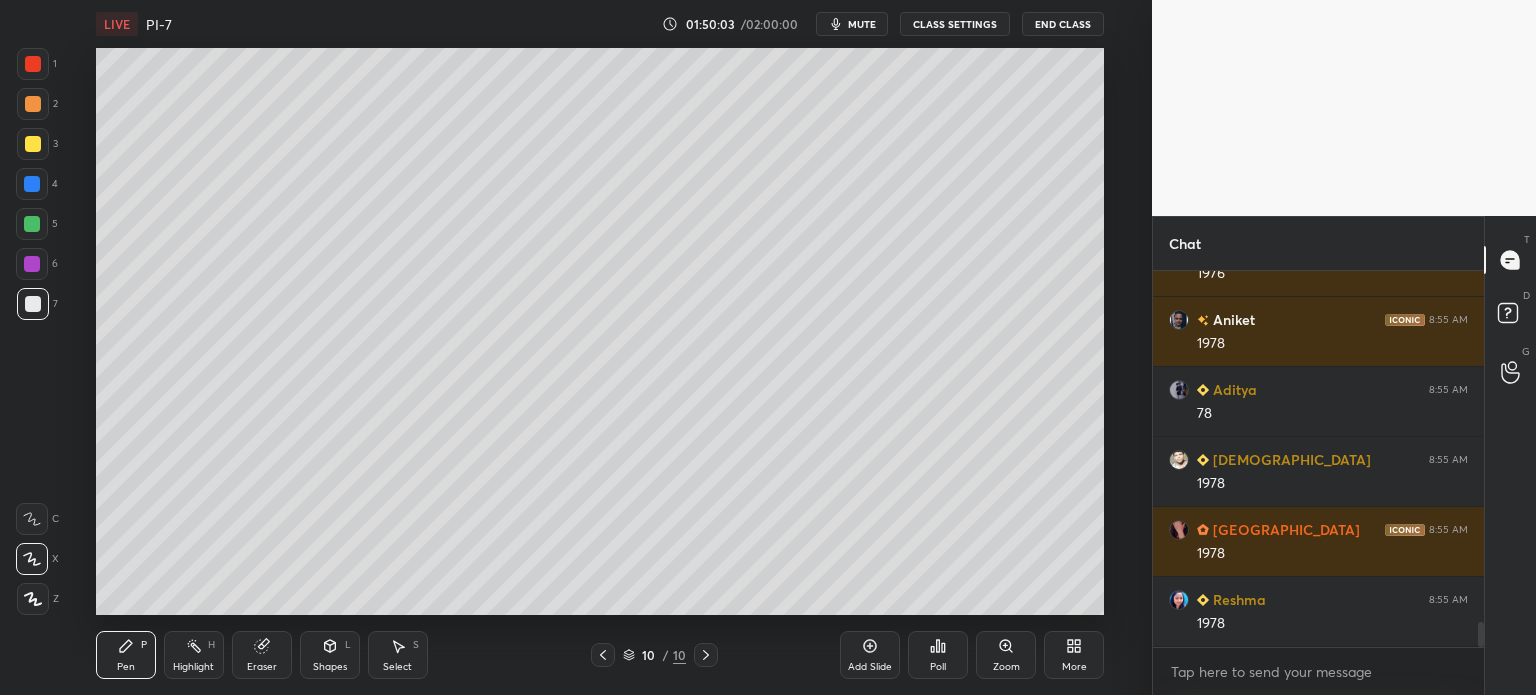 scroll, scrollTop: 5326, scrollLeft: 0, axis: vertical 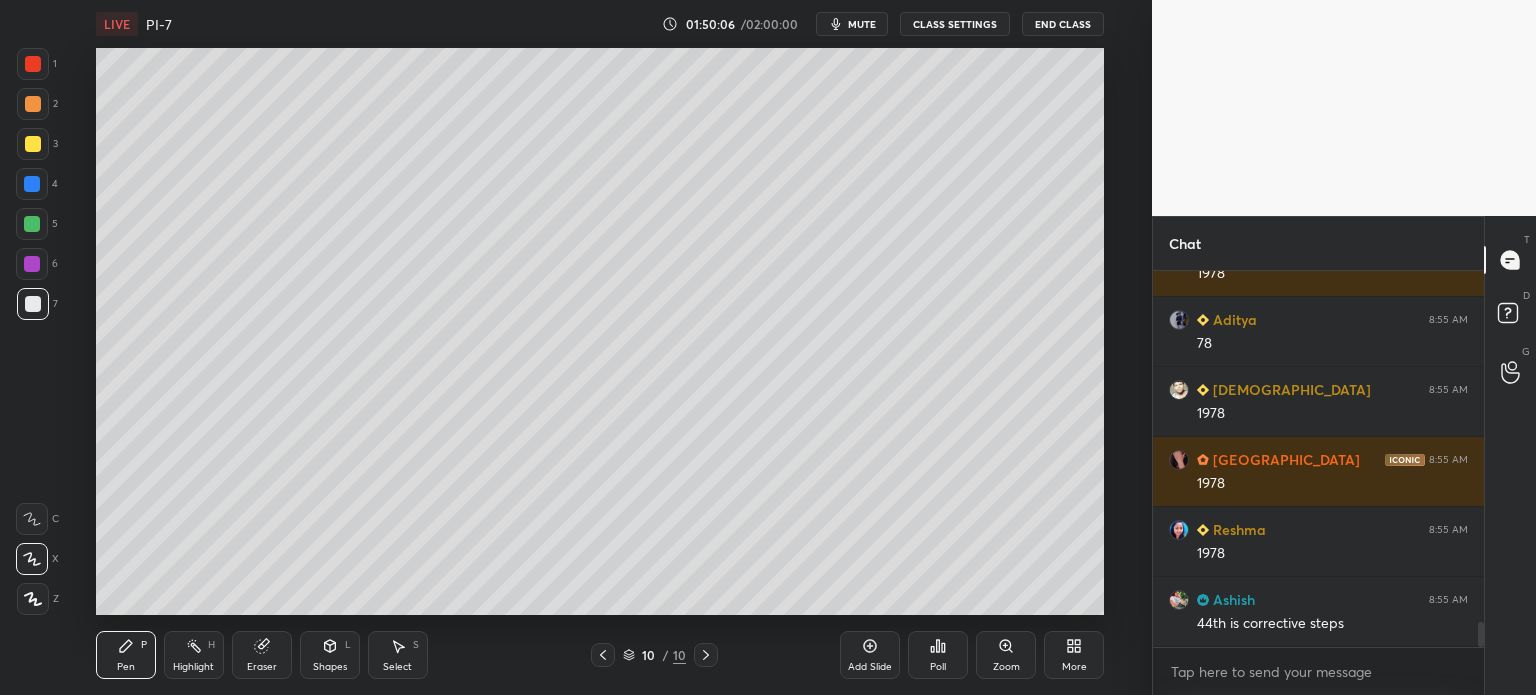 drag, startPoint x: 37, startPoint y: 303, endPoint x: 35, endPoint y: 253, distance: 50.039986 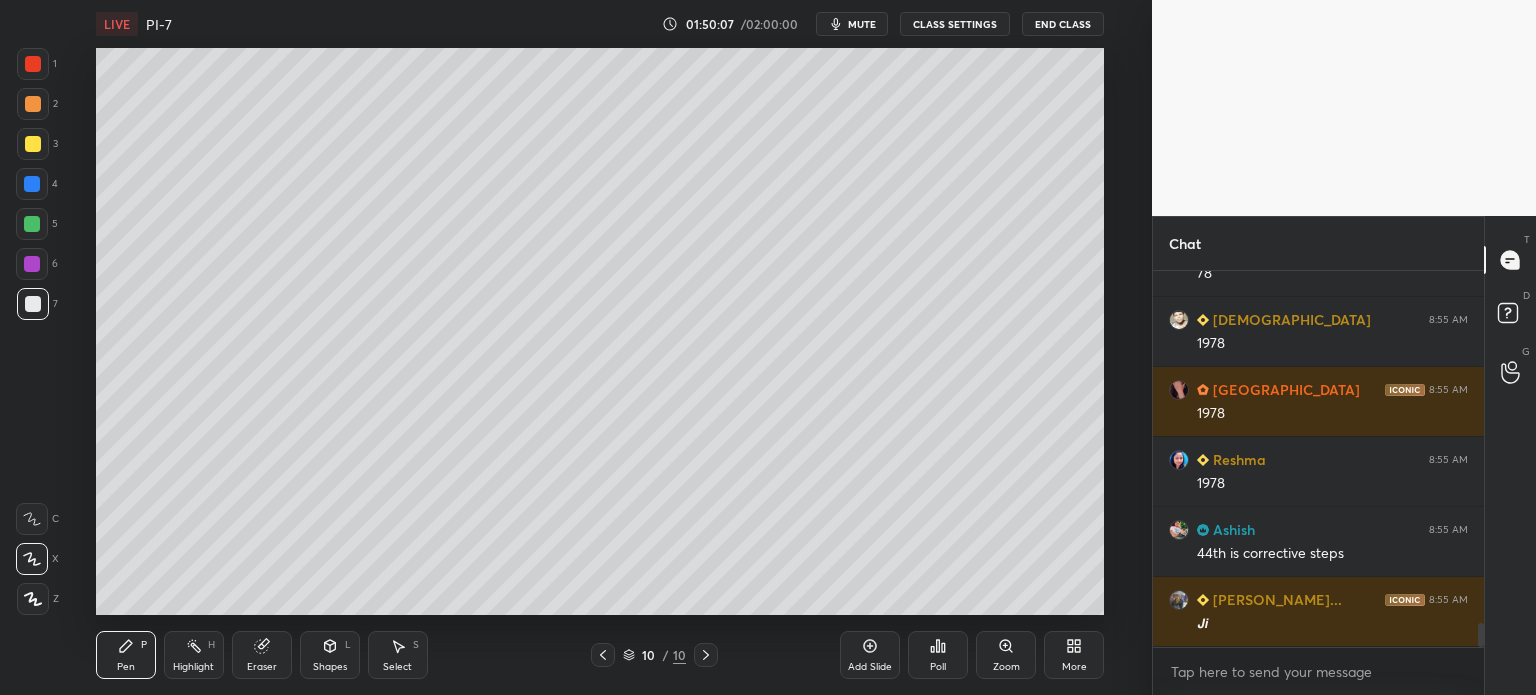 click at bounding box center [33, 144] 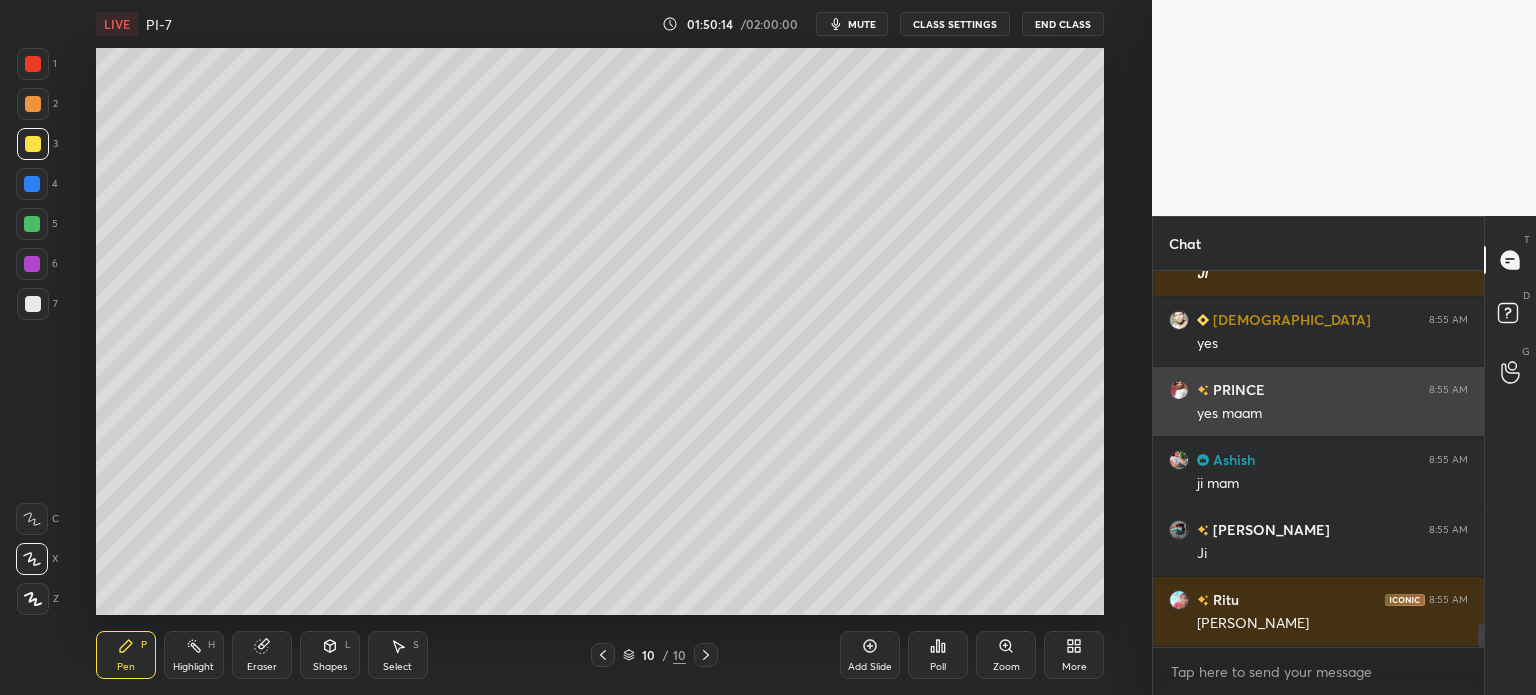 scroll, scrollTop: 5816, scrollLeft: 0, axis: vertical 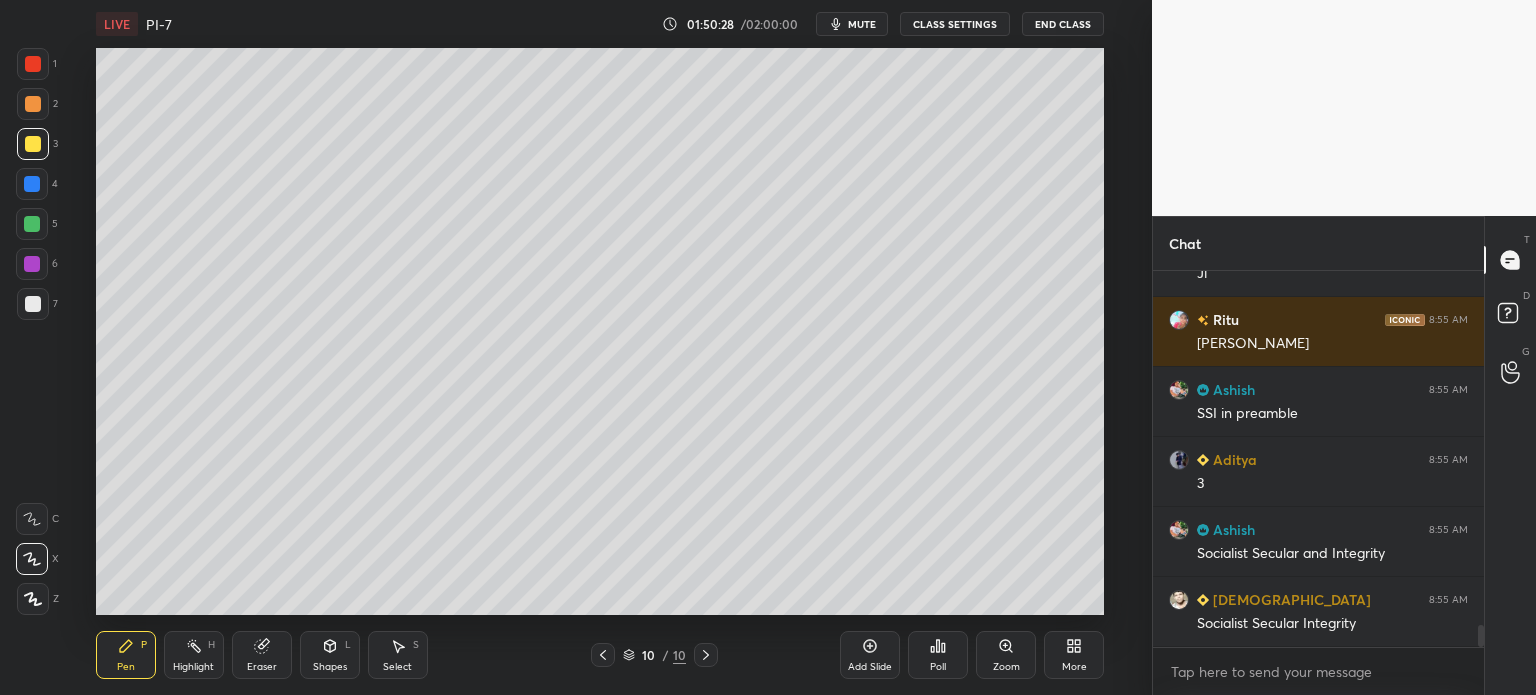 click at bounding box center (33, 304) 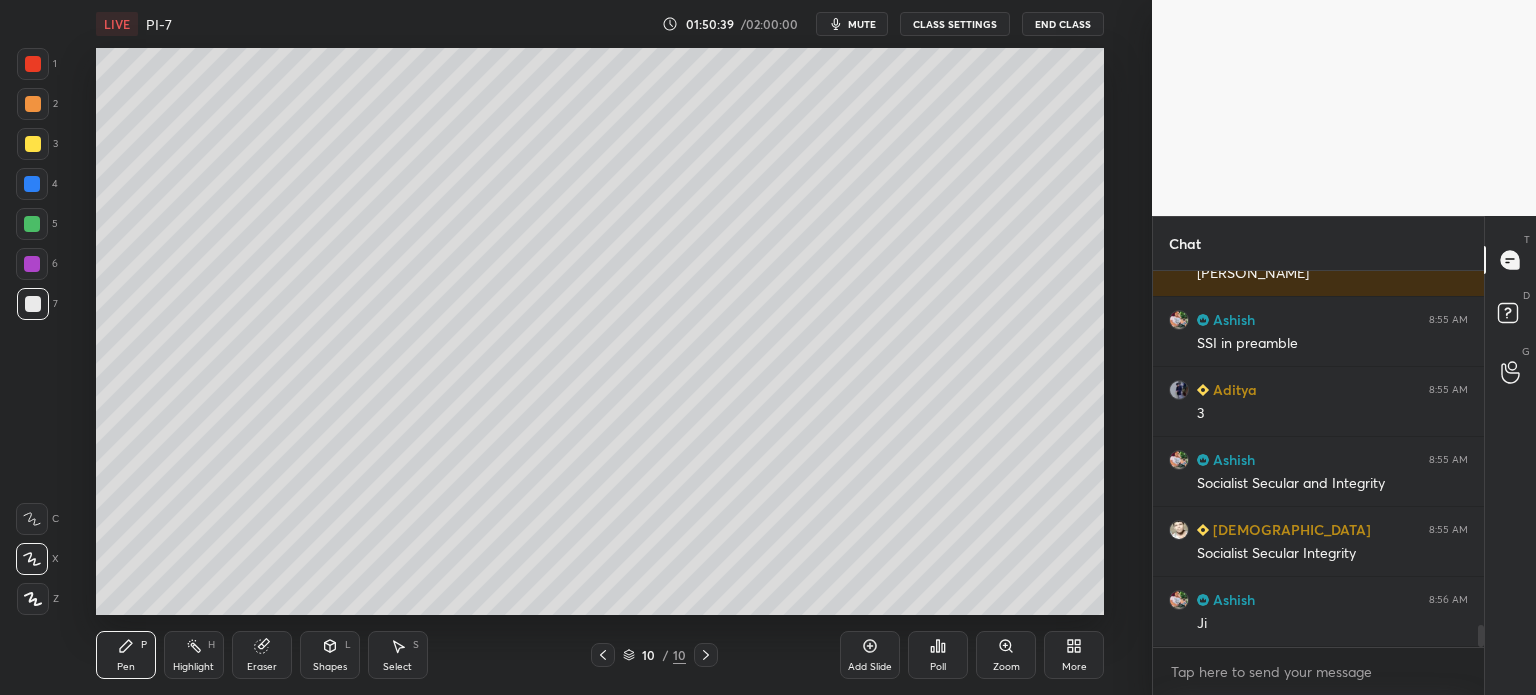 scroll, scrollTop: 6166, scrollLeft: 0, axis: vertical 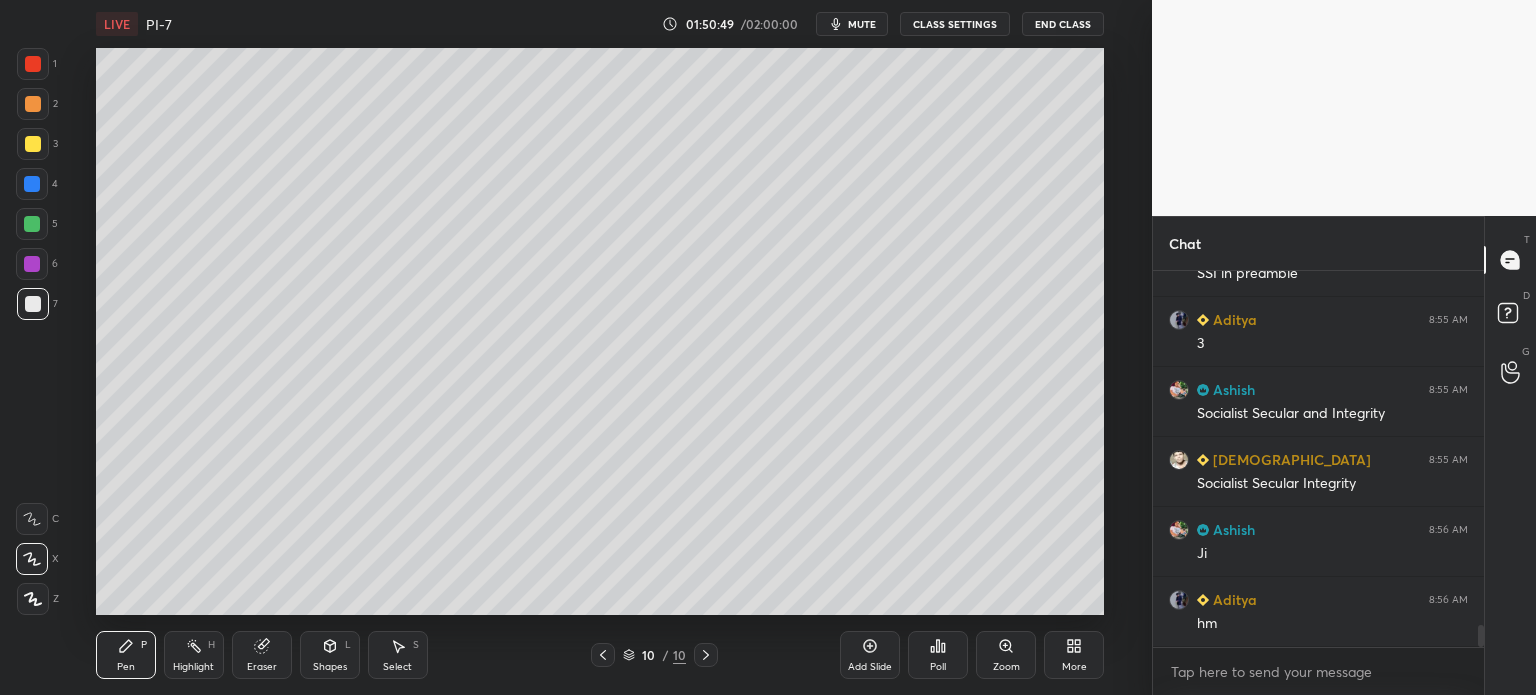 click at bounding box center (33, 144) 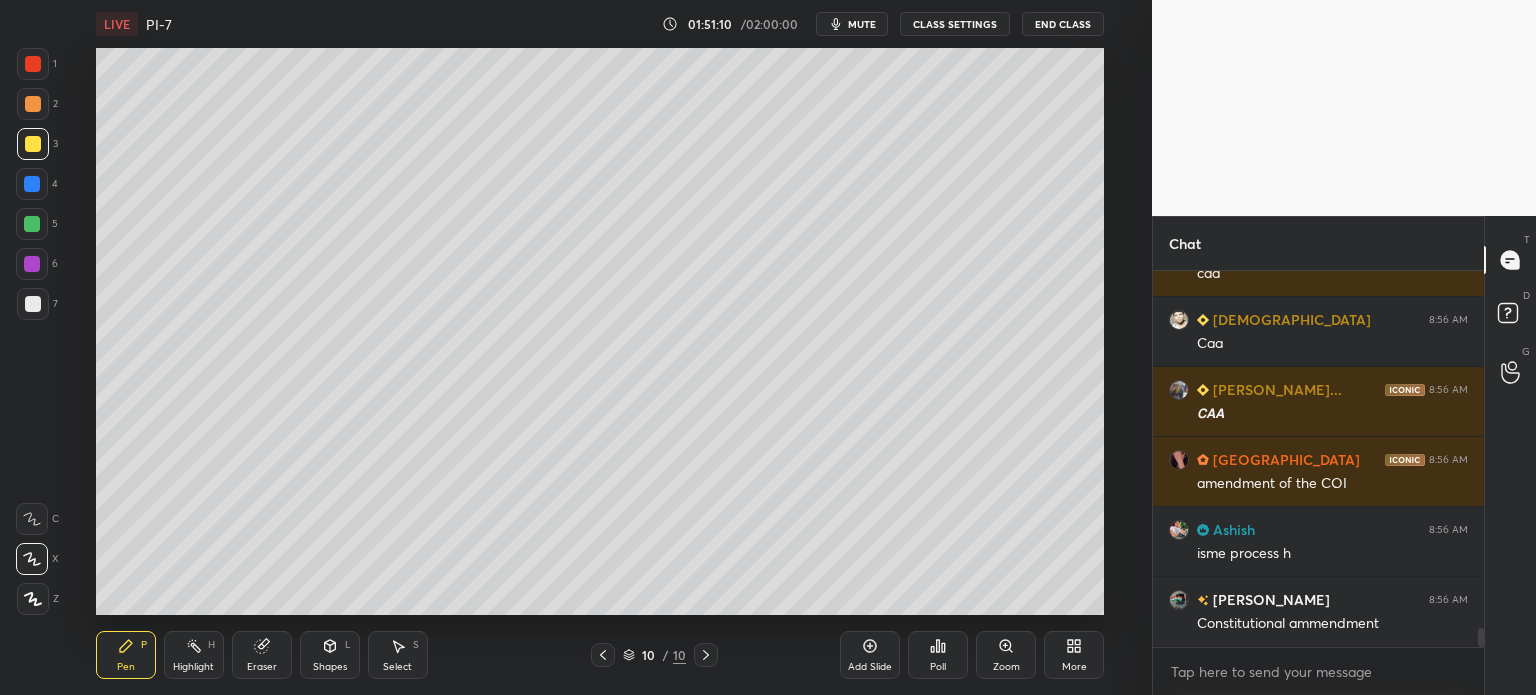 scroll, scrollTop: 7146, scrollLeft: 0, axis: vertical 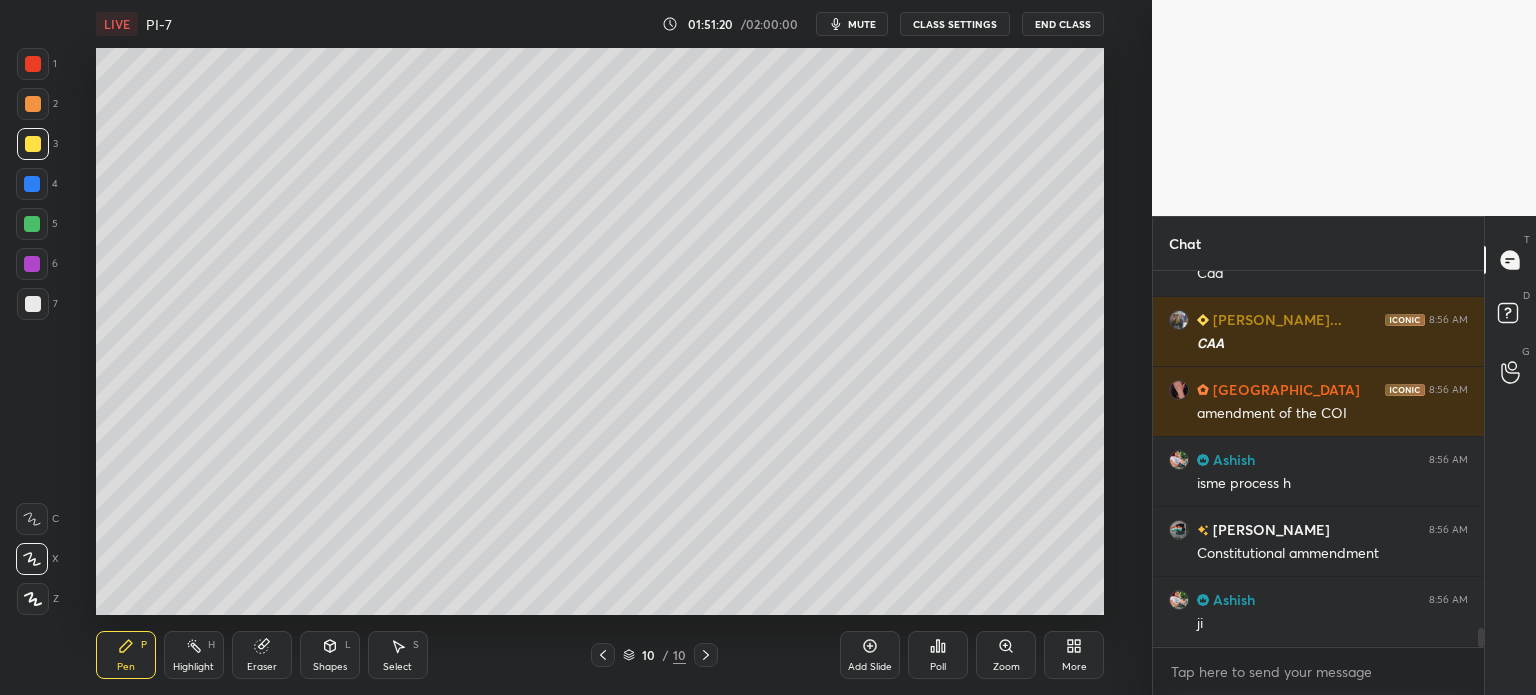 click at bounding box center [32, 184] 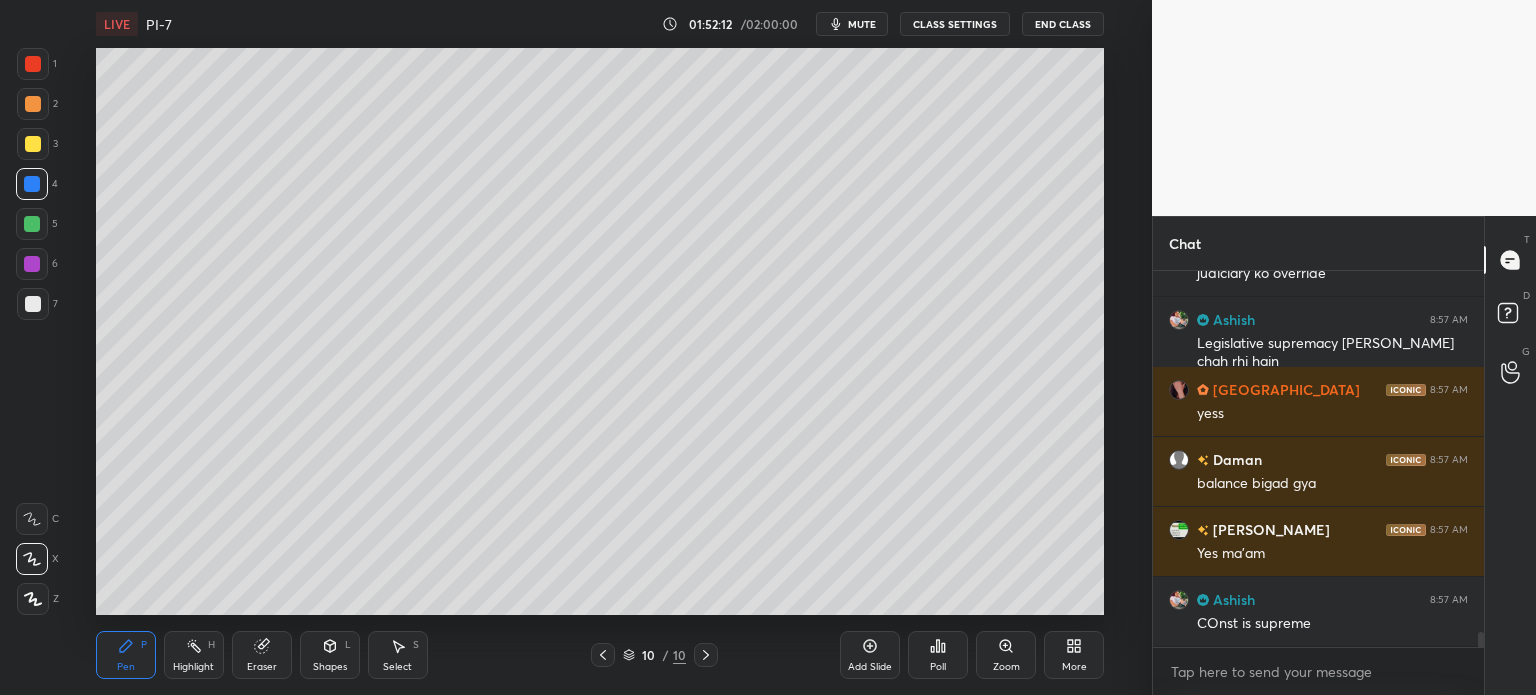 scroll, scrollTop: 8864, scrollLeft: 0, axis: vertical 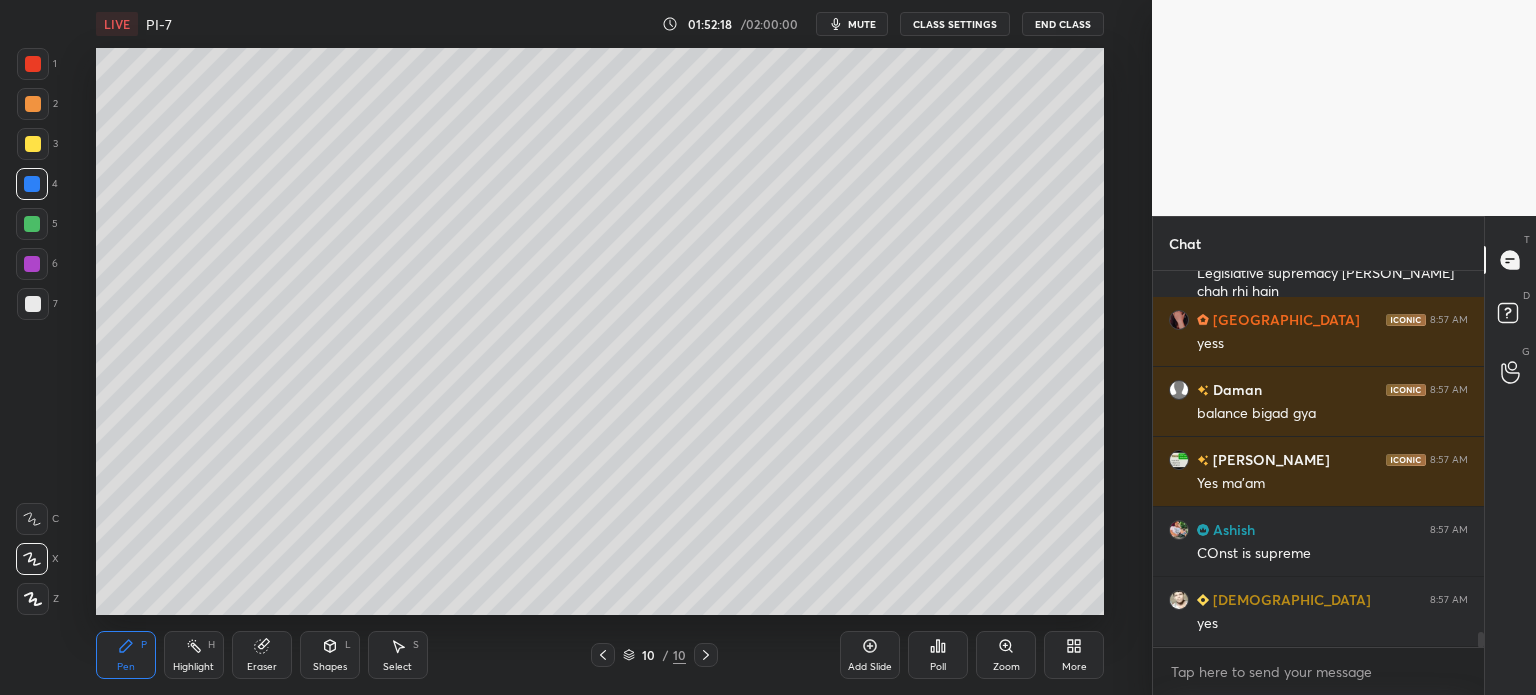click at bounding box center [33, 144] 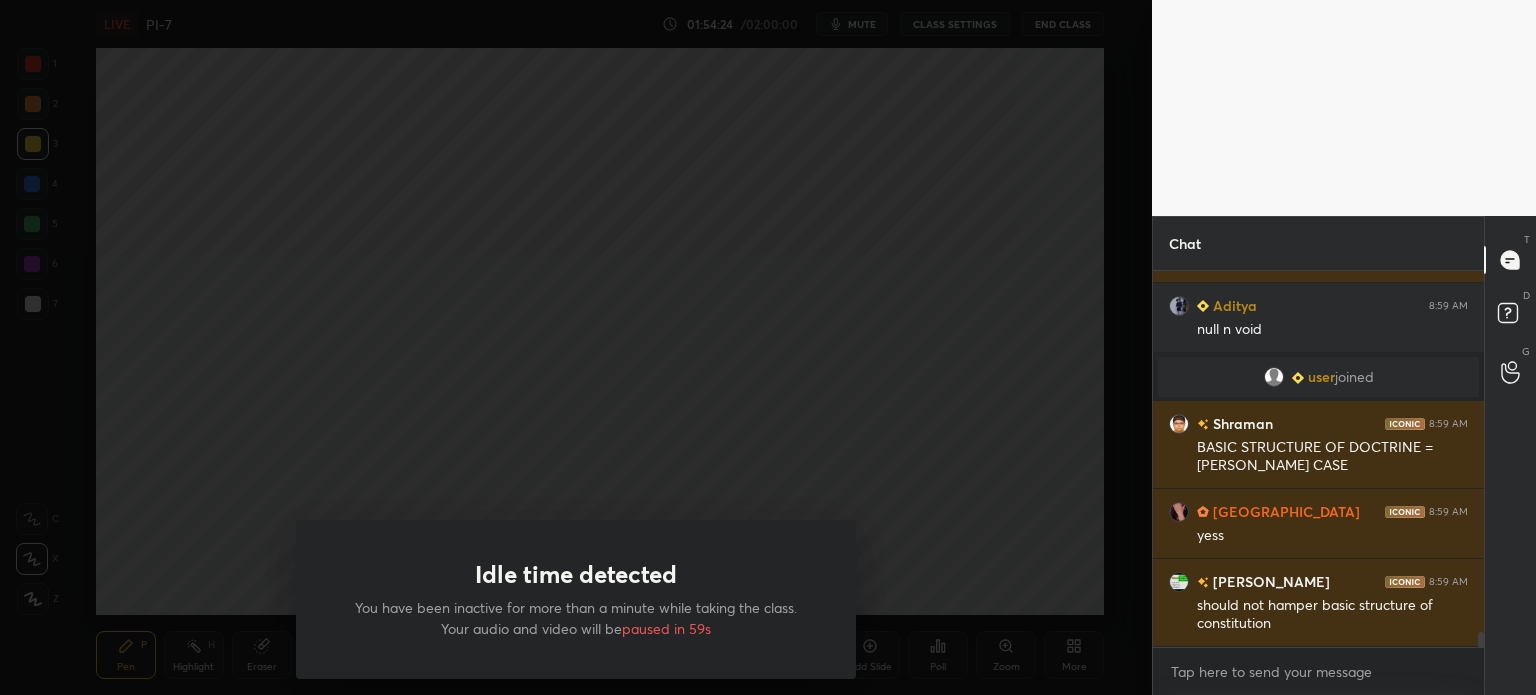 scroll, scrollTop: 8842, scrollLeft: 0, axis: vertical 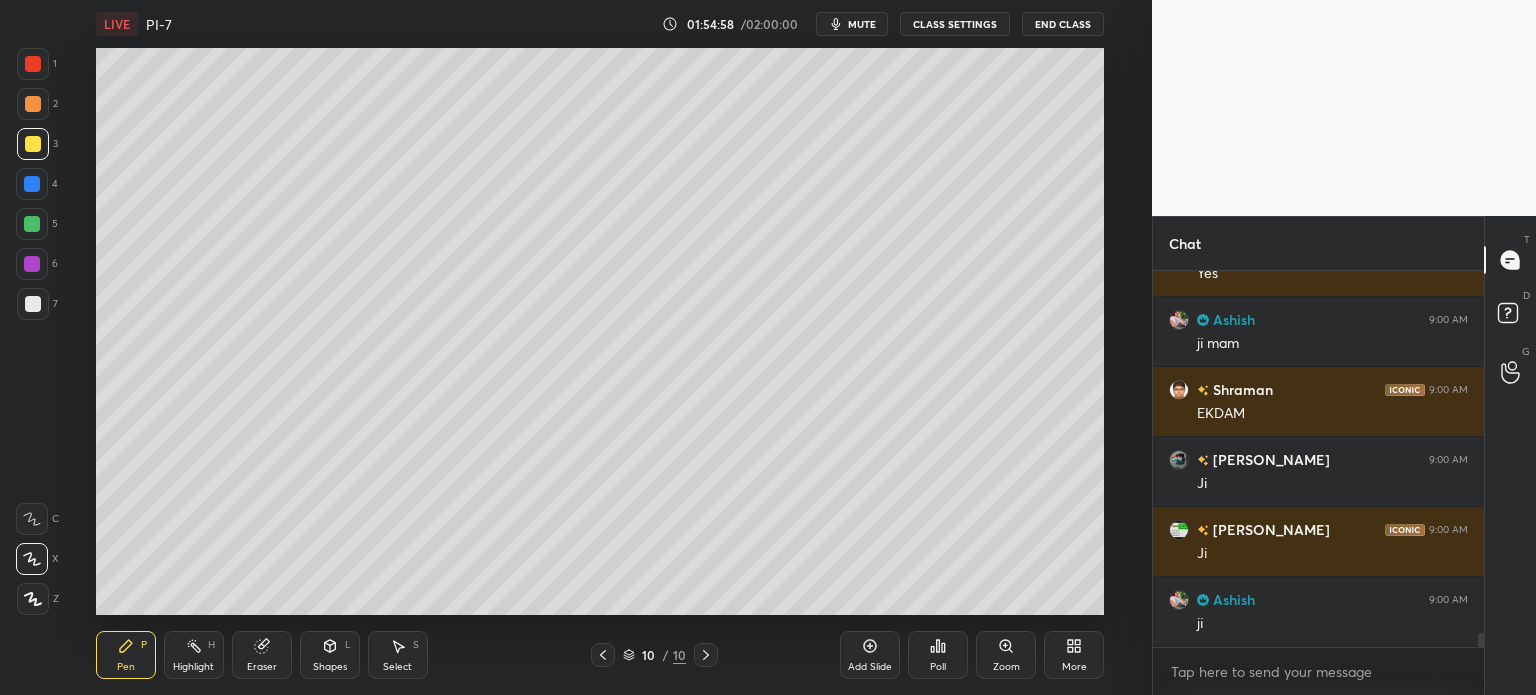 click at bounding box center [32, 184] 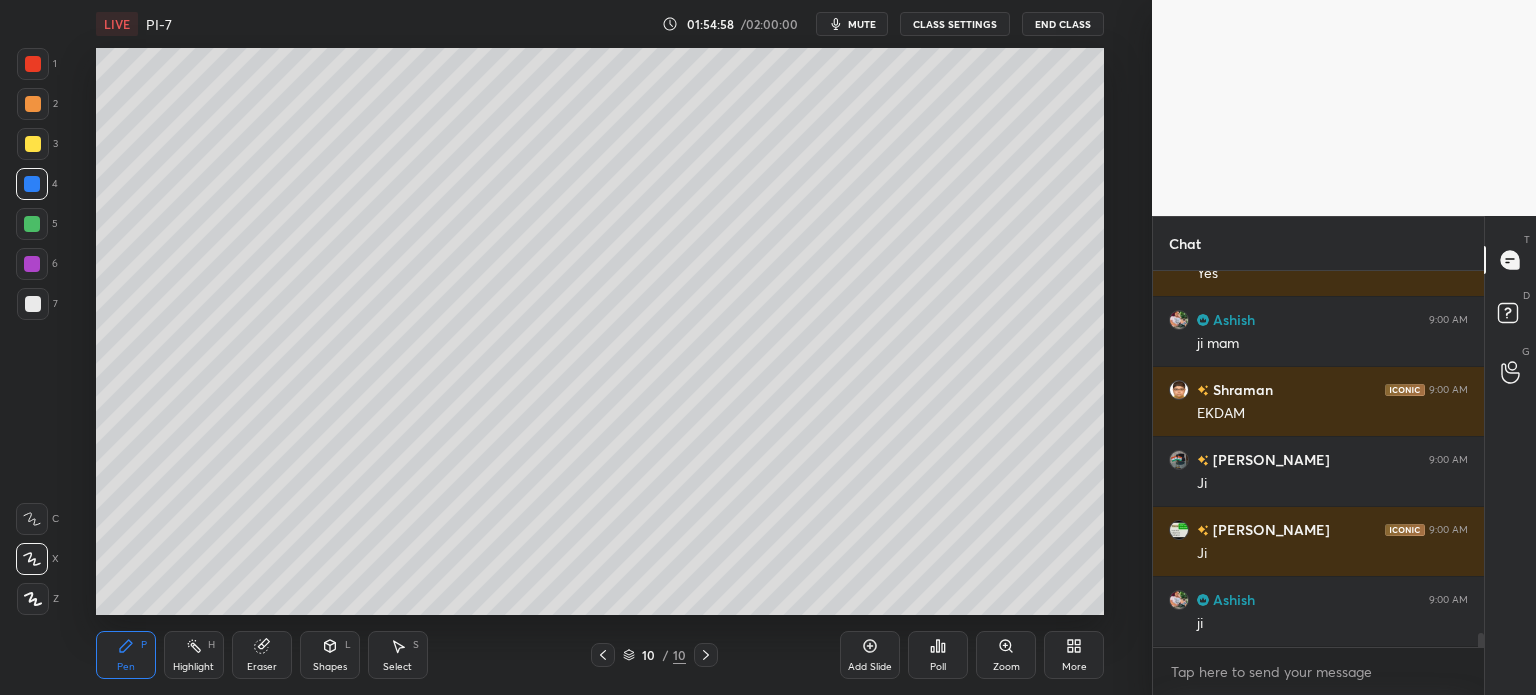 scroll, scrollTop: 9998, scrollLeft: 0, axis: vertical 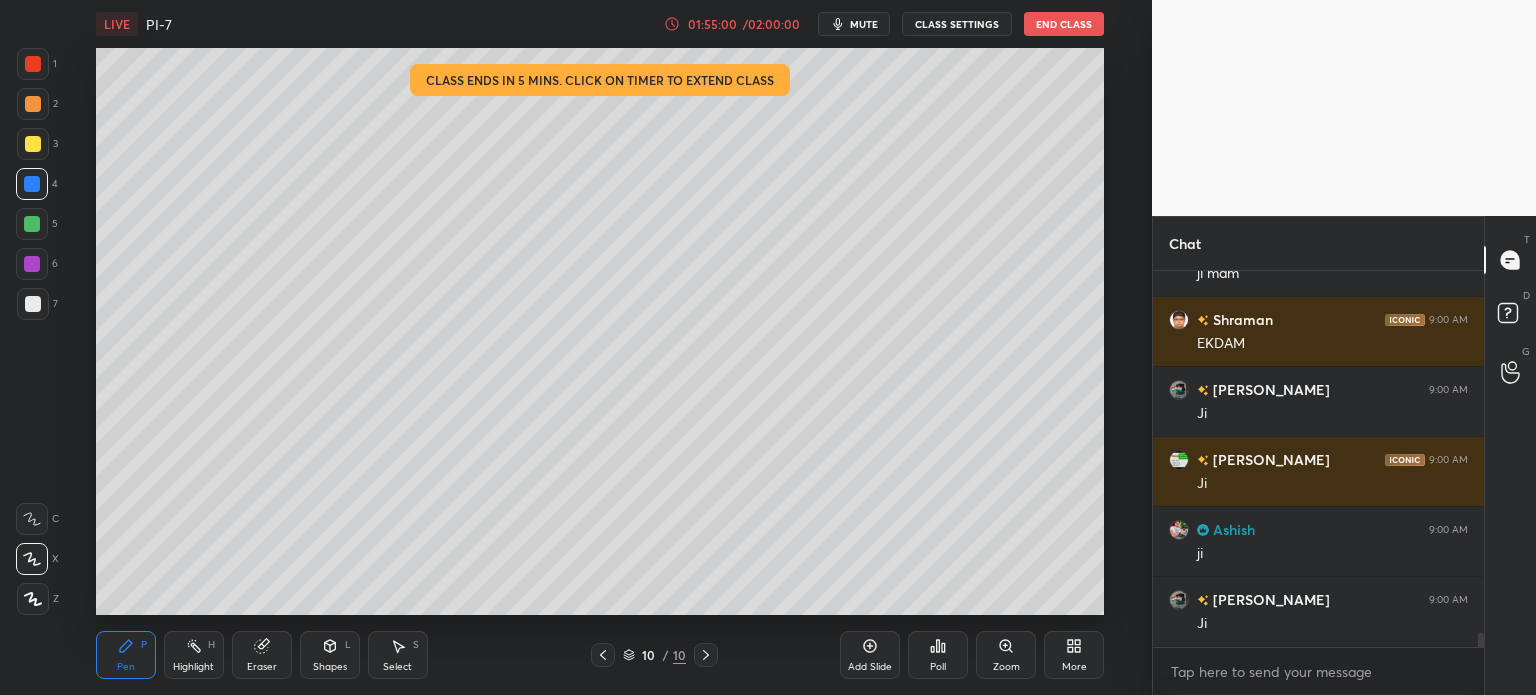 click at bounding box center (33, 304) 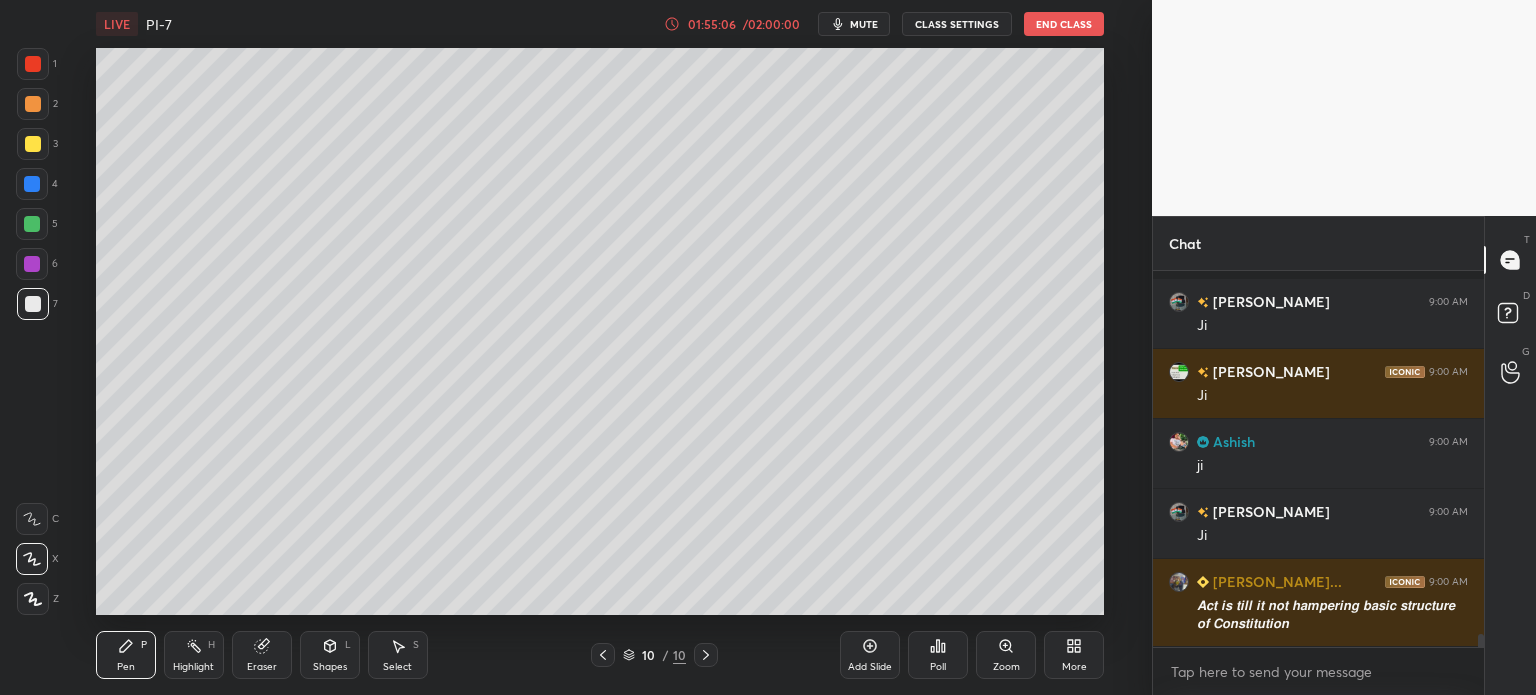 scroll, scrollTop: 10174, scrollLeft: 0, axis: vertical 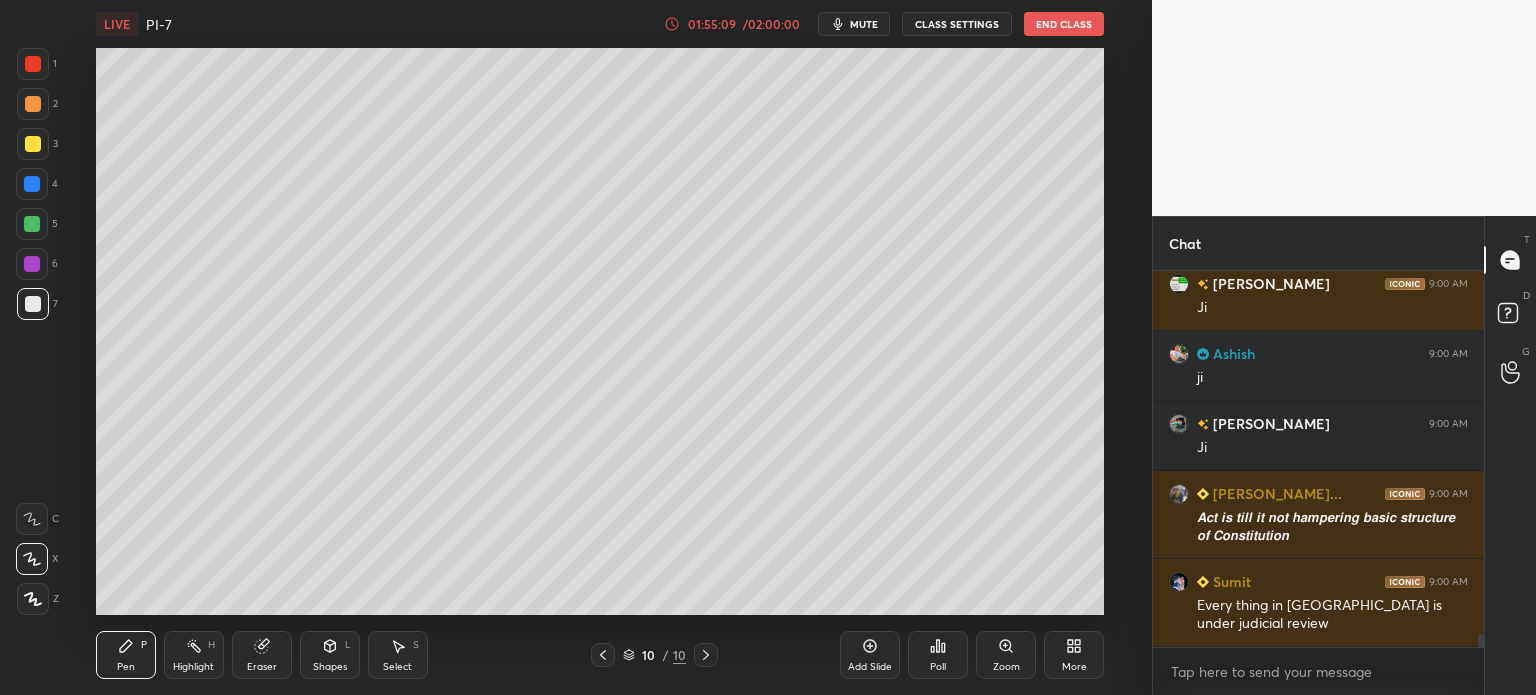 click at bounding box center (32, 184) 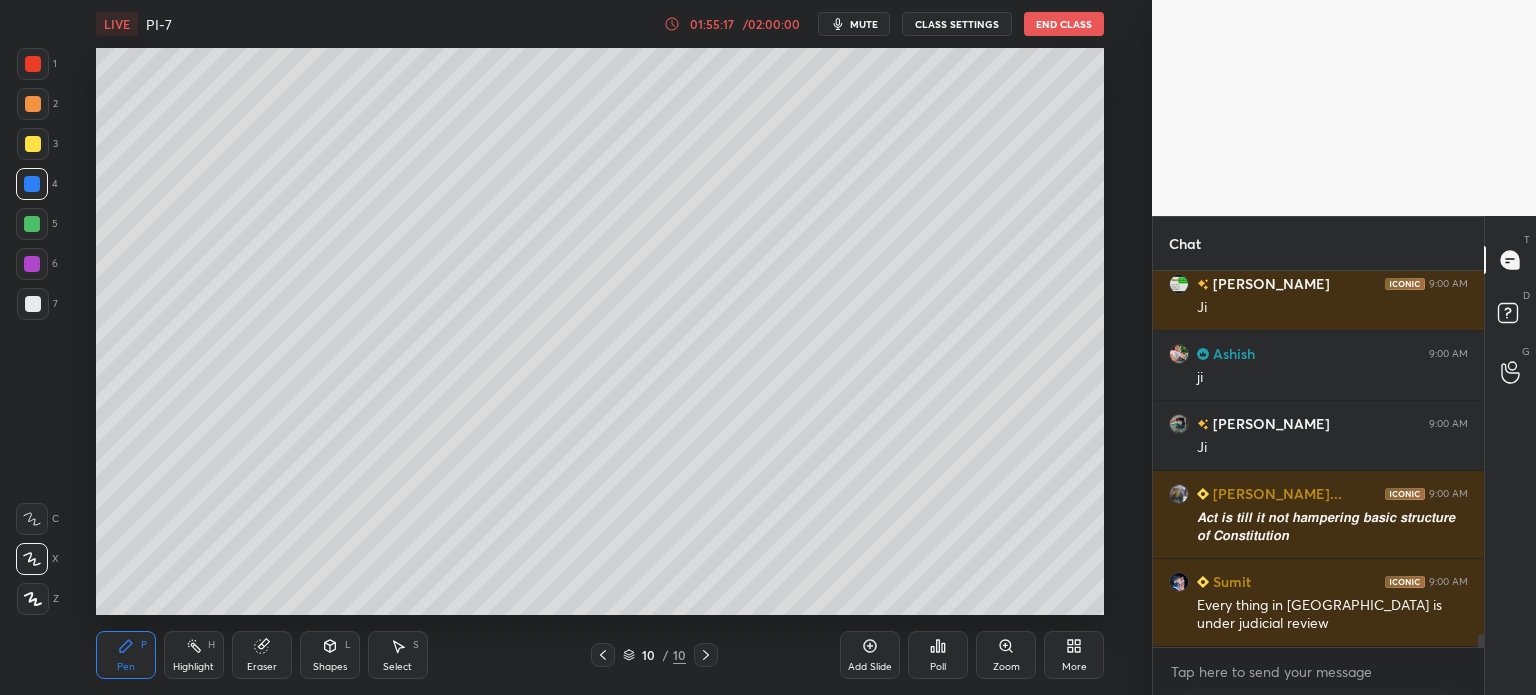 click at bounding box center [32, 224] 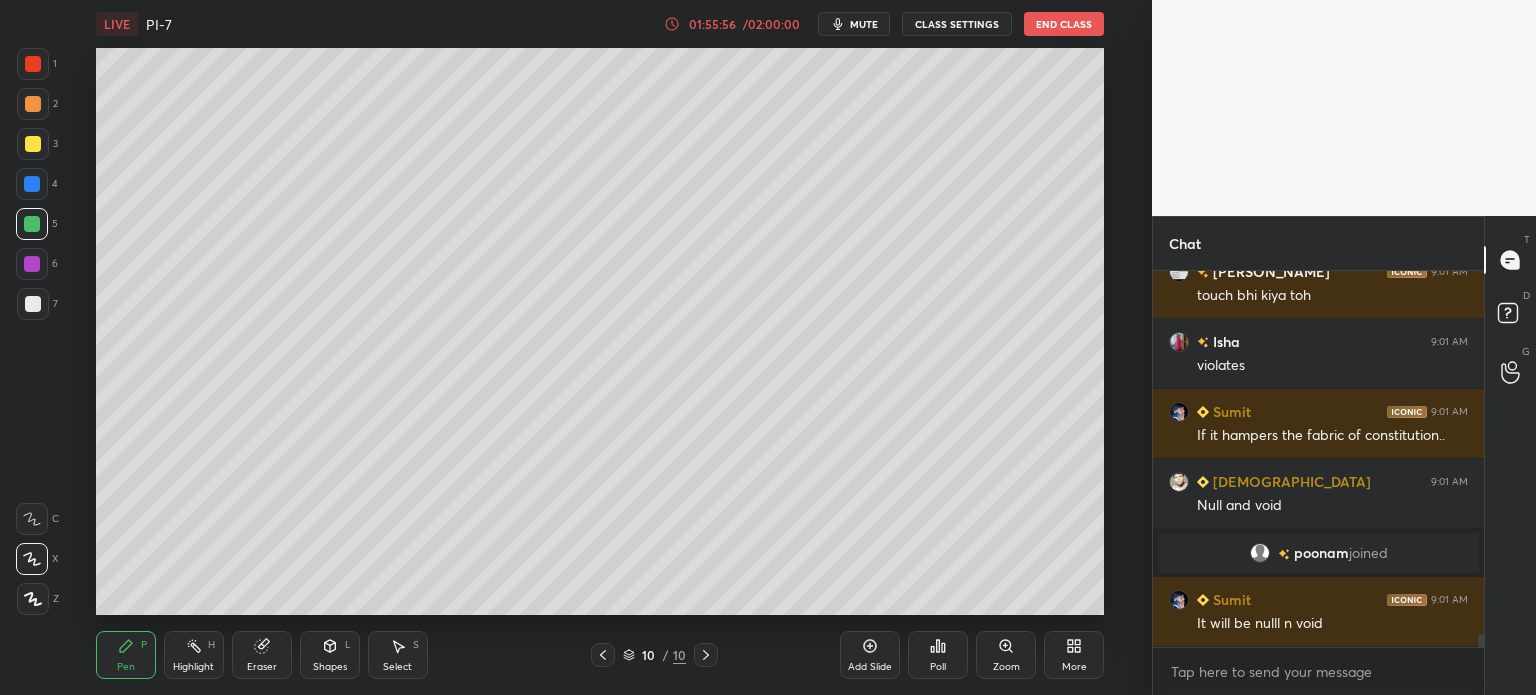 scroll, scrollTop: 10338, scrollLeft: 0, axis: vertical 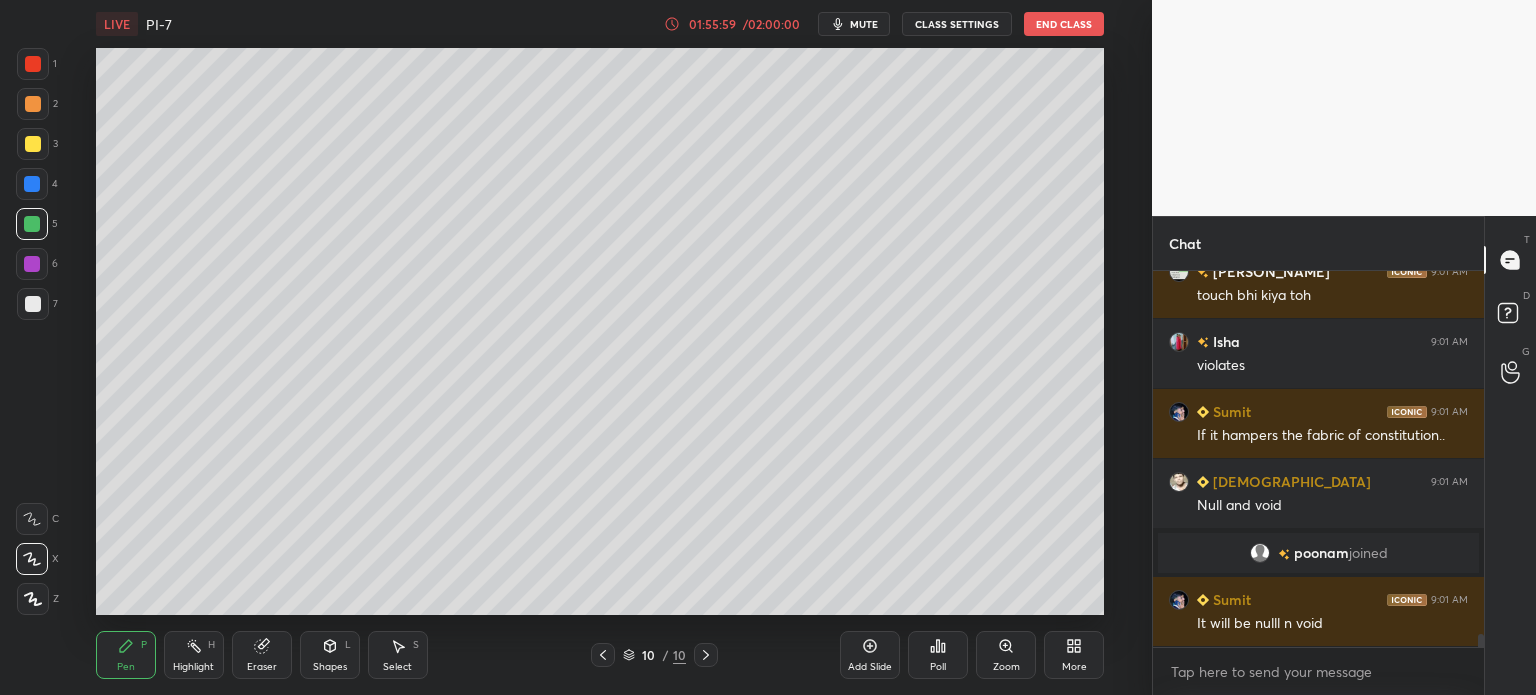 click at bounding box center [33, 64] 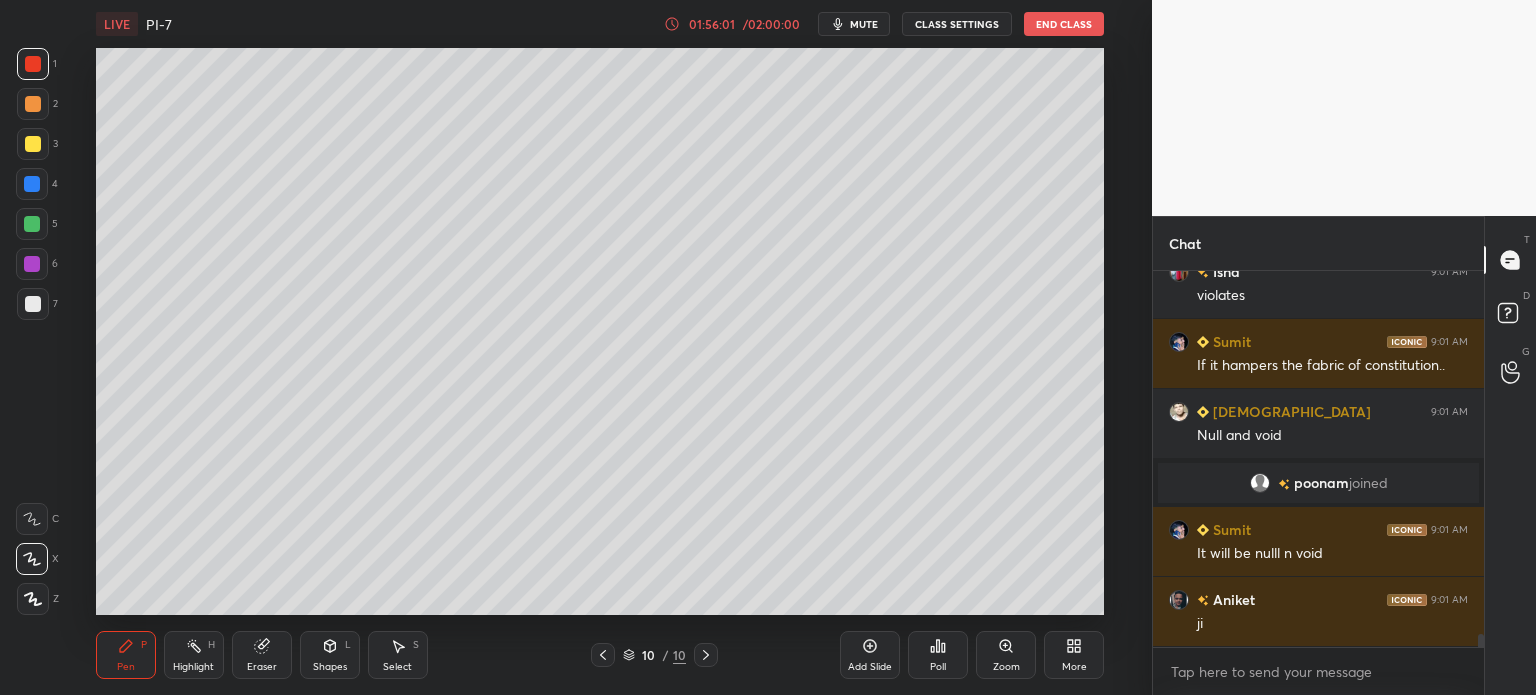 scroll, scrollTop: 10478, scrollLeft: 0, axis: vertical 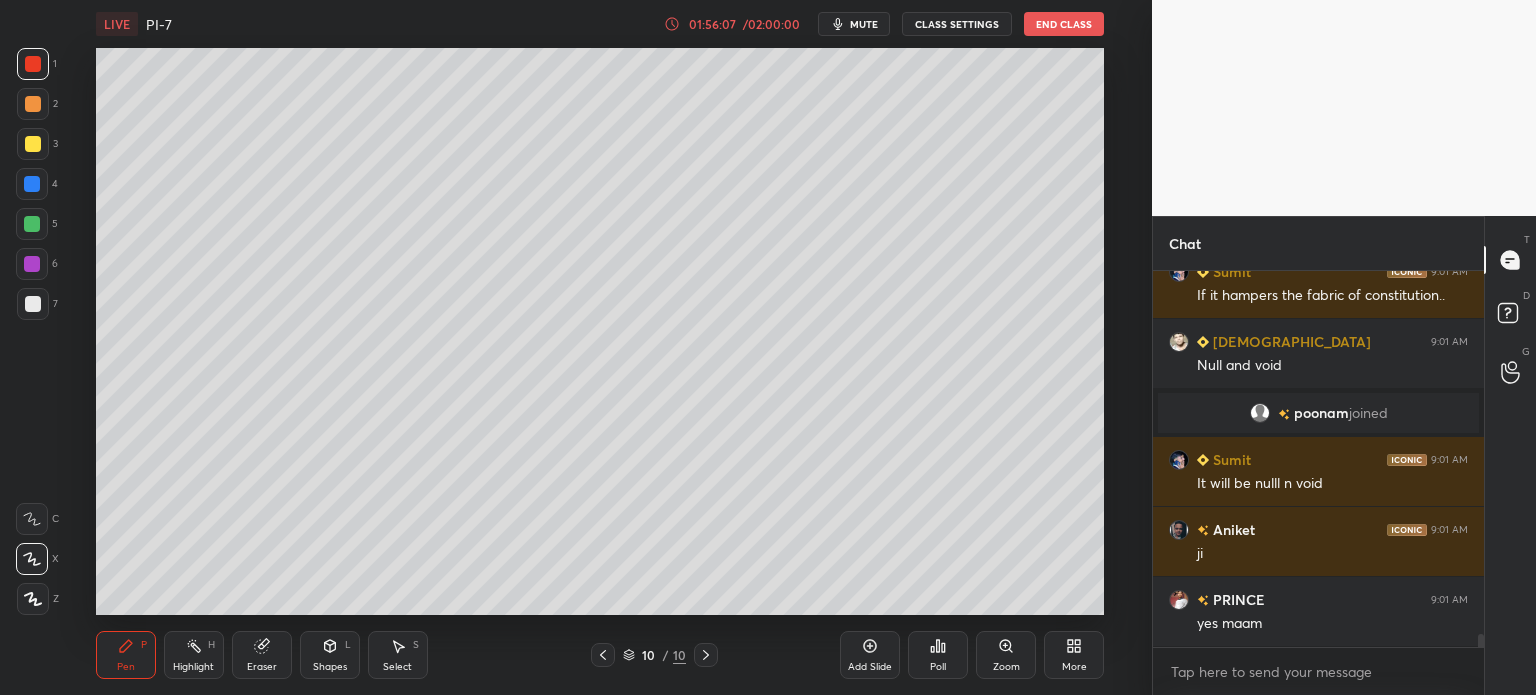 click at bounding box center [33, 304] 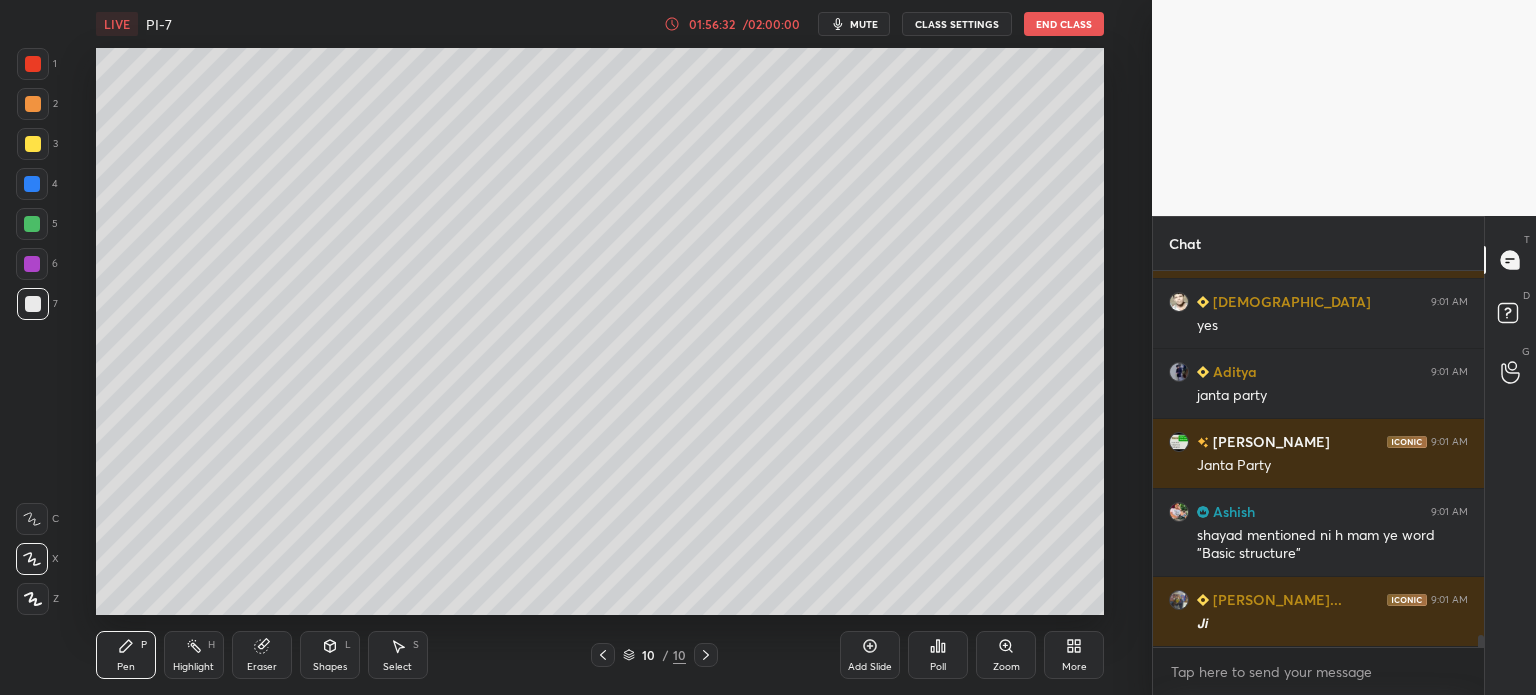 scroll, scrollTop: 11406, scrollLeft: 0, axis: vertical 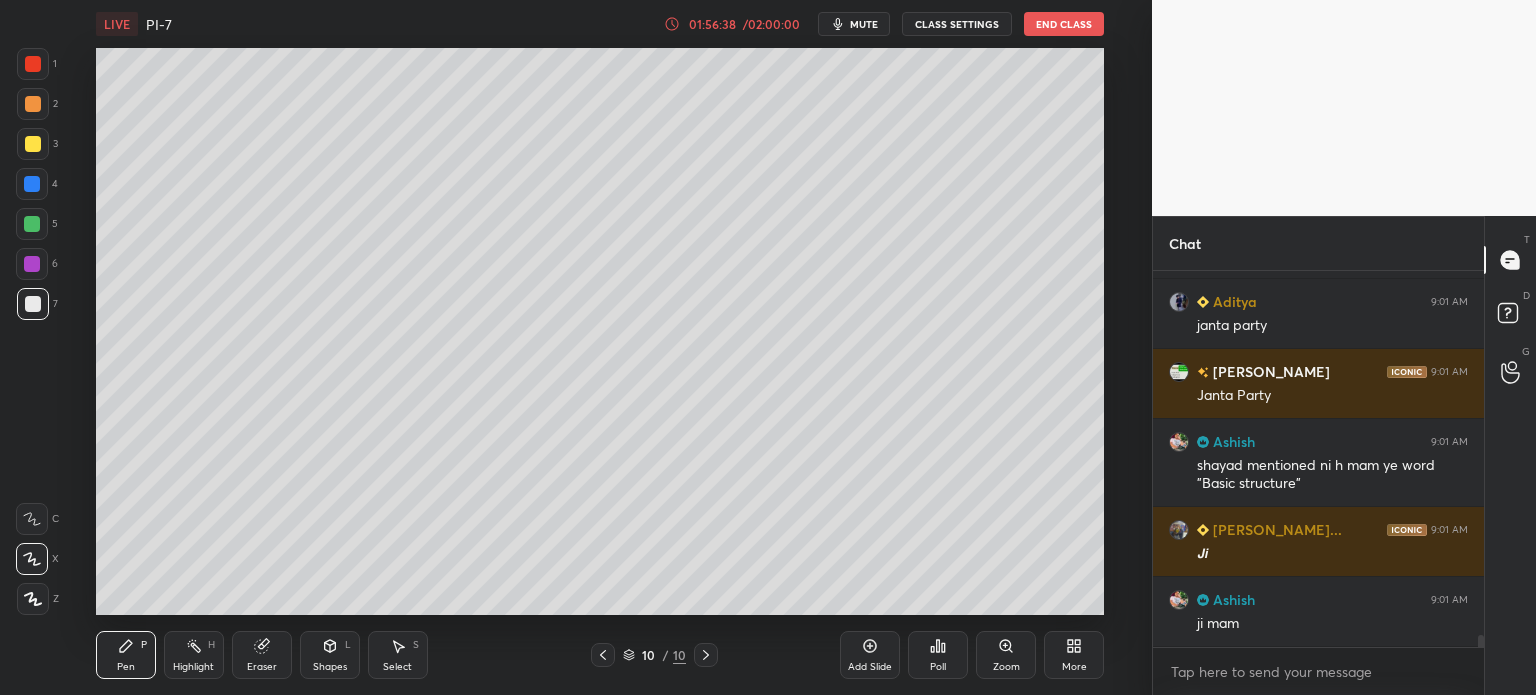 click at bounding box center [33, 304] 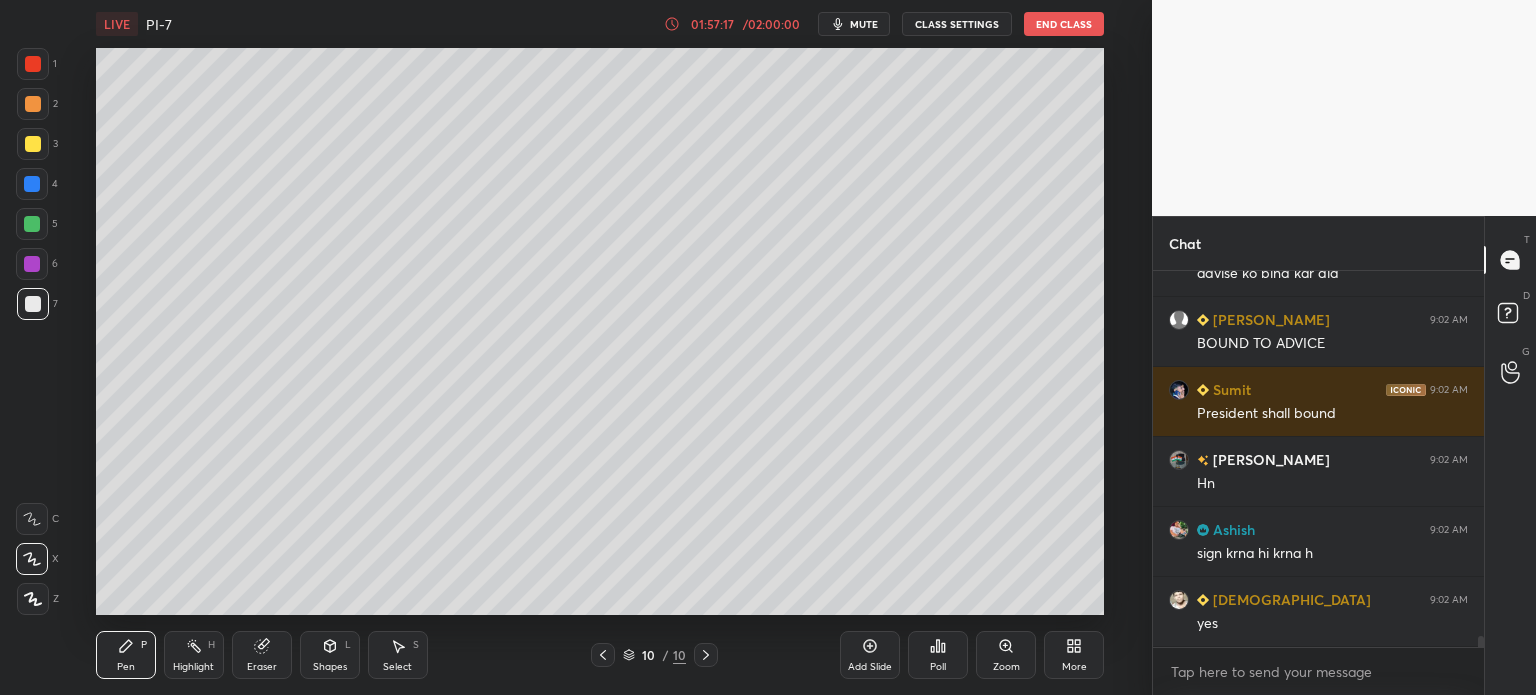 scroll, scrollTop: 12246, scrollLeft: 0, axis: vertical 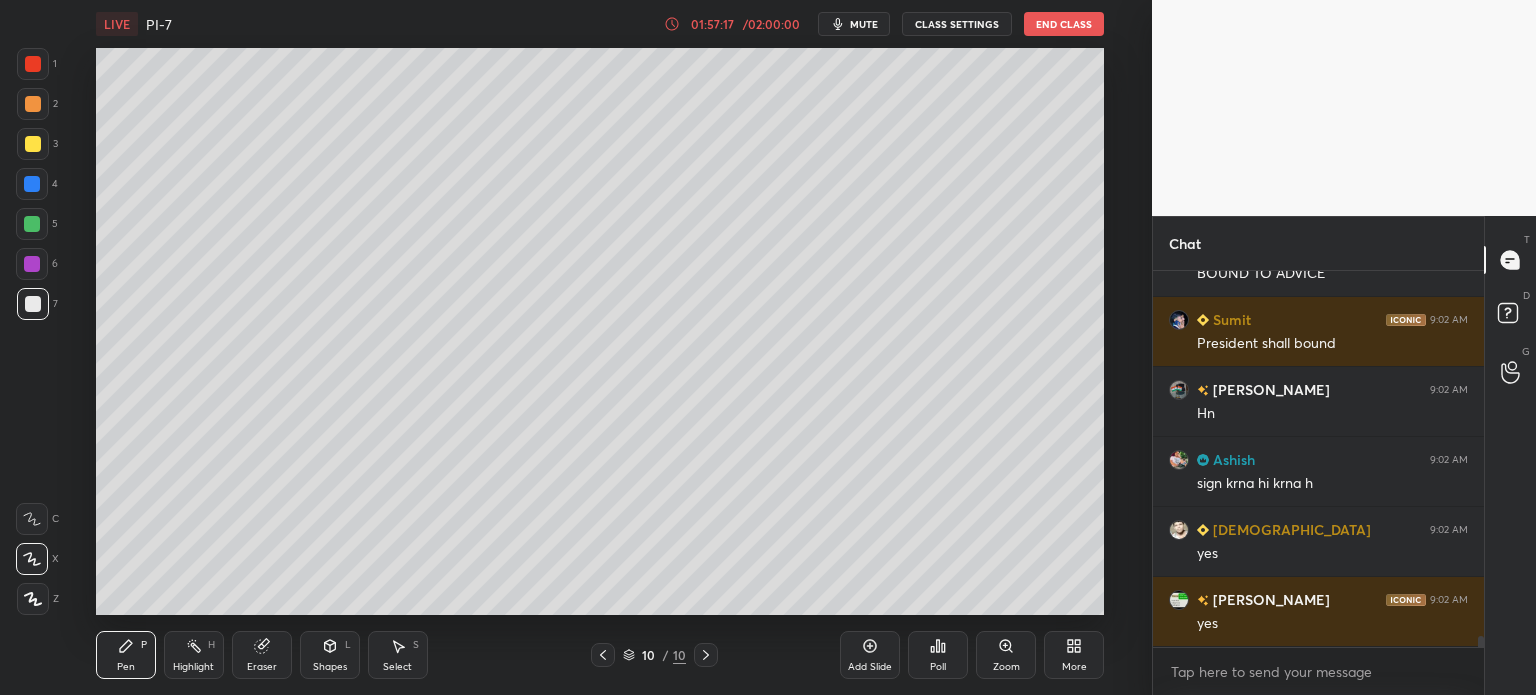 click at bounding box center (33, 144) 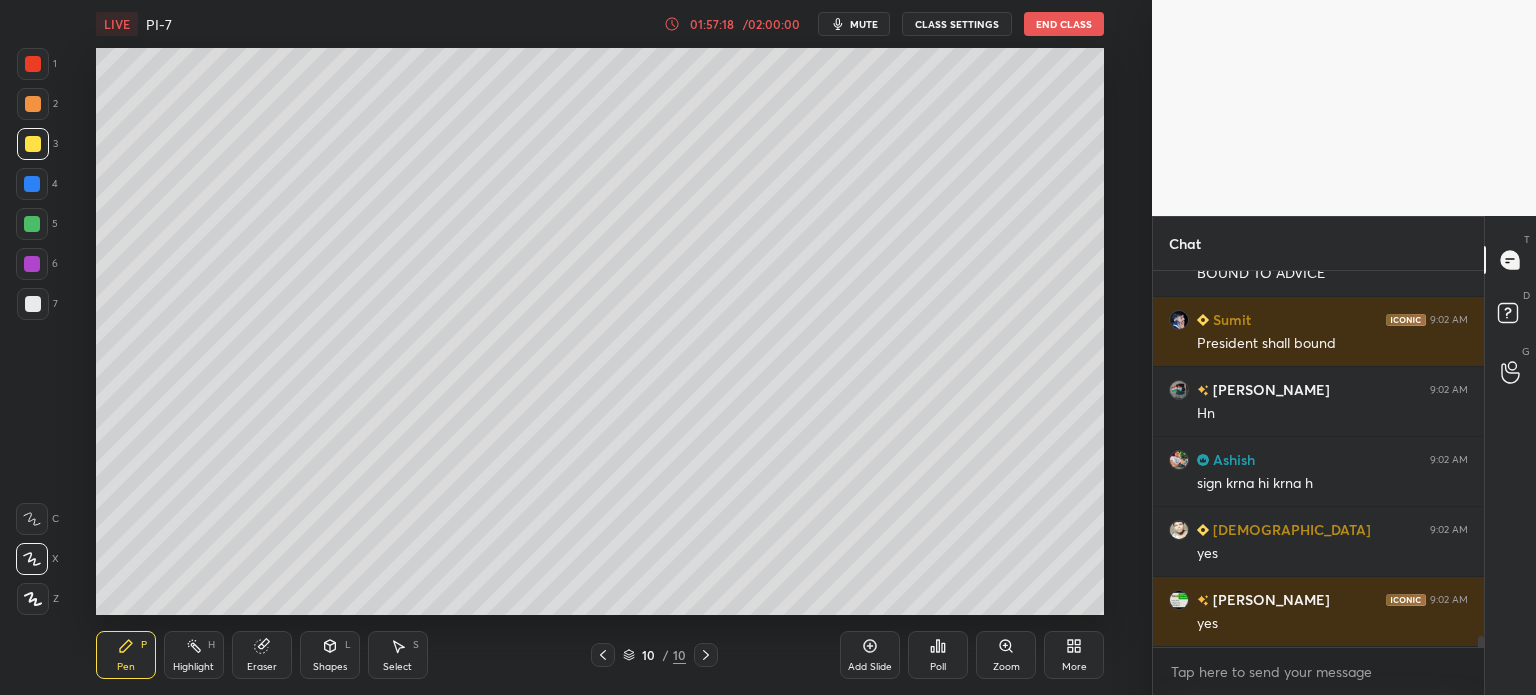 scroll, scrollTop: 12316, scrollLeft: 0, axis: vertical 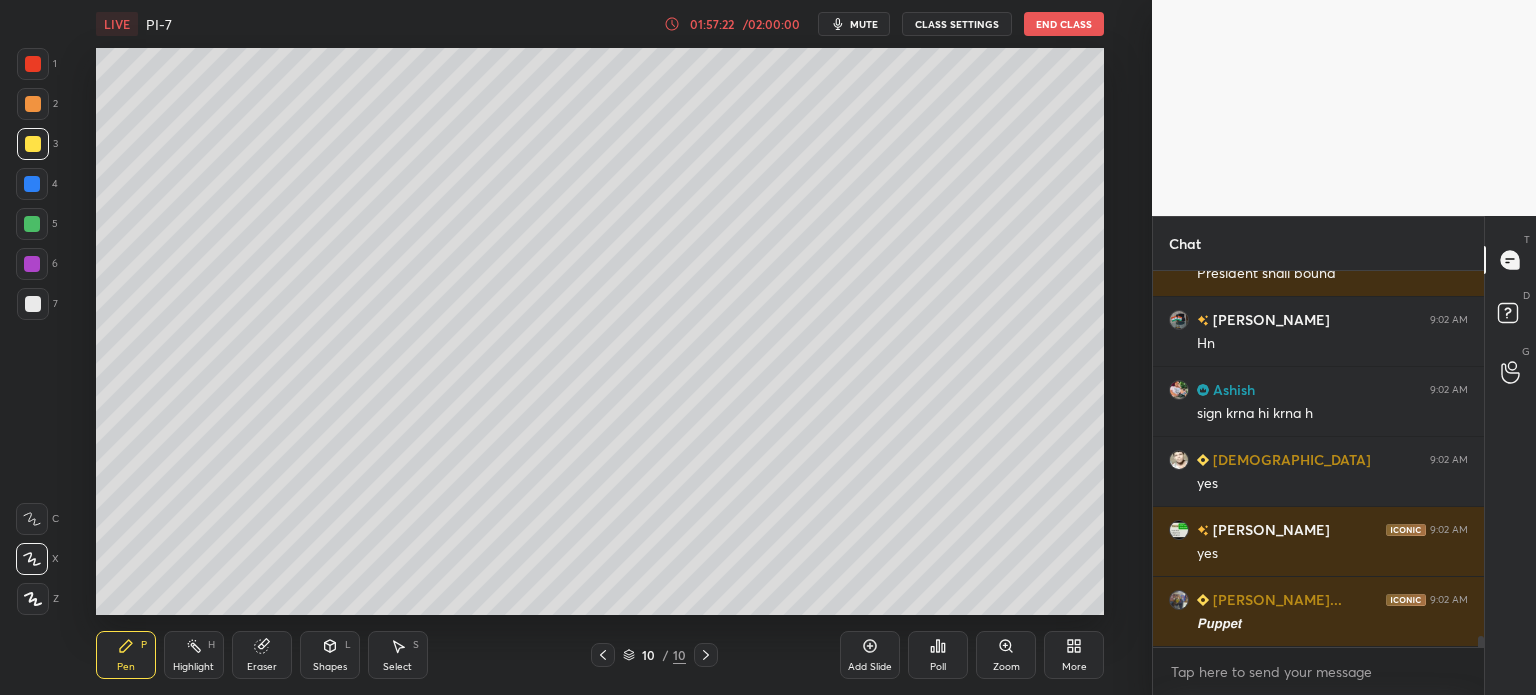 click at bounding box center (33, 304) 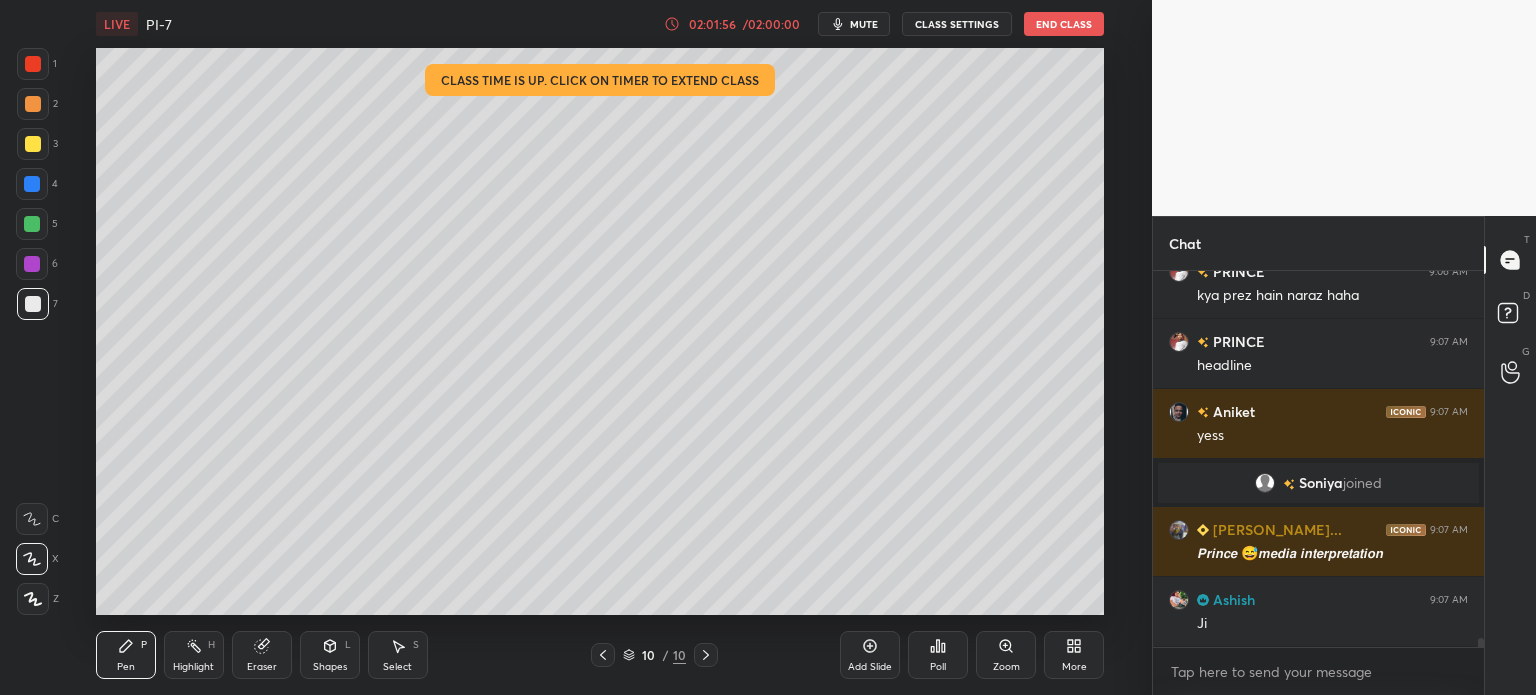 scroll, scrollTop: 16246, scrollLeft: 0, axis: vertical 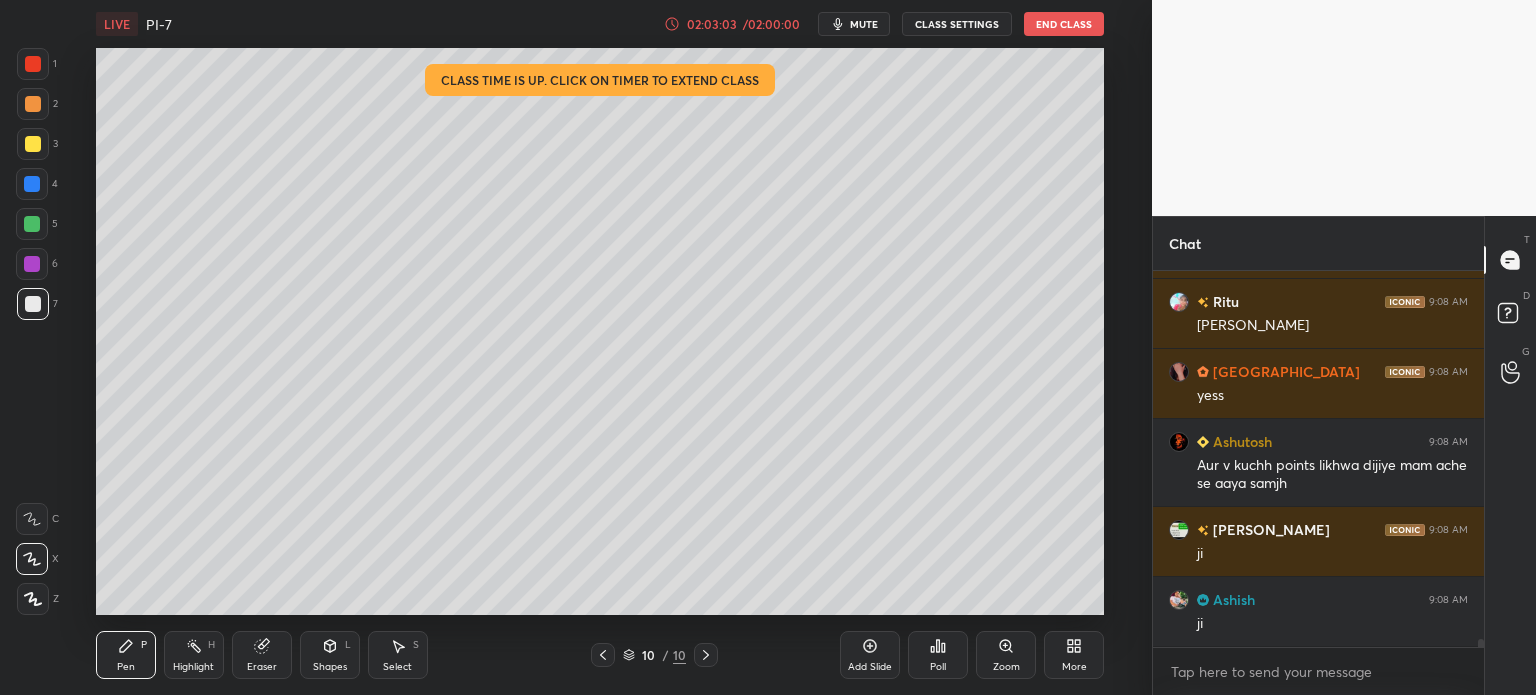 click at bounding box center (33, 304) 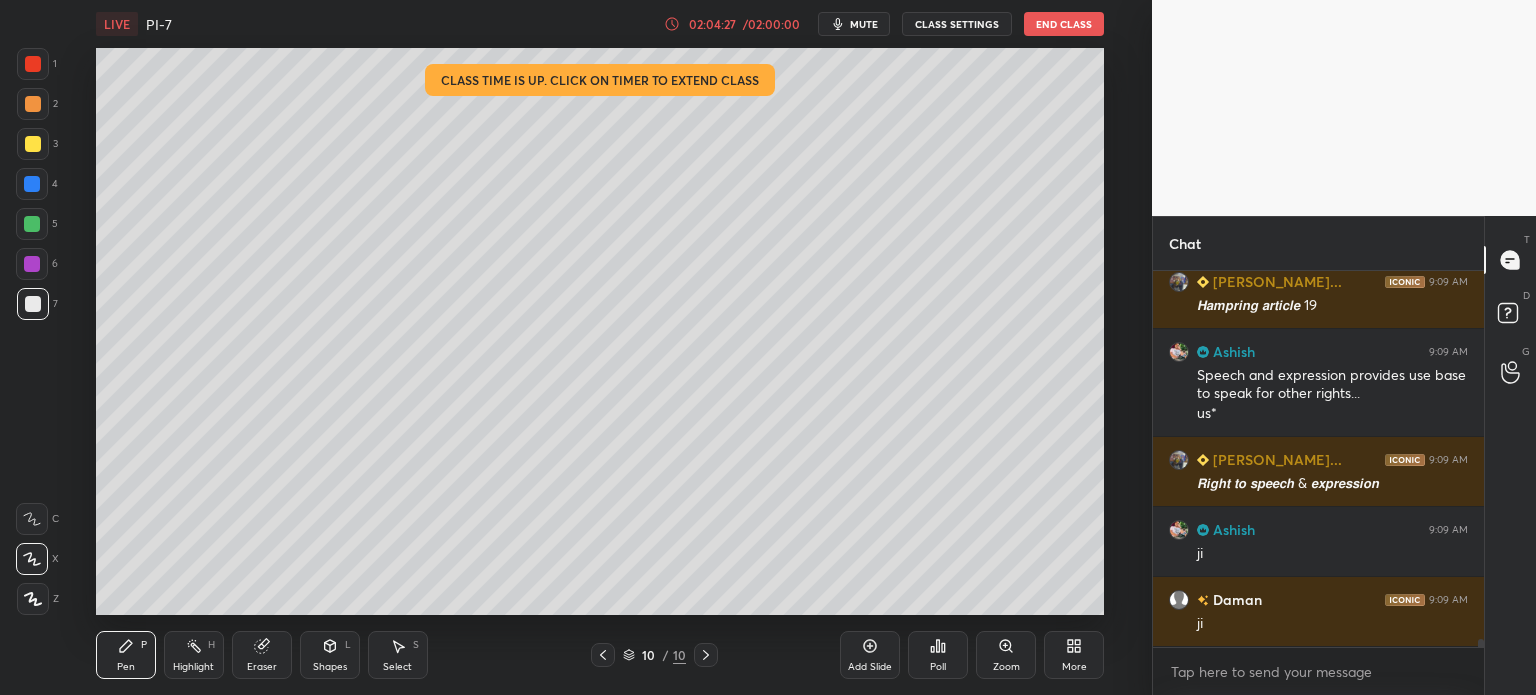 scroll, scrollTop: 18408, scrollLeft: 0, axis: vertical 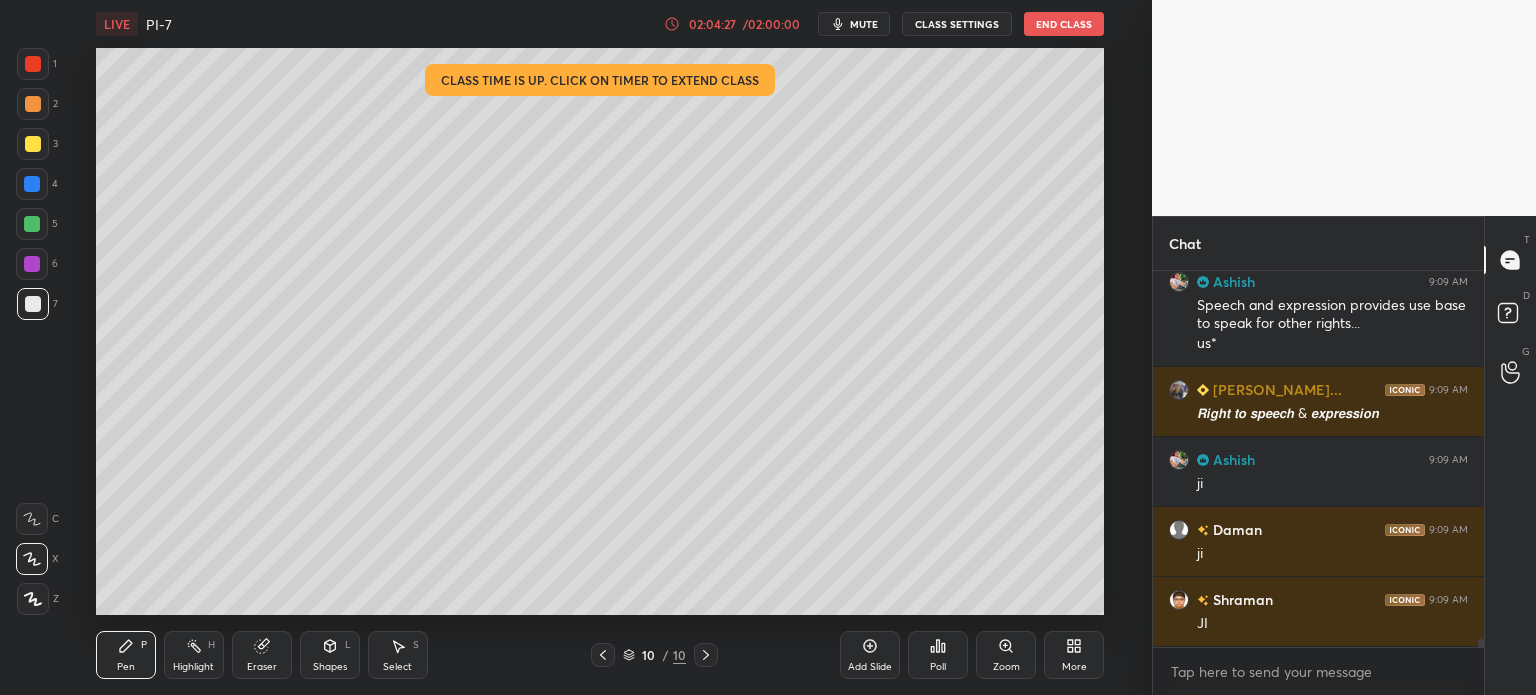 click at bounding box center (32, 184) 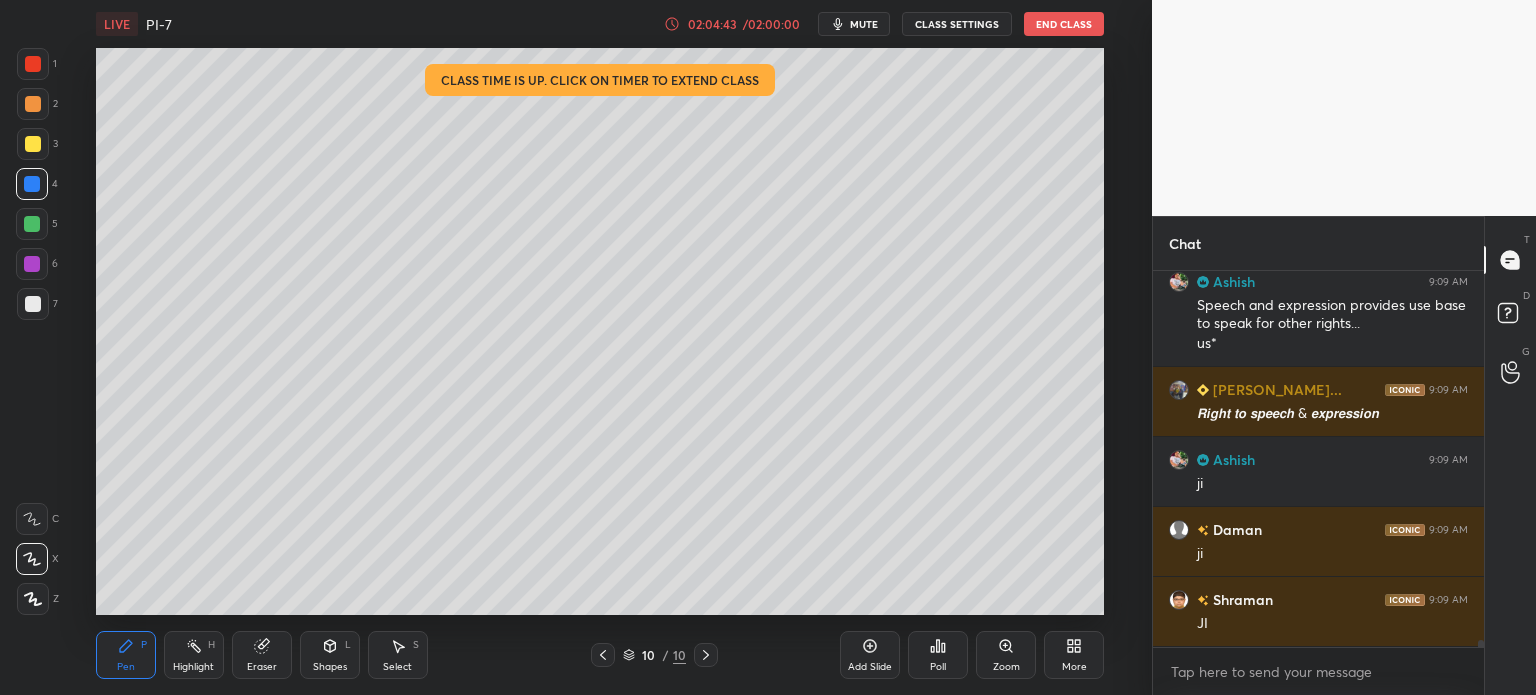 scroll, scrollTop: 18478, scrollLeft: 0, axis: vertical 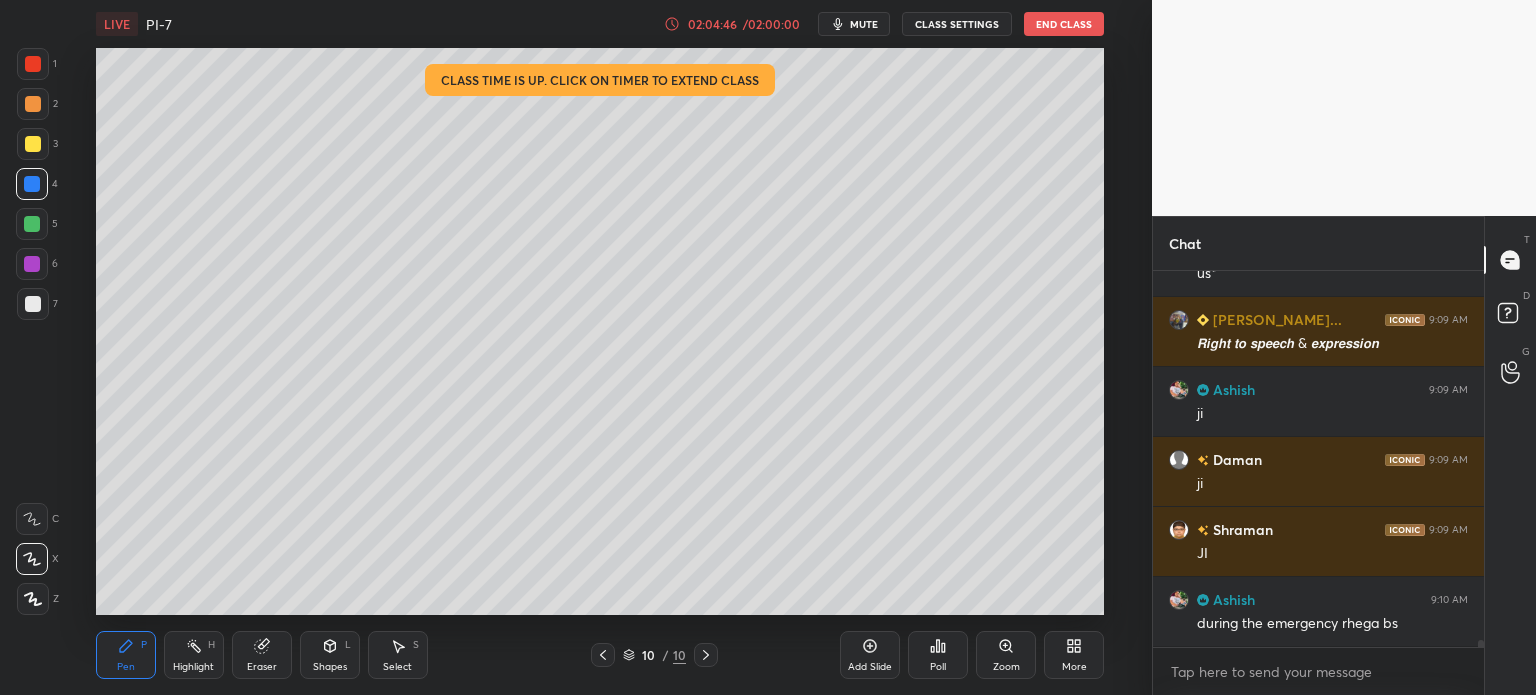 click at bounding box center [33, 304] 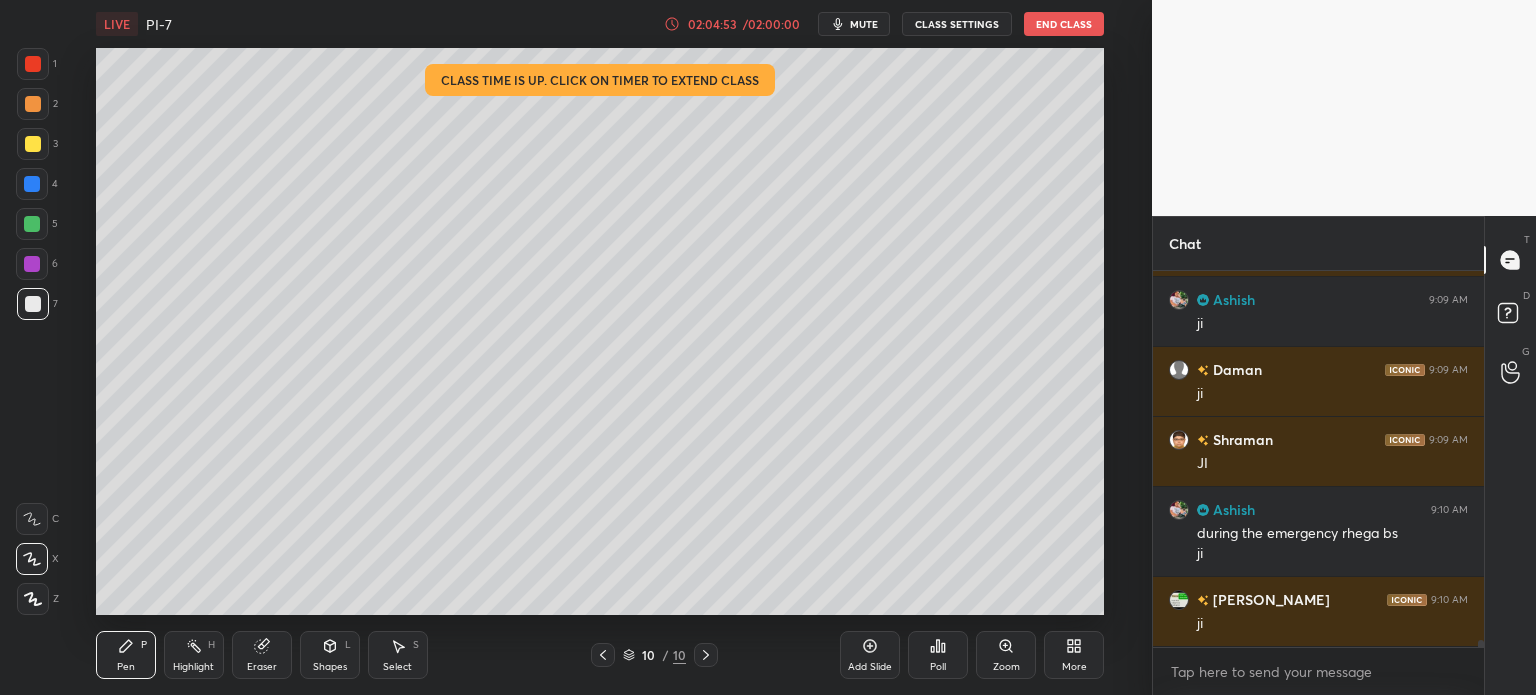 scroll, scrollTop: 18638, scrollLeft: 0, axis: vertical 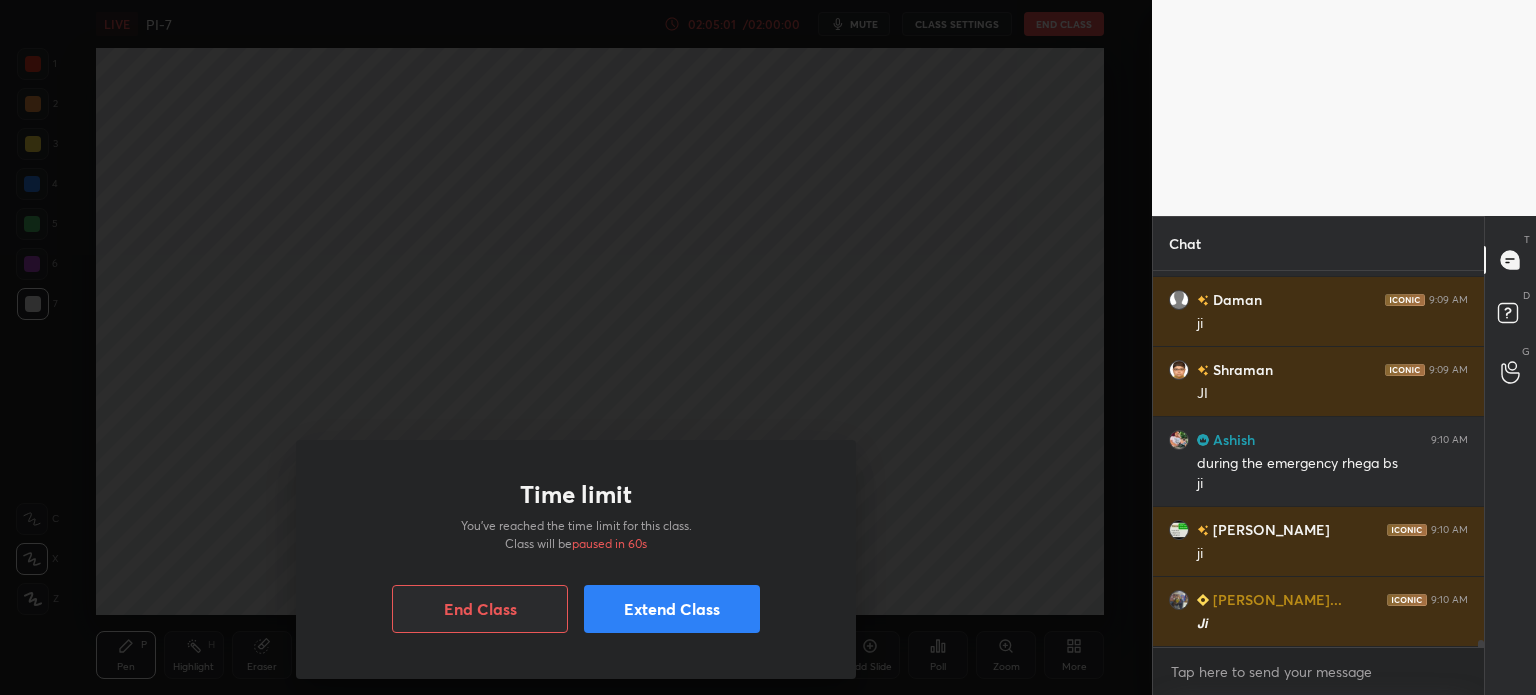 click on "Time limit You’ve reached the time limit for this class. Class will be   paused in 60s End Class Extend Class" at bounding box center (576, 347) 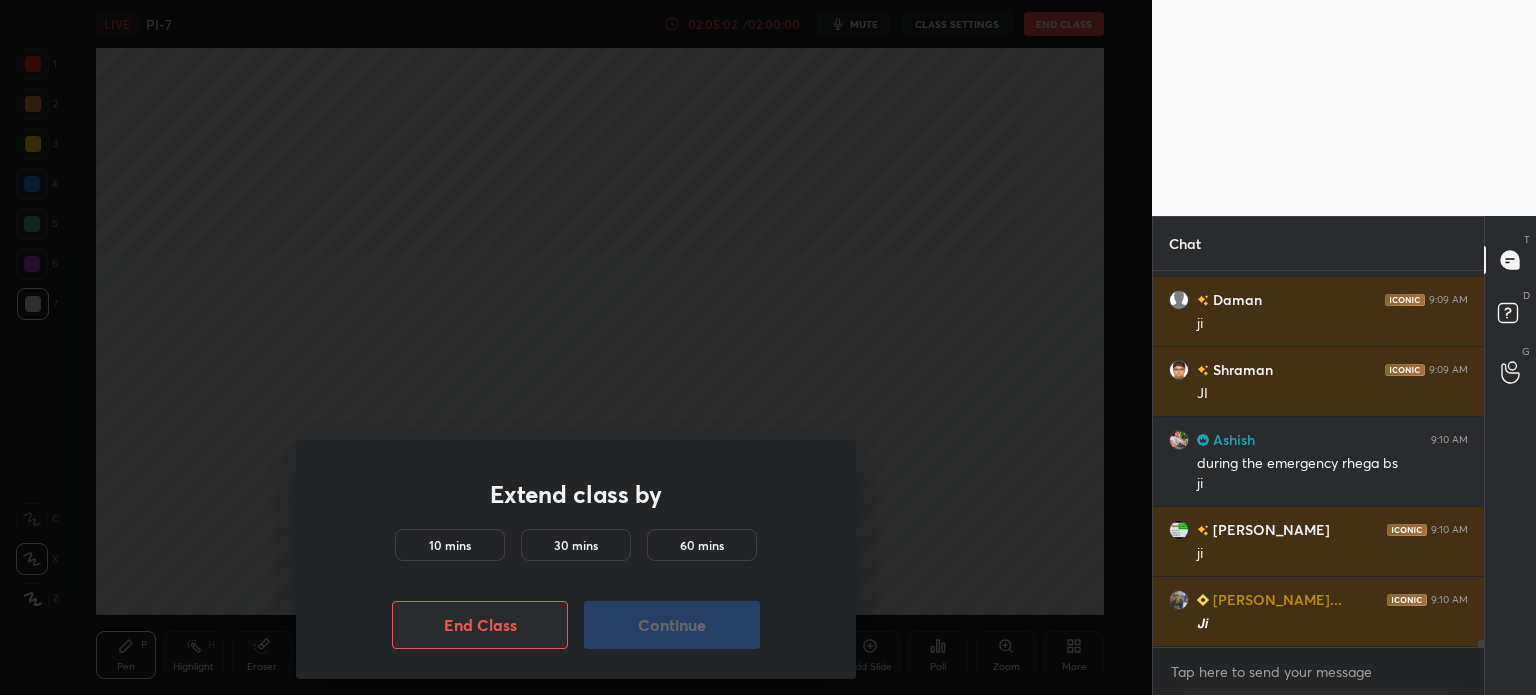 click on "10 mins" at bounding box center (450, 545) 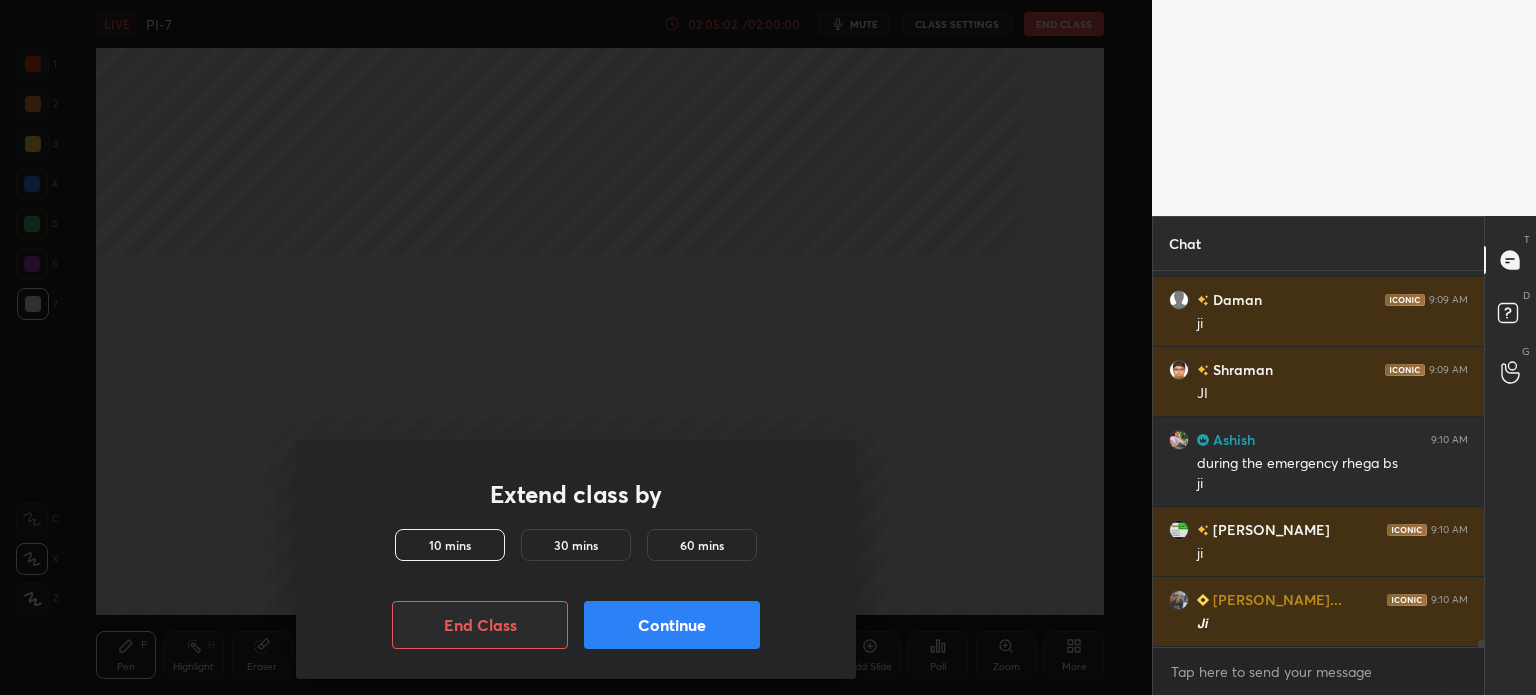 click on "Continue" at bounding box center (672, 625) 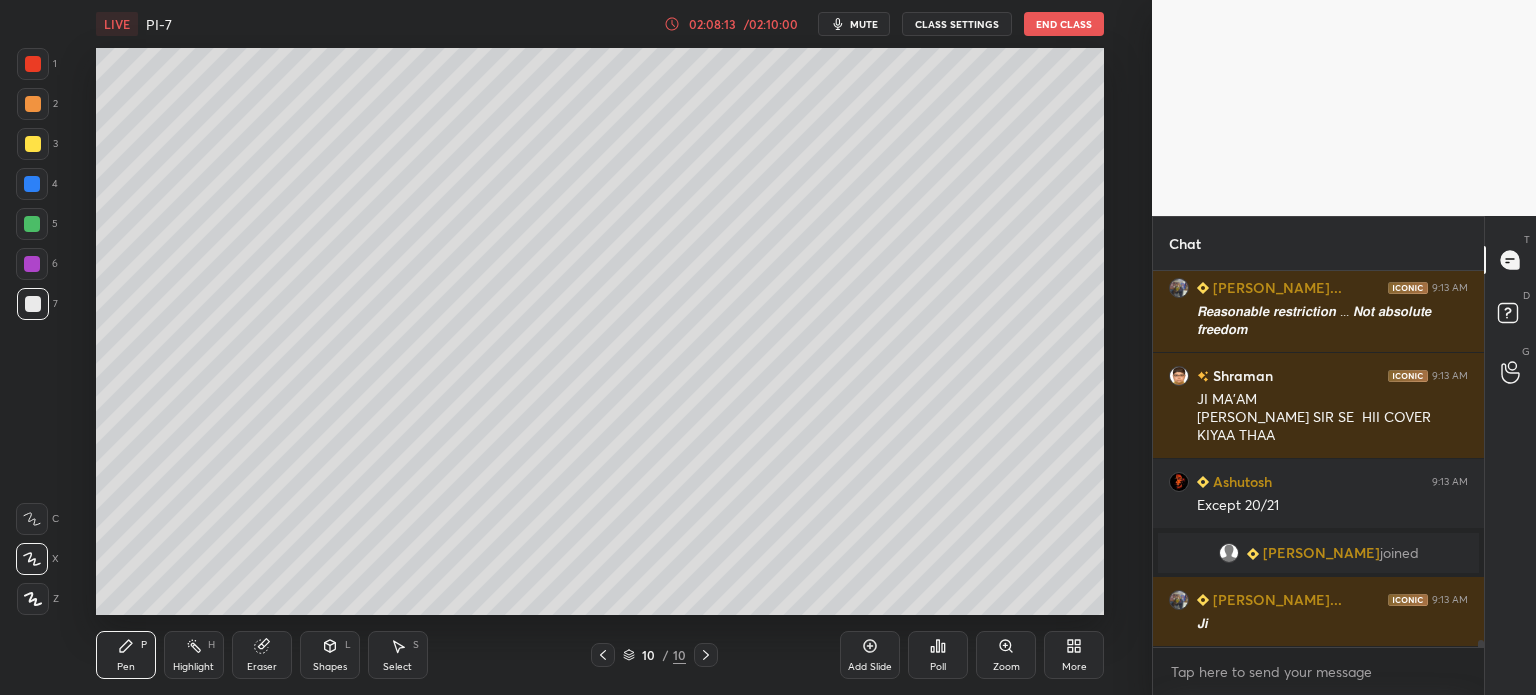 scroll, scrollTop: 20352, scrollLeft: 0, axis: vertical 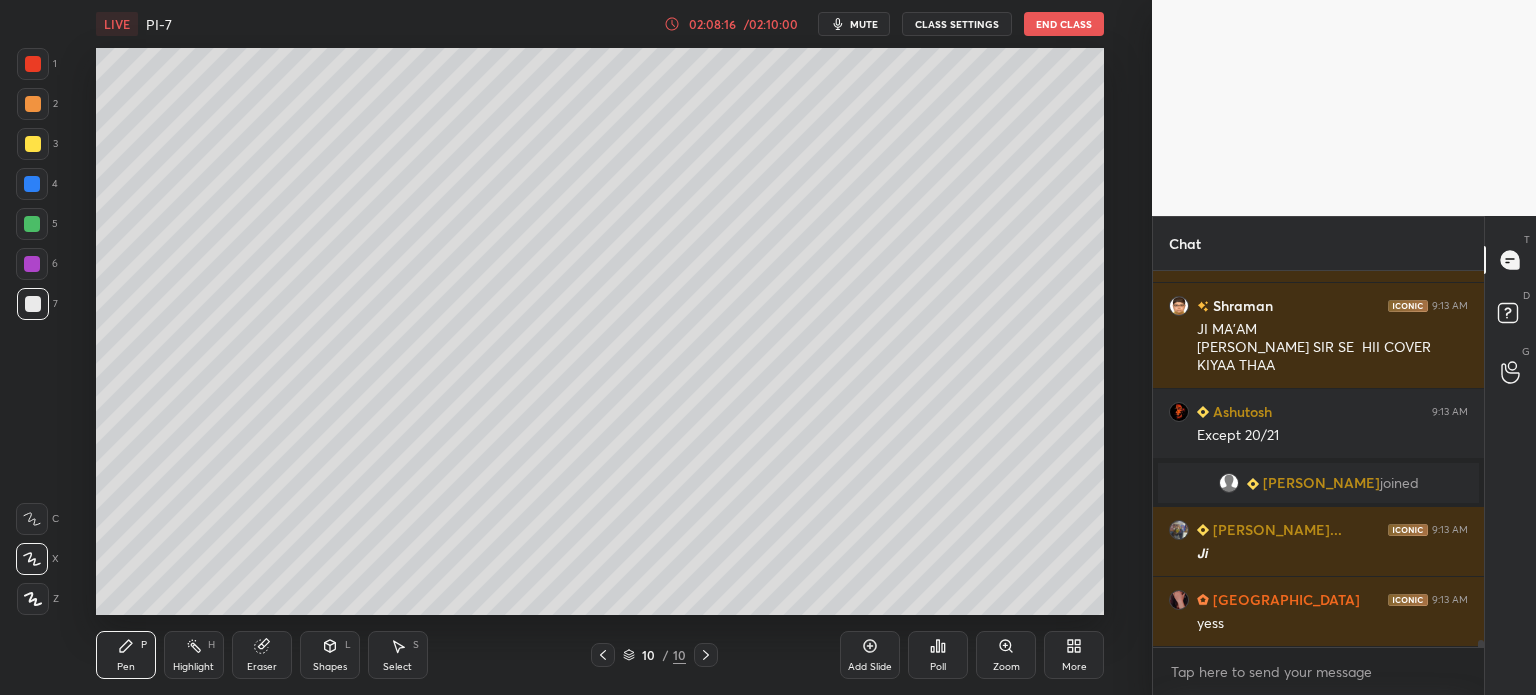 click at bounding box center (32, 224) 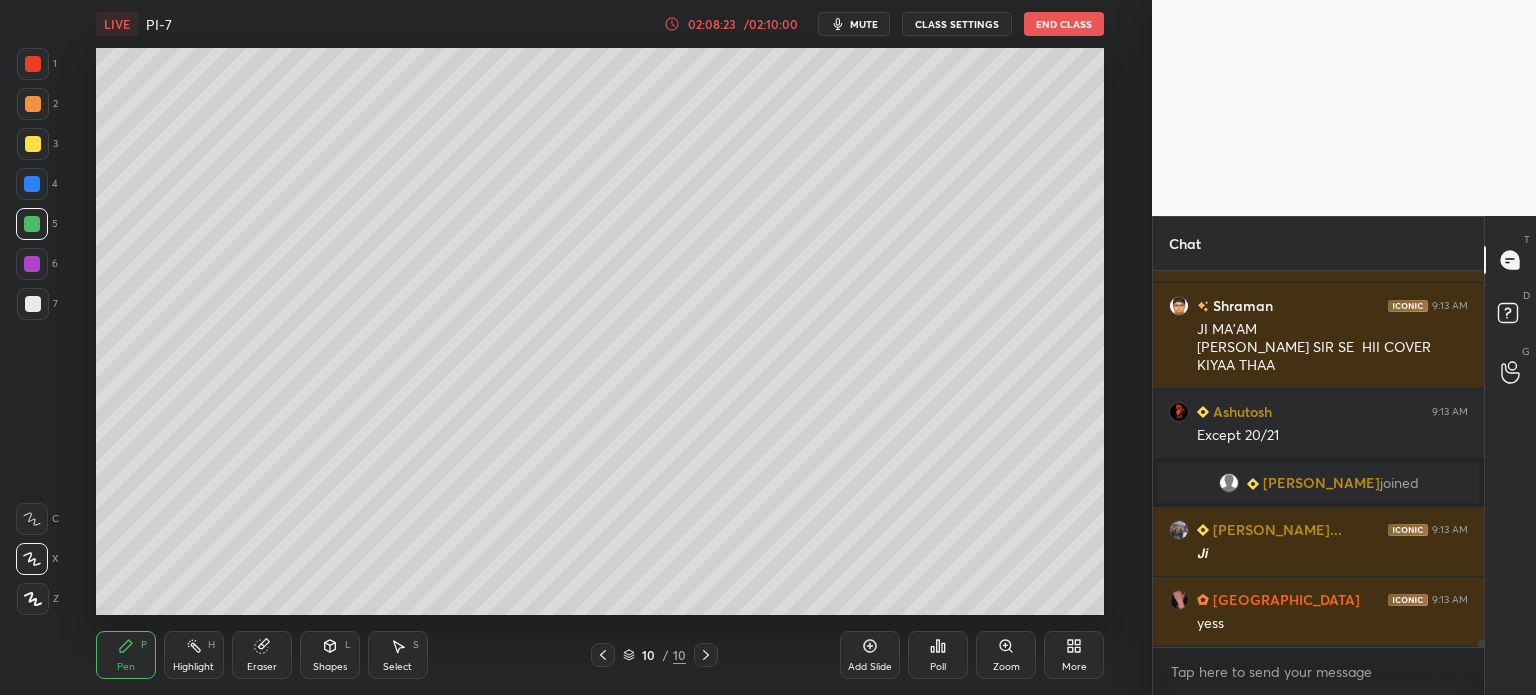 scroll, scrollTop: 20422, scrollLeft: 0, axis: vertical 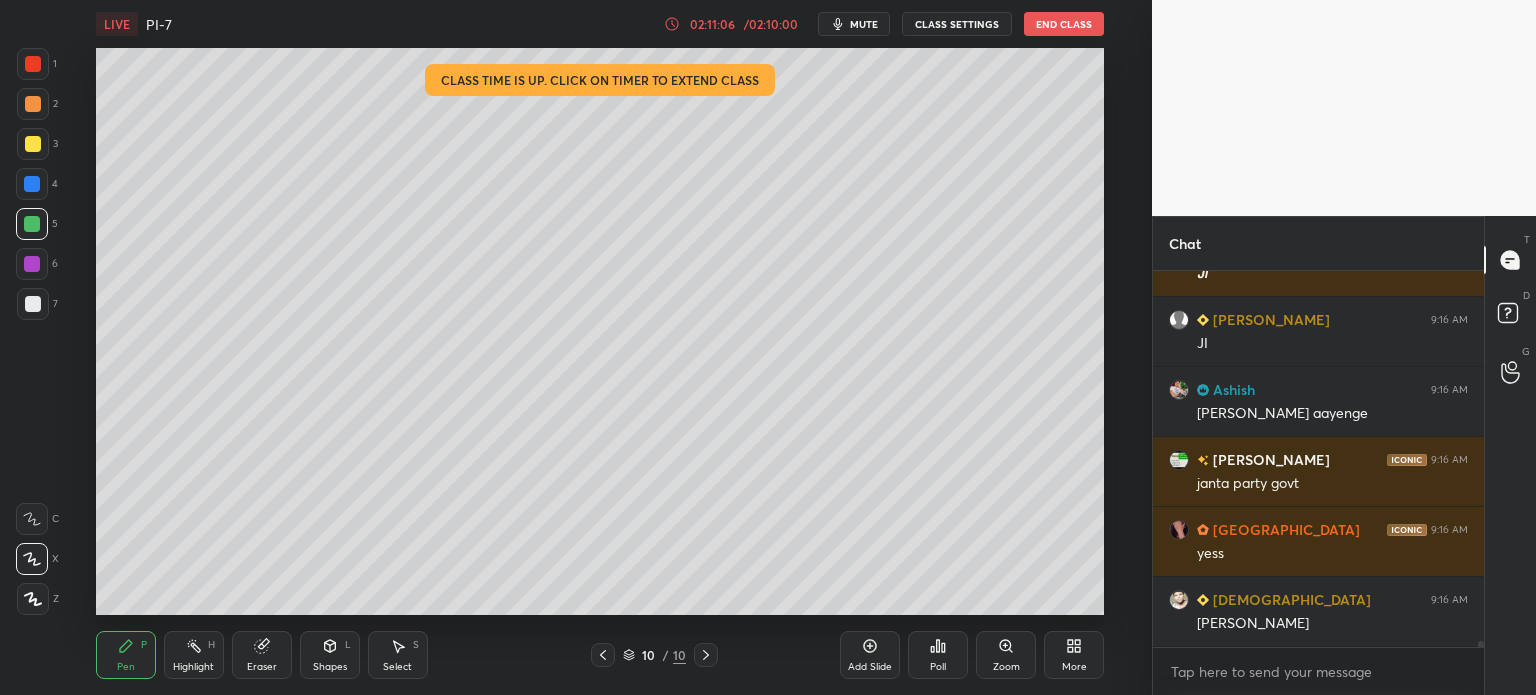 click at bounding box center (33, 144) 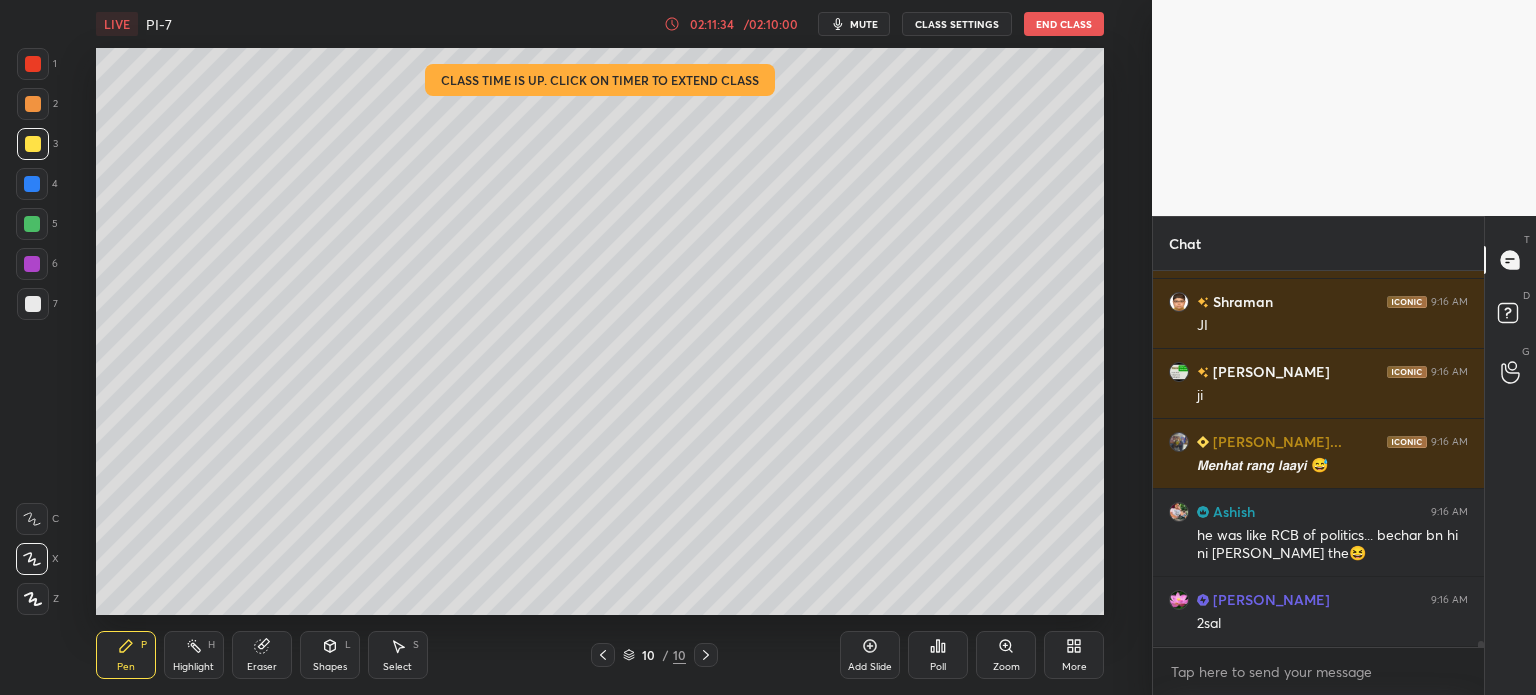 scroll, scrollTop: 25242, scrollLeft: 0, axis: vertical 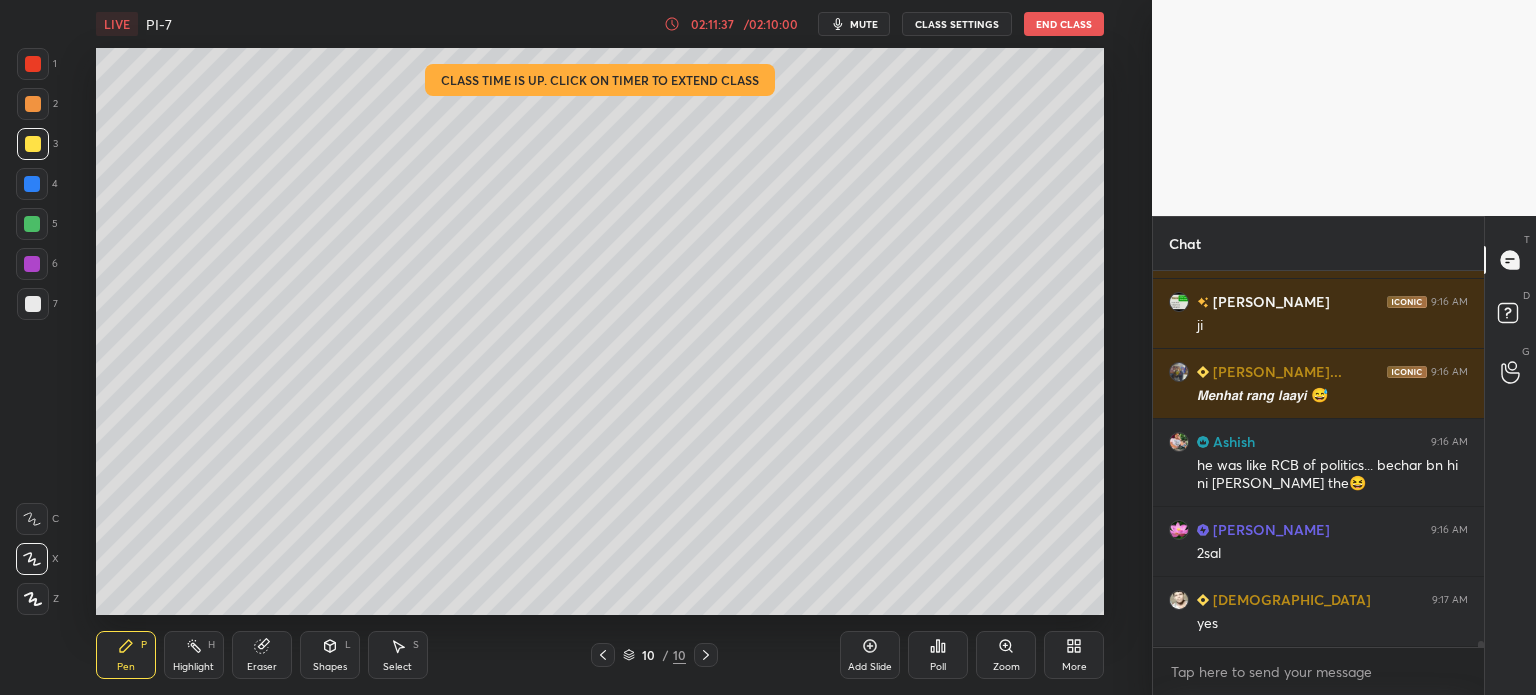 click at bounding box center (33, 64) 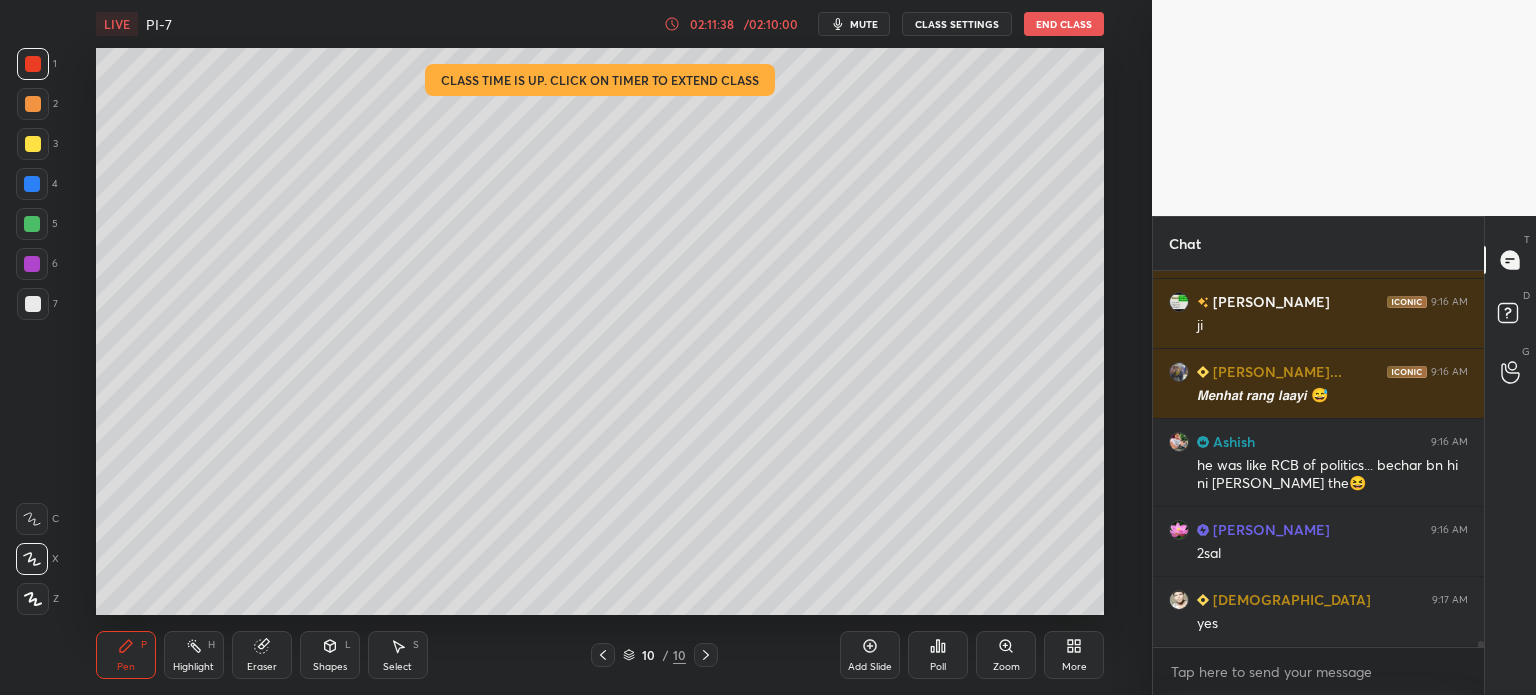 click 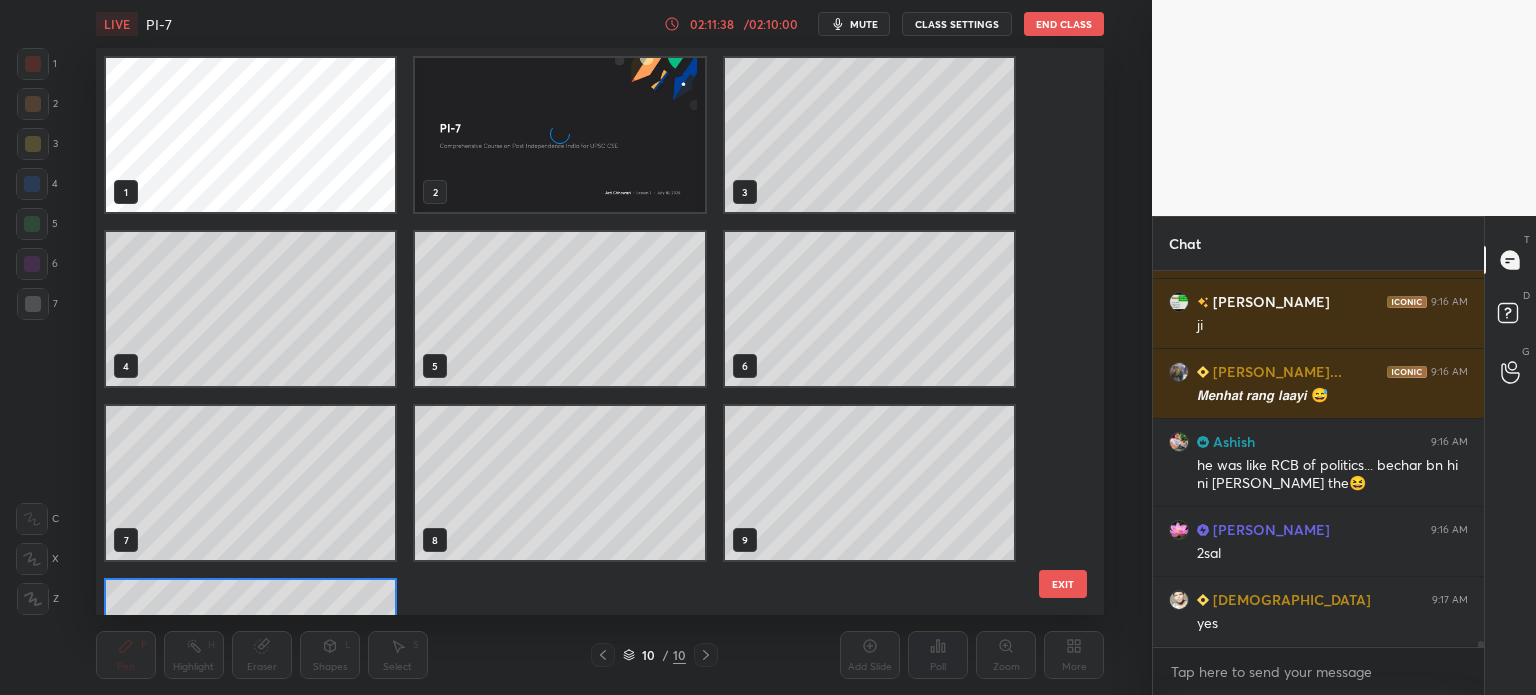 scroll, scrollTop: 128, scrollLeft: 0, axis: vertical 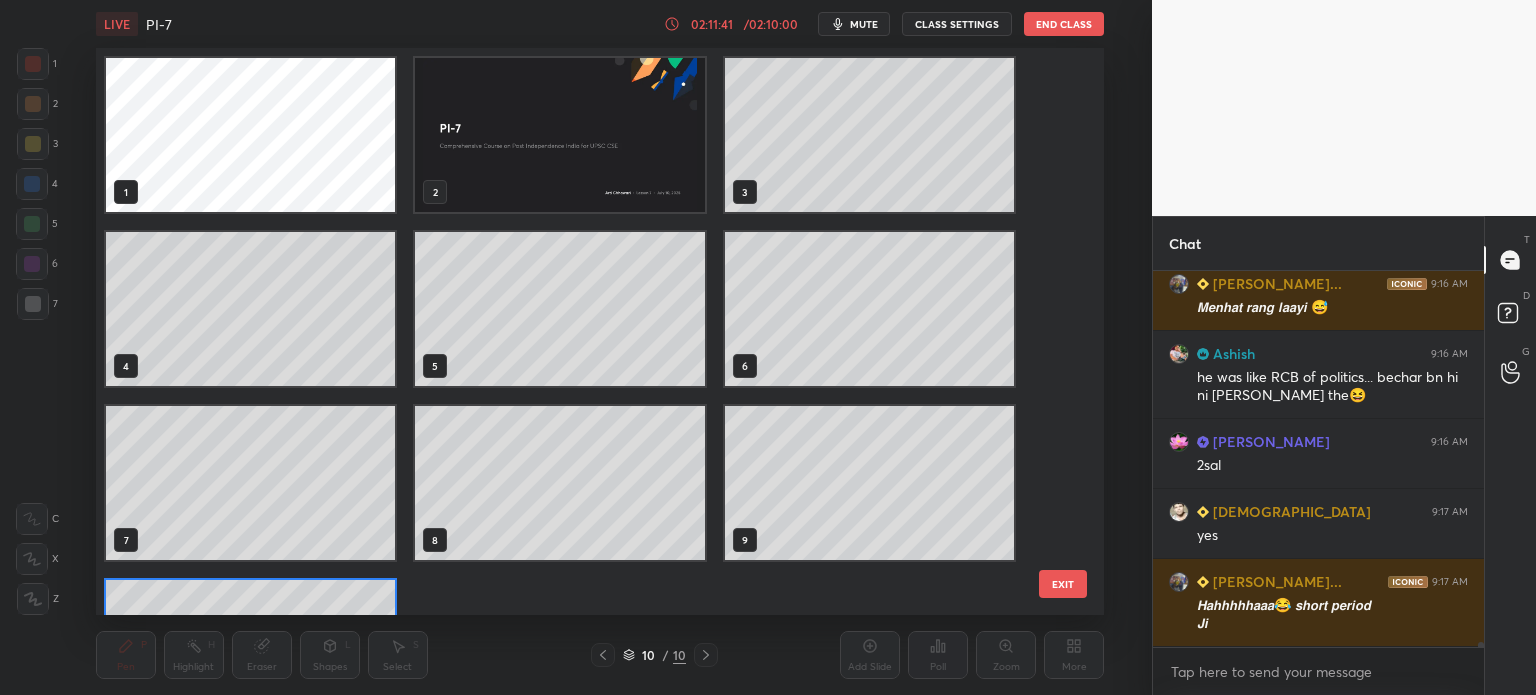 click at bounding box center [559, 135] 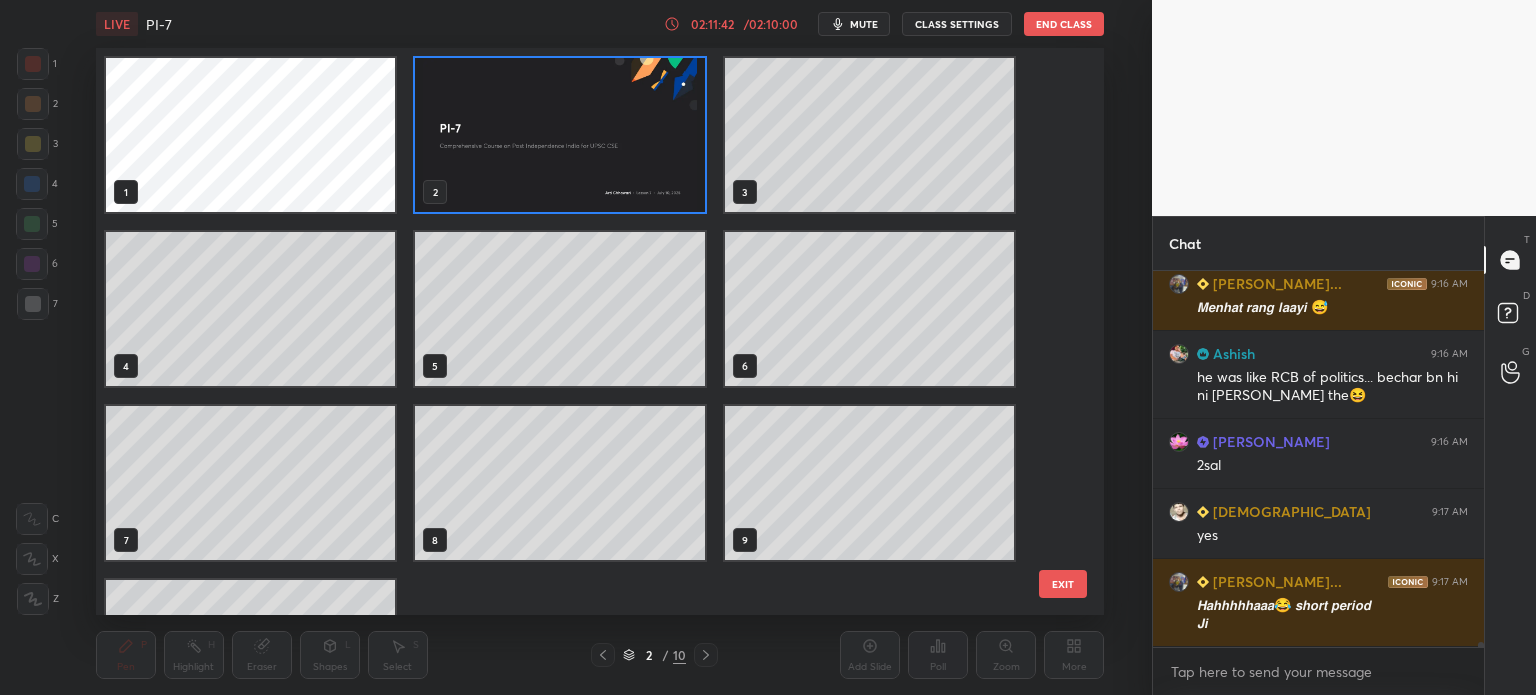 scroll, scrollTop: 25400, scrollLeft: 0, axis: vertical 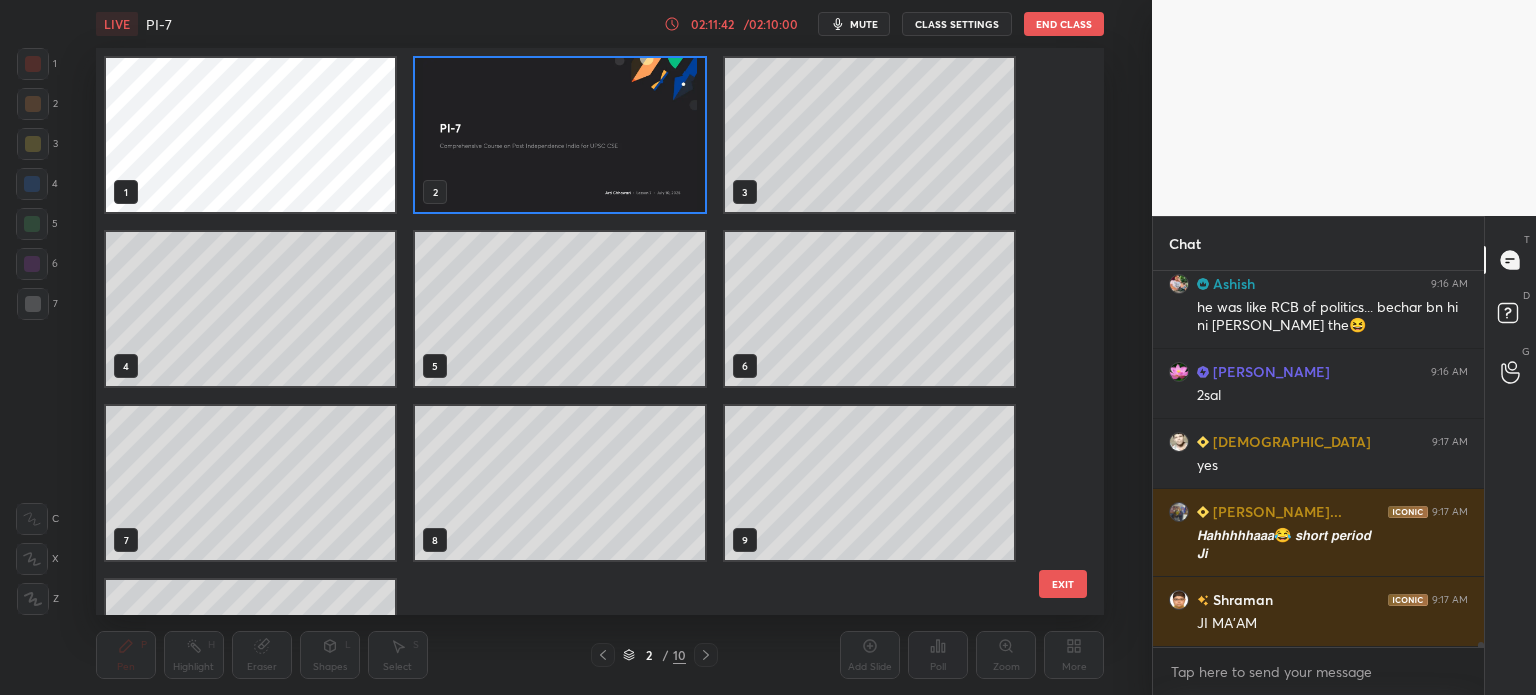 click 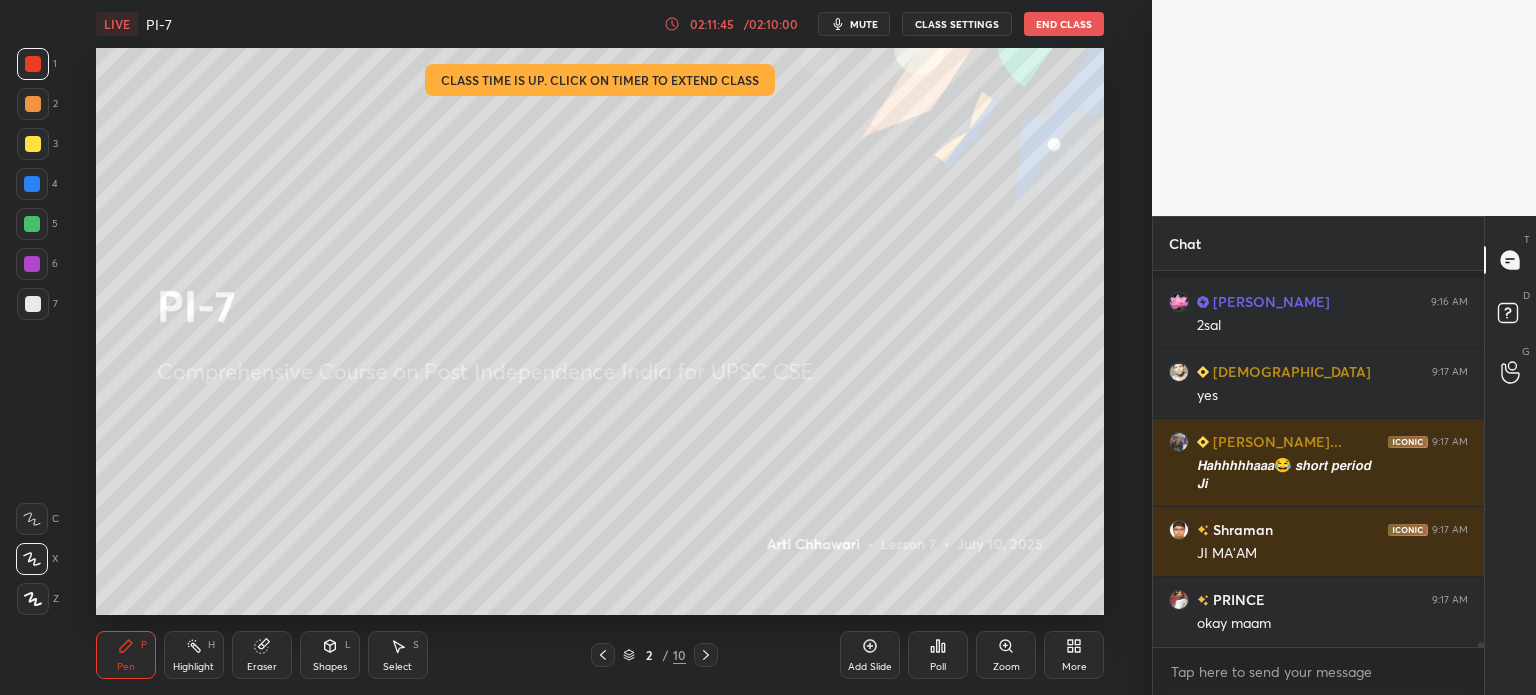 scroll, scrollTop: 25610, scrollLeft: 0, axis: vertical 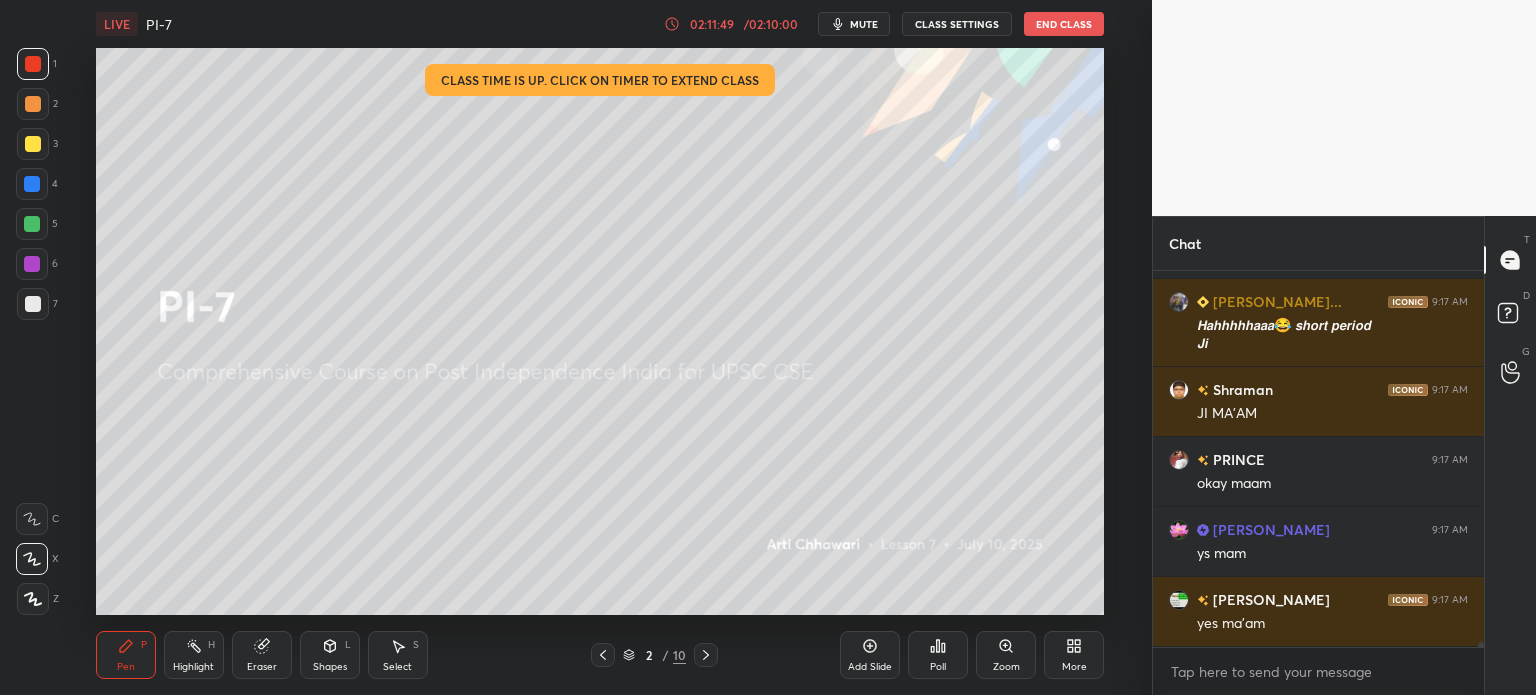click 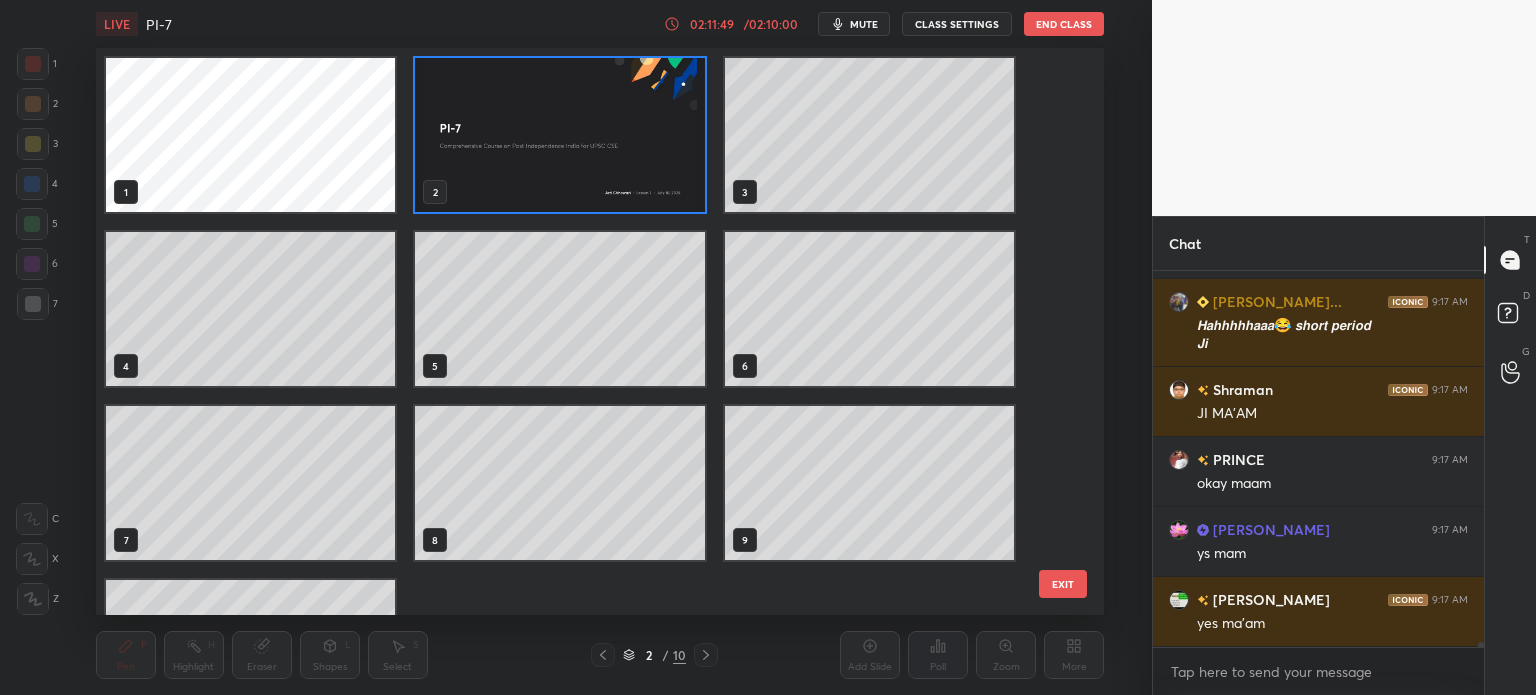 scroll, scrollTop: 6, scrollLeft: 10, axis: both 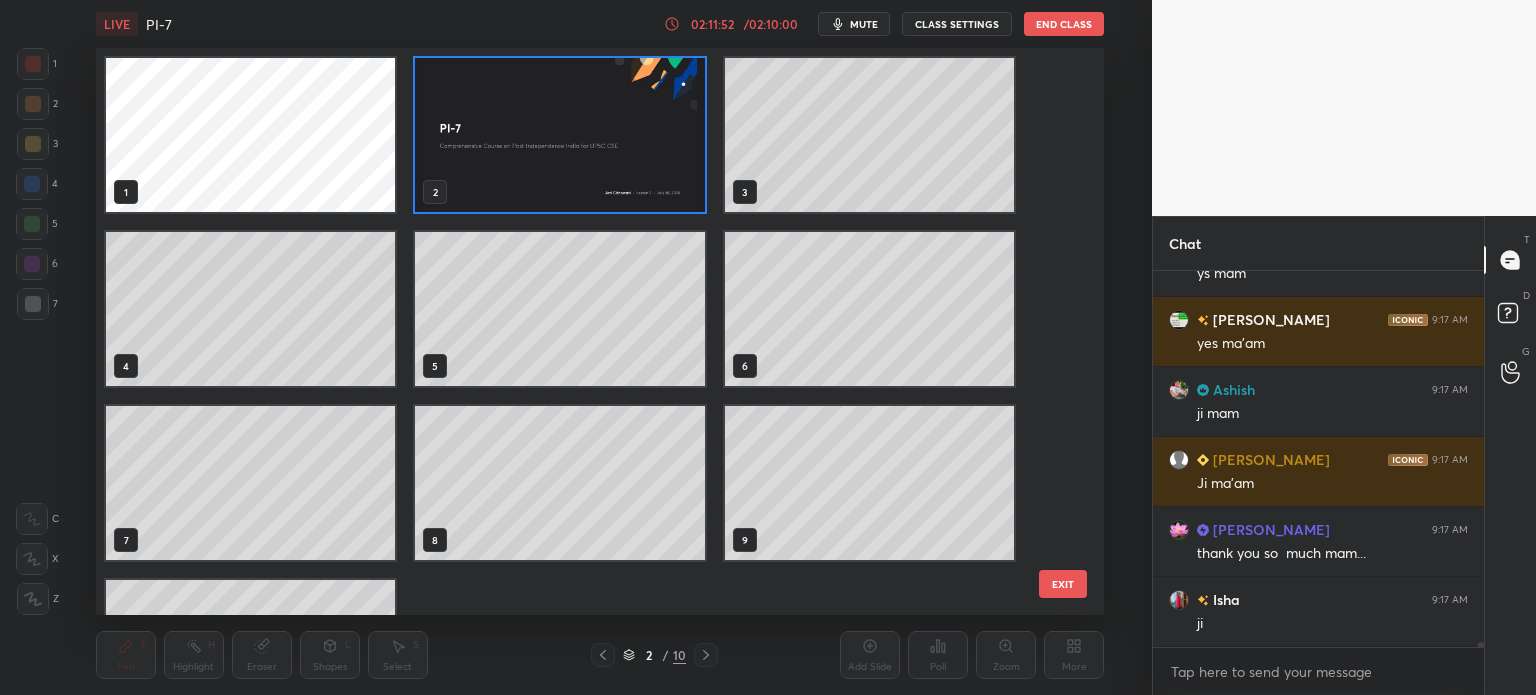 drag, startPoint x: 661, startPoint y: 174, endPoint x: 666, endPoint y: 162, distance: 13 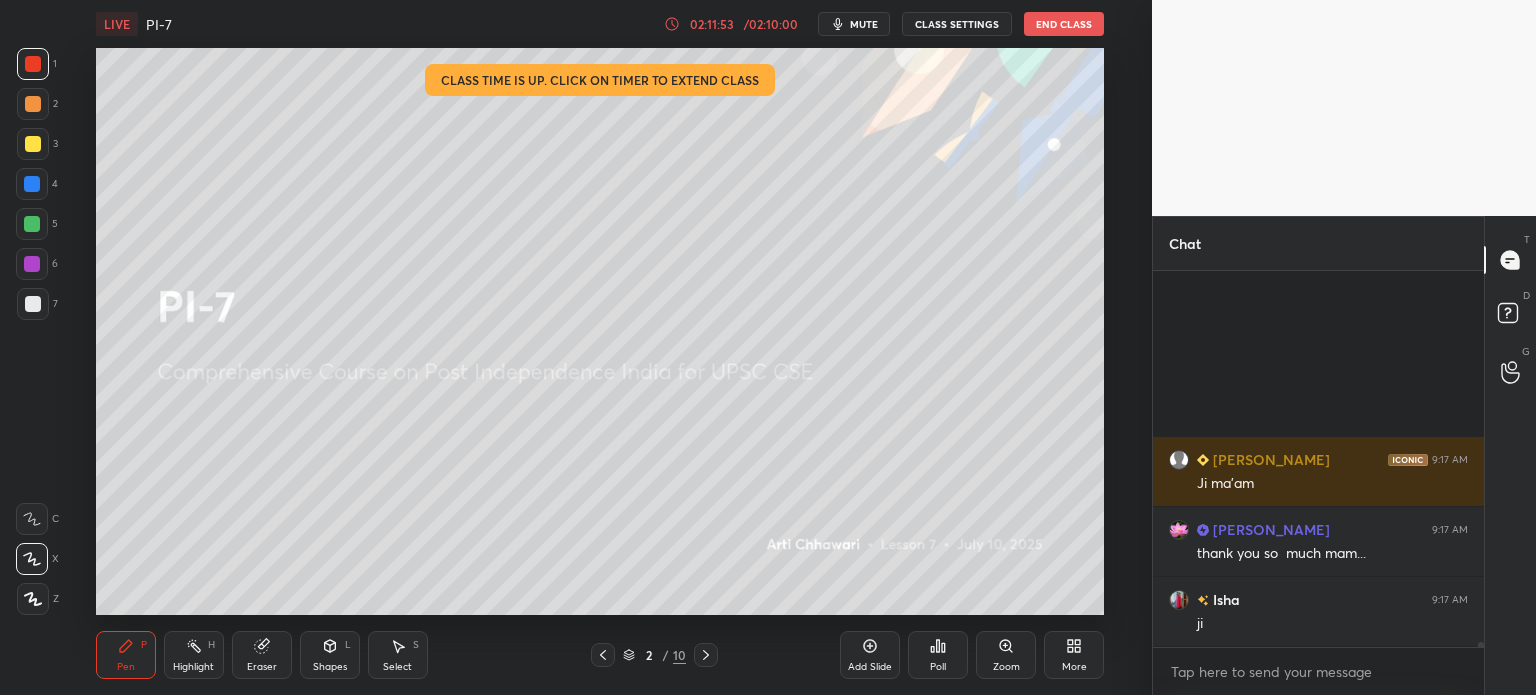 scroll, scrollTop: 26170, scrollLeft: 0, axis: vertical 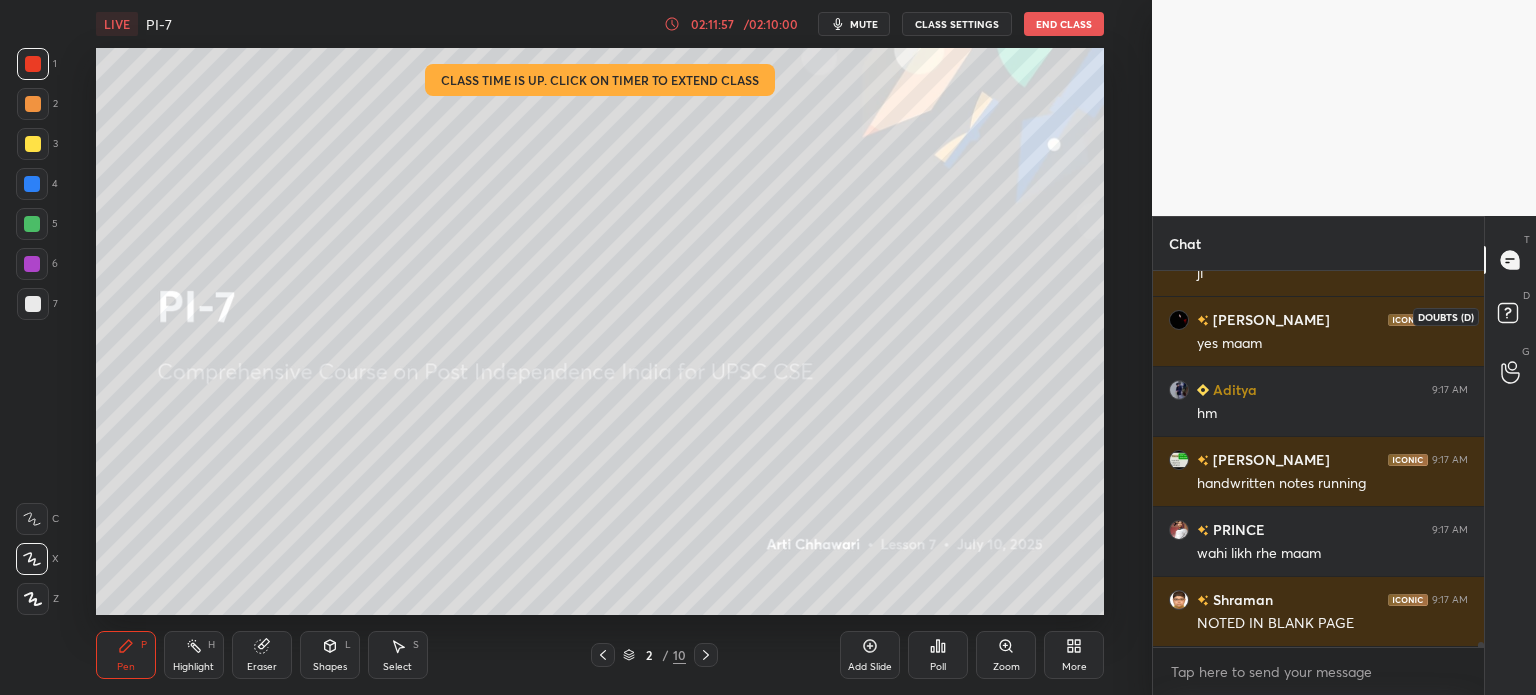 click 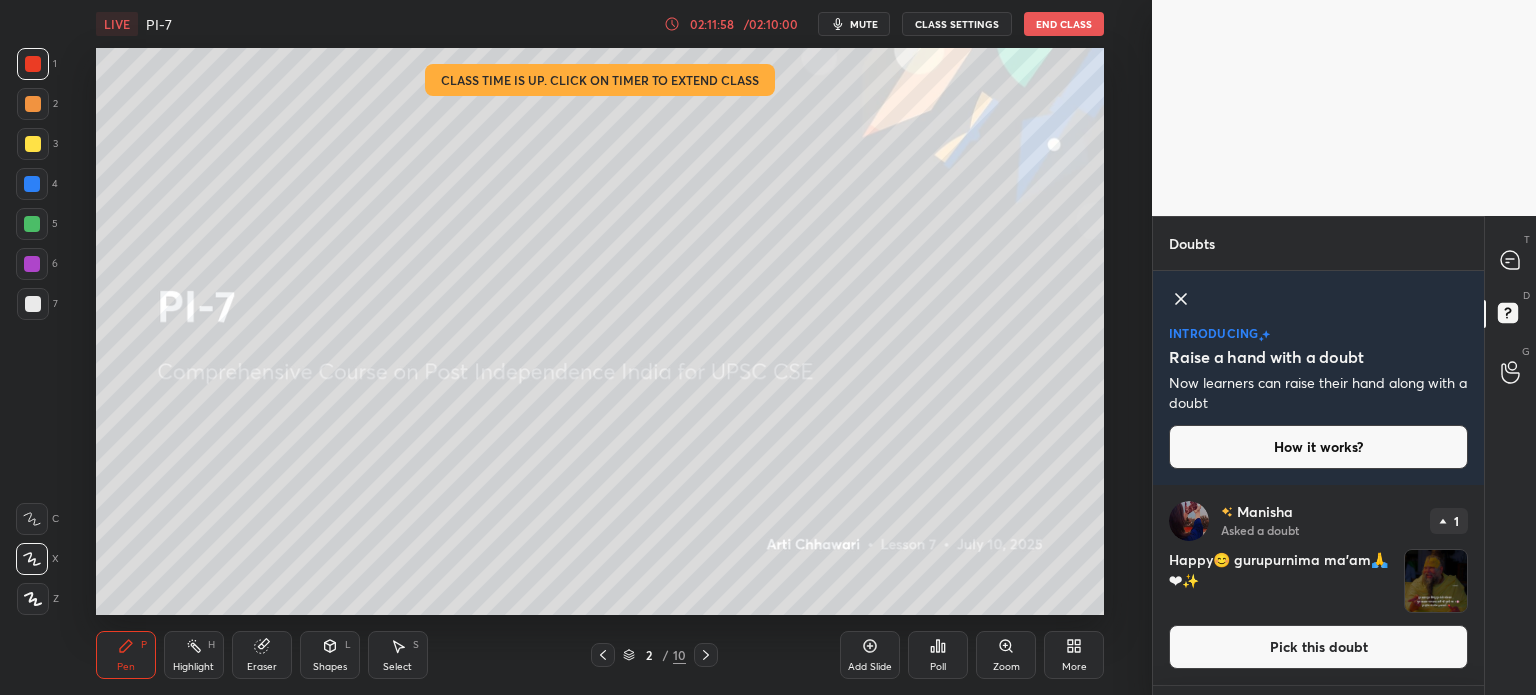 click 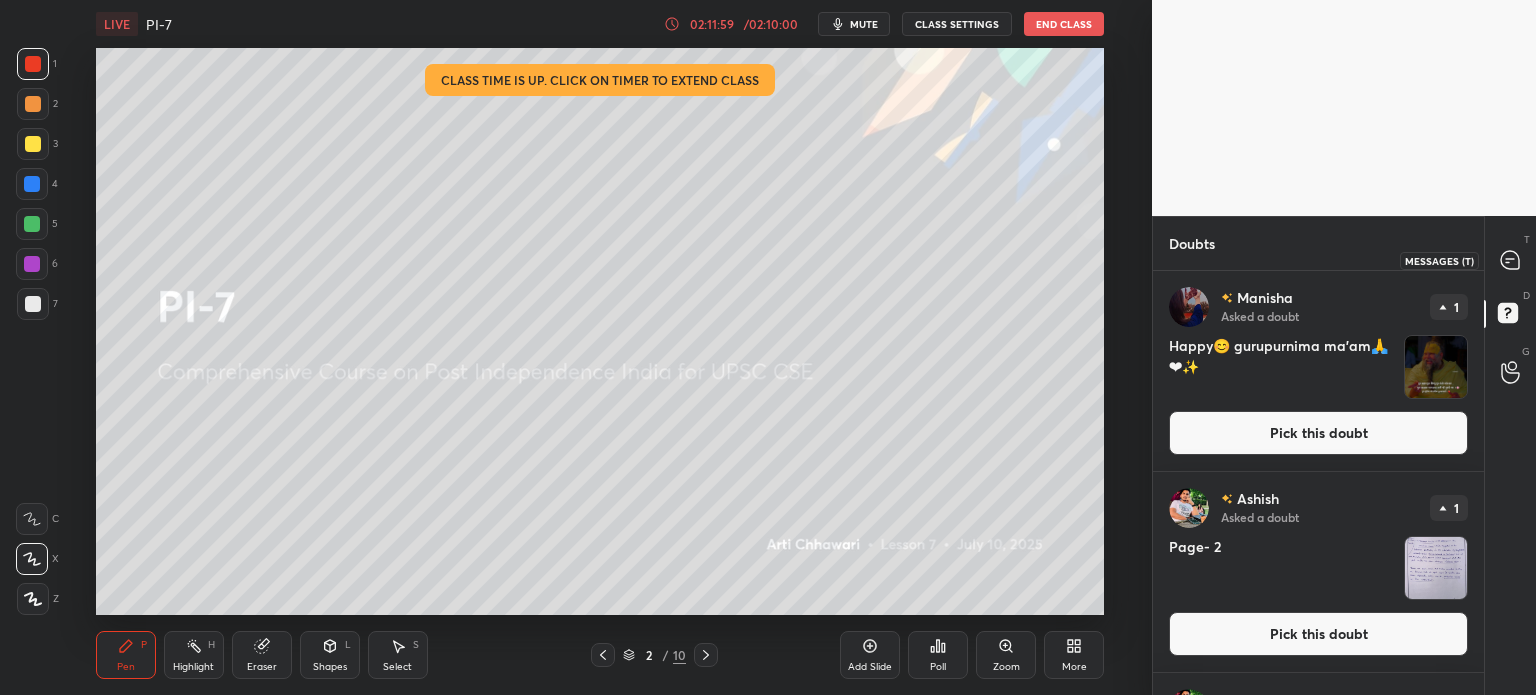 click 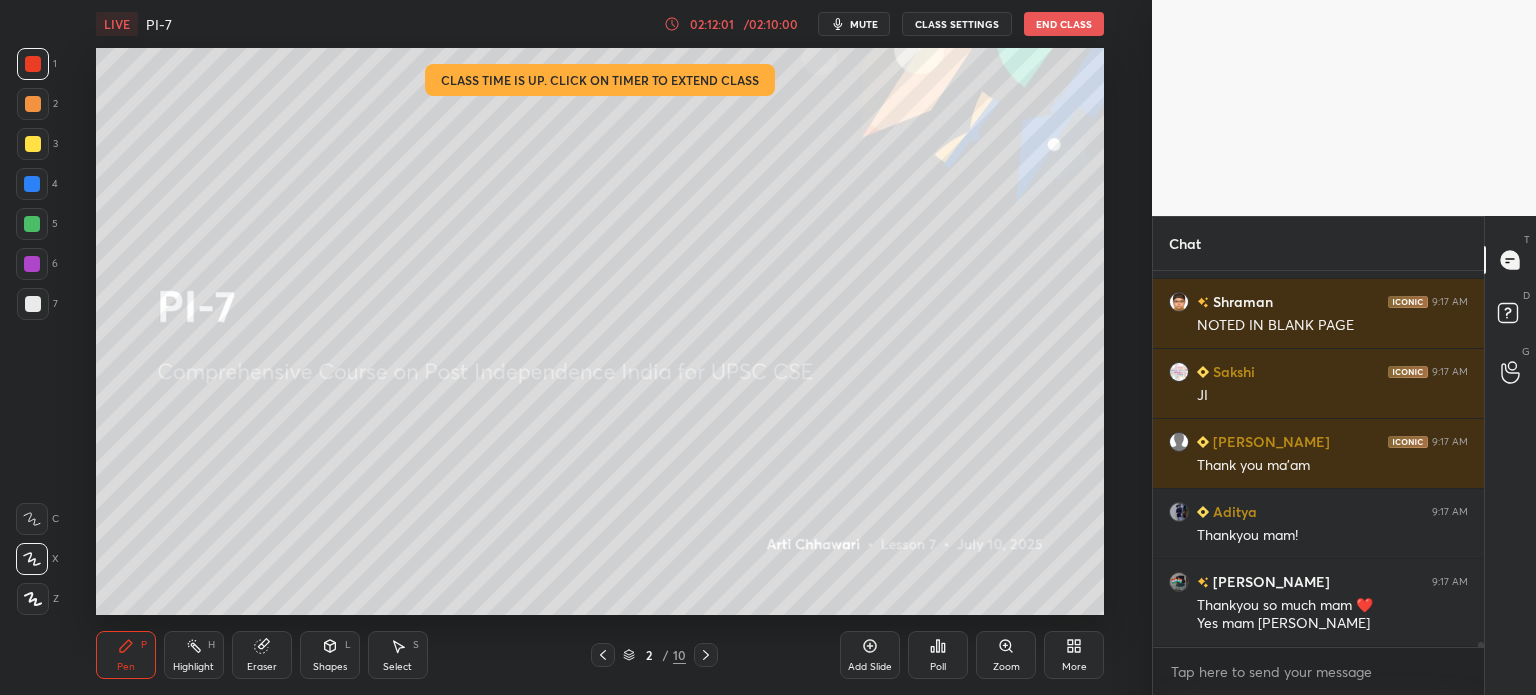 click on "[PERSON_NAME] 9:17 AM handwritten notes running PRINCE 9:17 AM wahi likh rhe maam Shraman 9:17 AM NOTED IN BLANK PAGE [PERSON_NAME] 9:17 AM [PERSON_NAME] 9:17 AM Thank you ma'am Aditya 9:17 AM Thankyou mam! [PERSON_NAME] 9:17 AM Thankyou so much mam ❤️
Yes mam [PERSON_NAME] h JUMP TO LATEST Enable hand raising Enable raise hand to speak to learners. Once enabled, chat will be turned off temporarily. Enable x" at bounding box center [1318, 483] 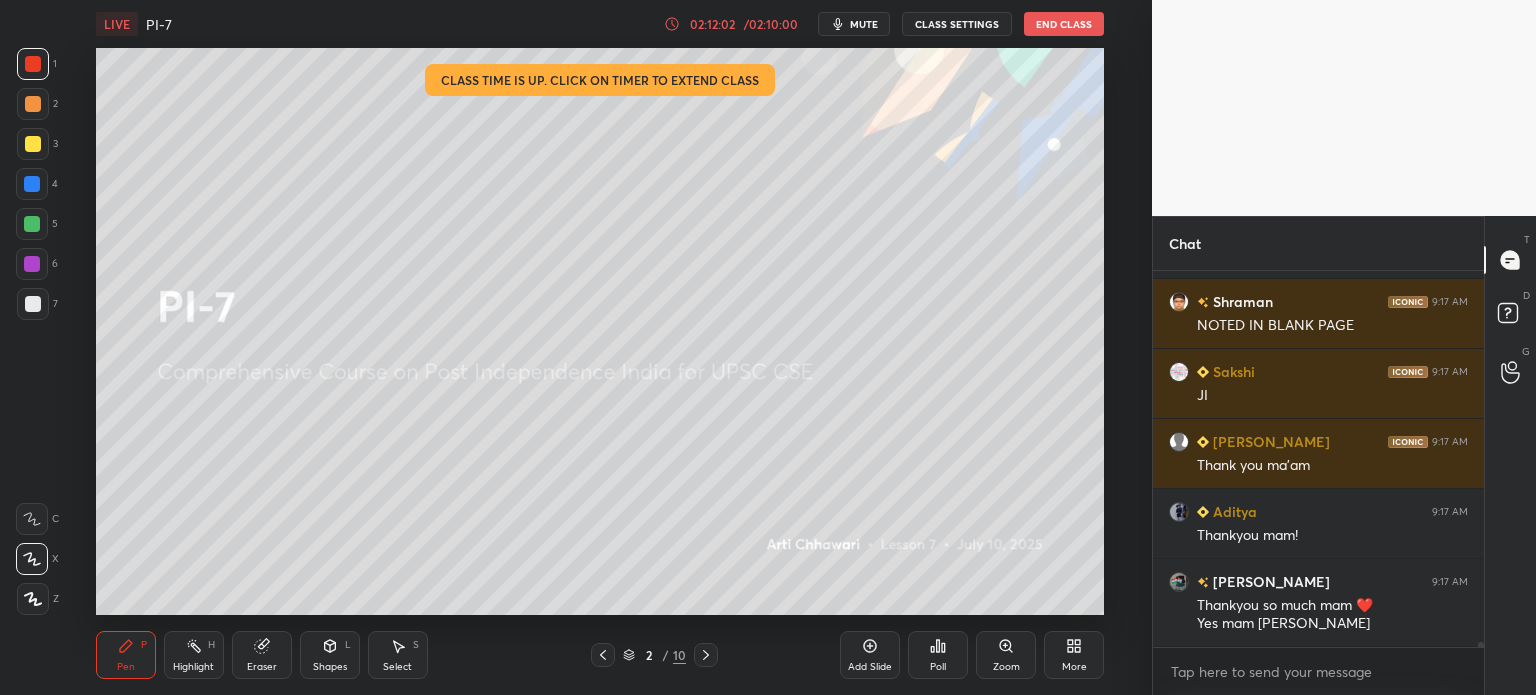 click at bounding box center (32, 264) 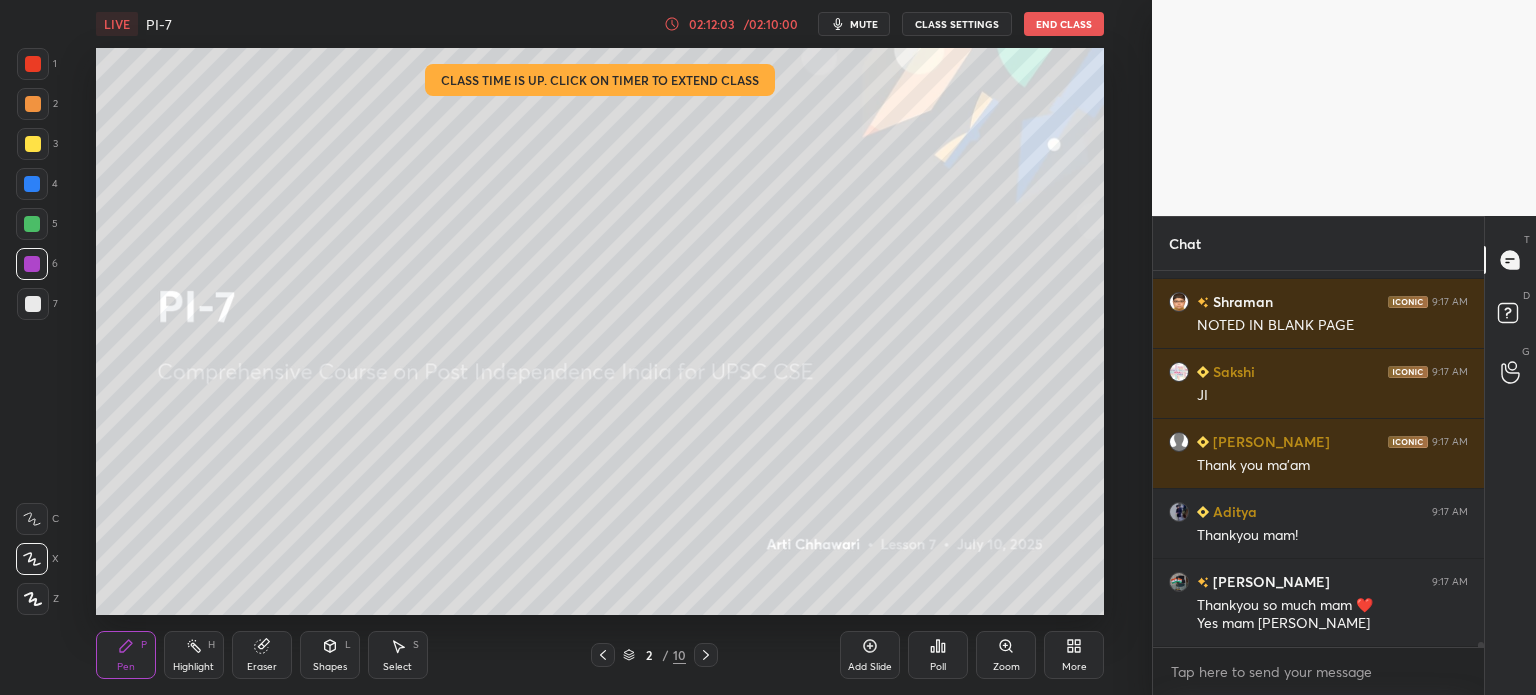 click at bounding box center [32, 184] 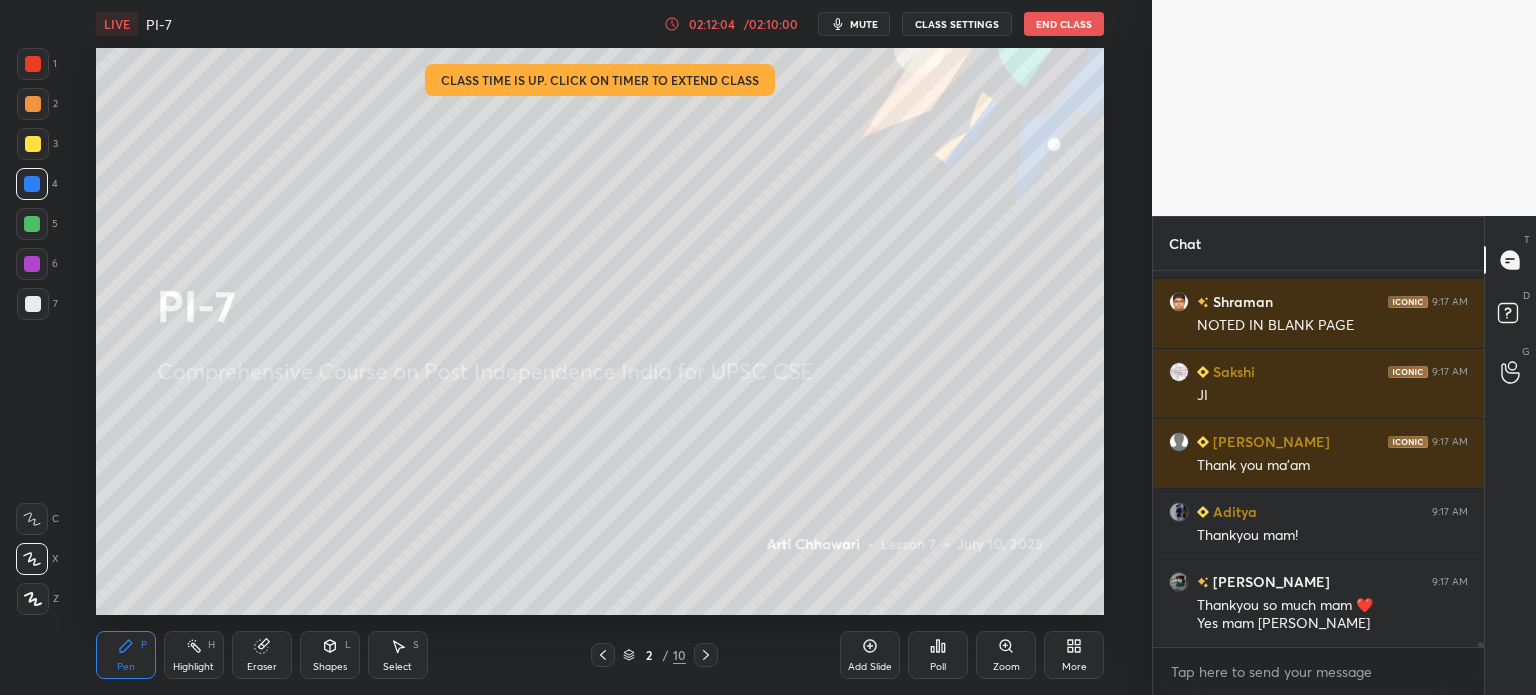 click at bounding box center [33, 64] 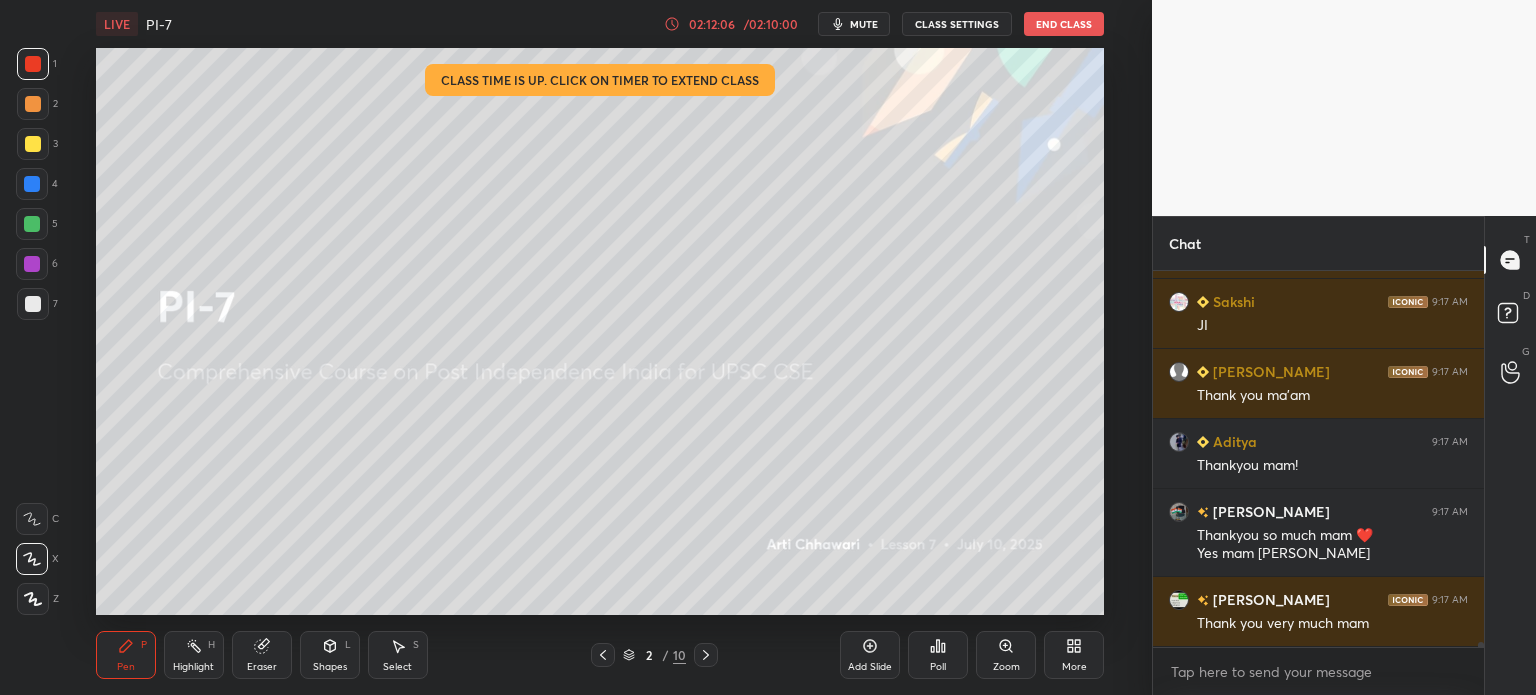 click at bounding box center (33, 64) 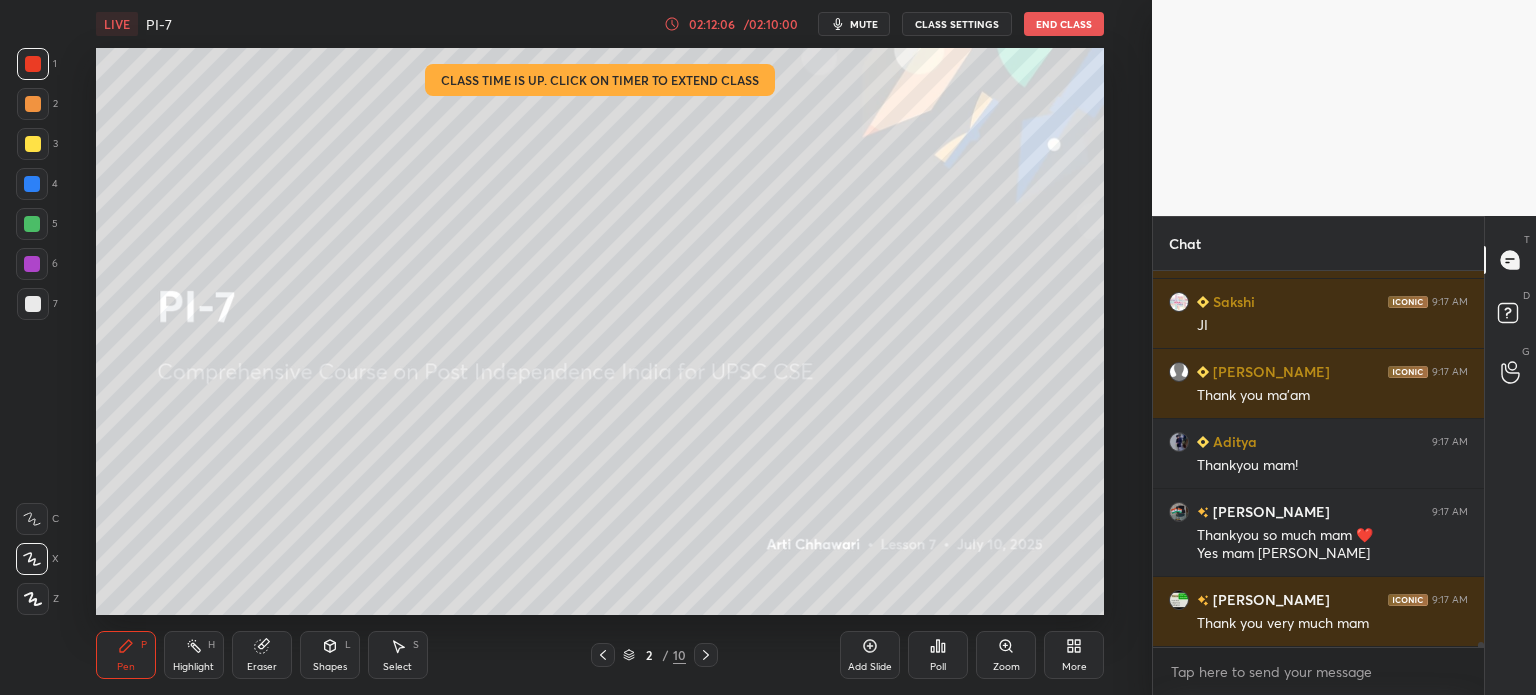 click at bounding box center [32, 264] 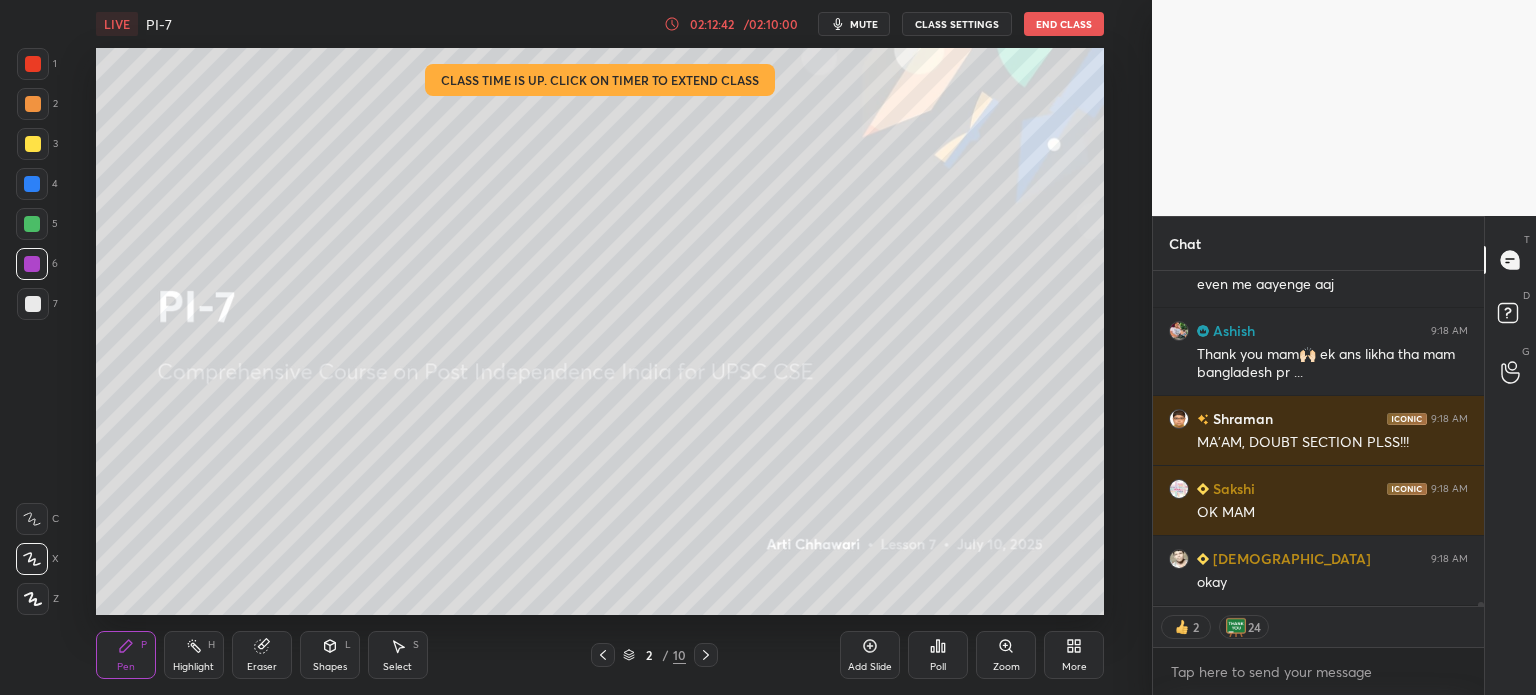 click on "CLASS SETTINGS" at bounding box center (957, 24) 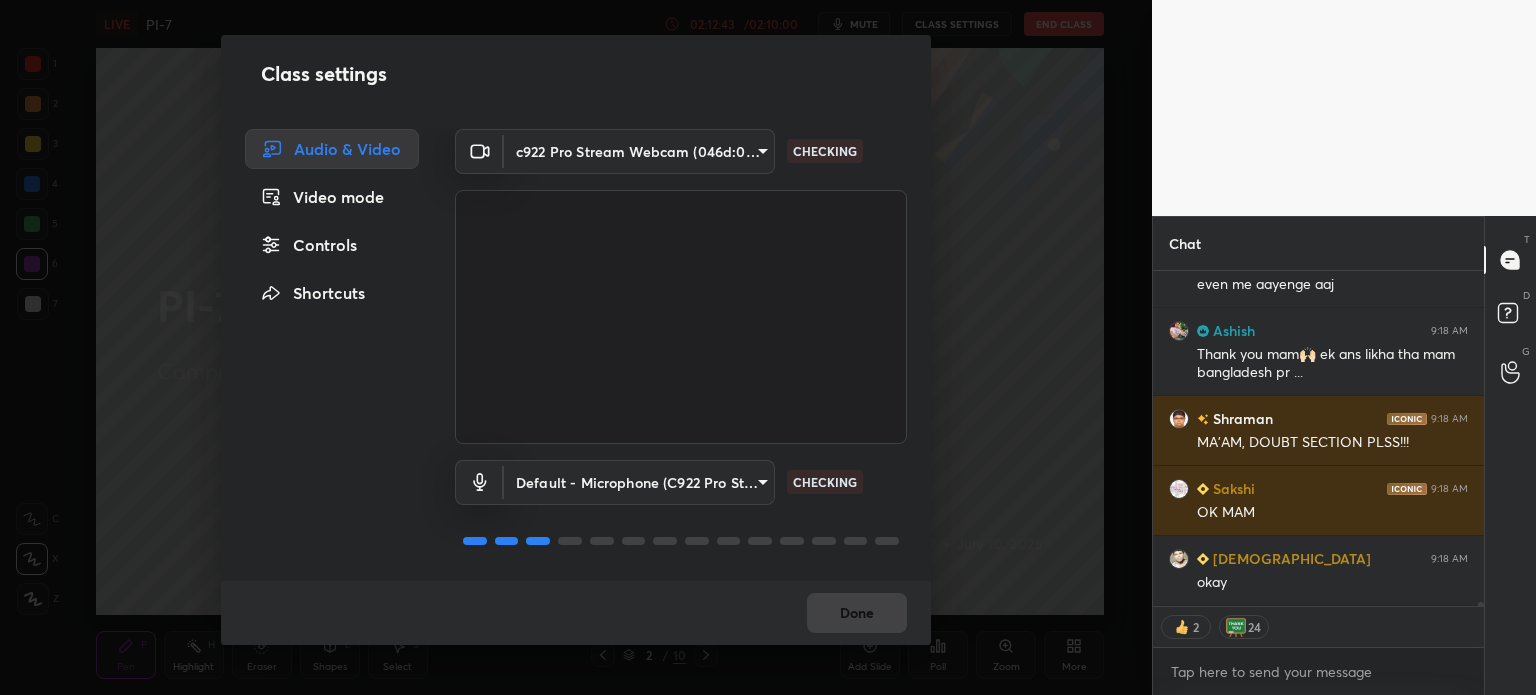 click on "Controls" at bounding box center [332, 245] 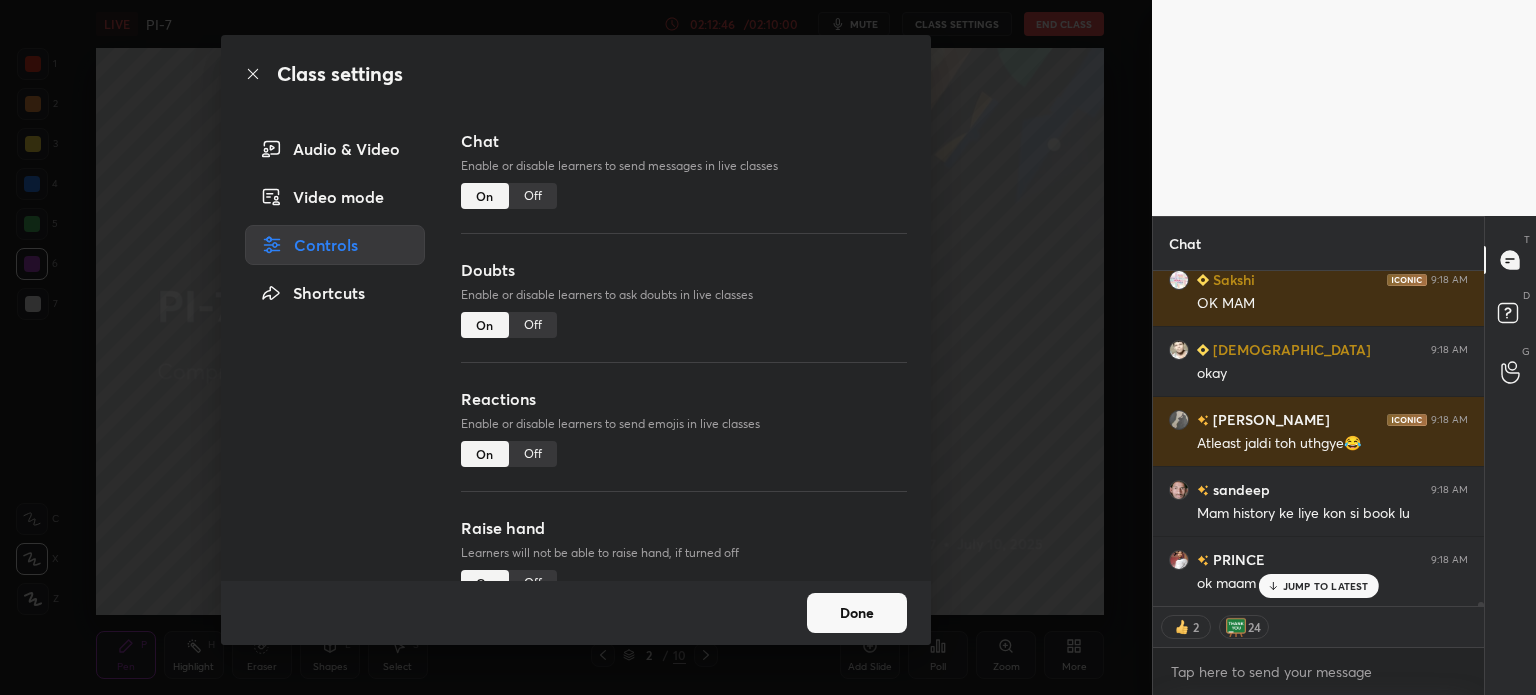 click on "Off" at bounding box center (533, 325) 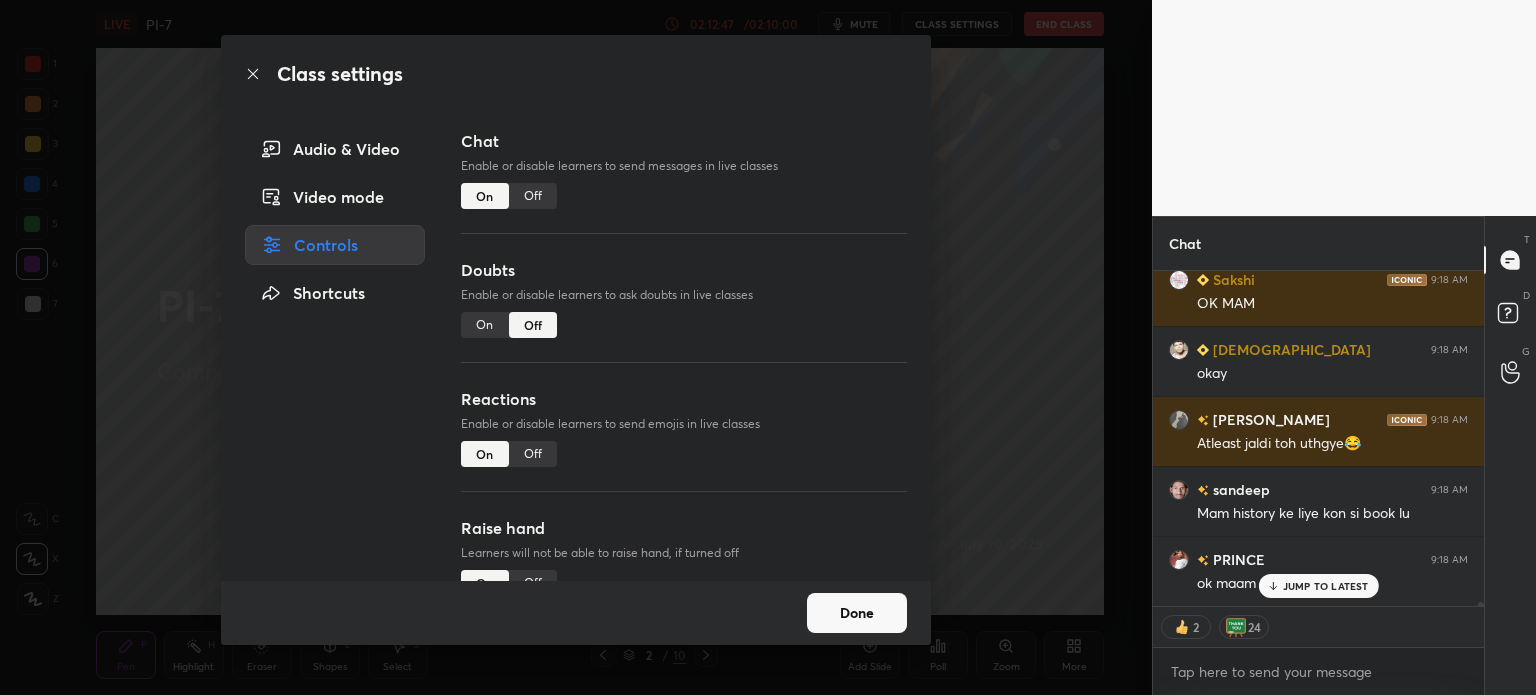 click 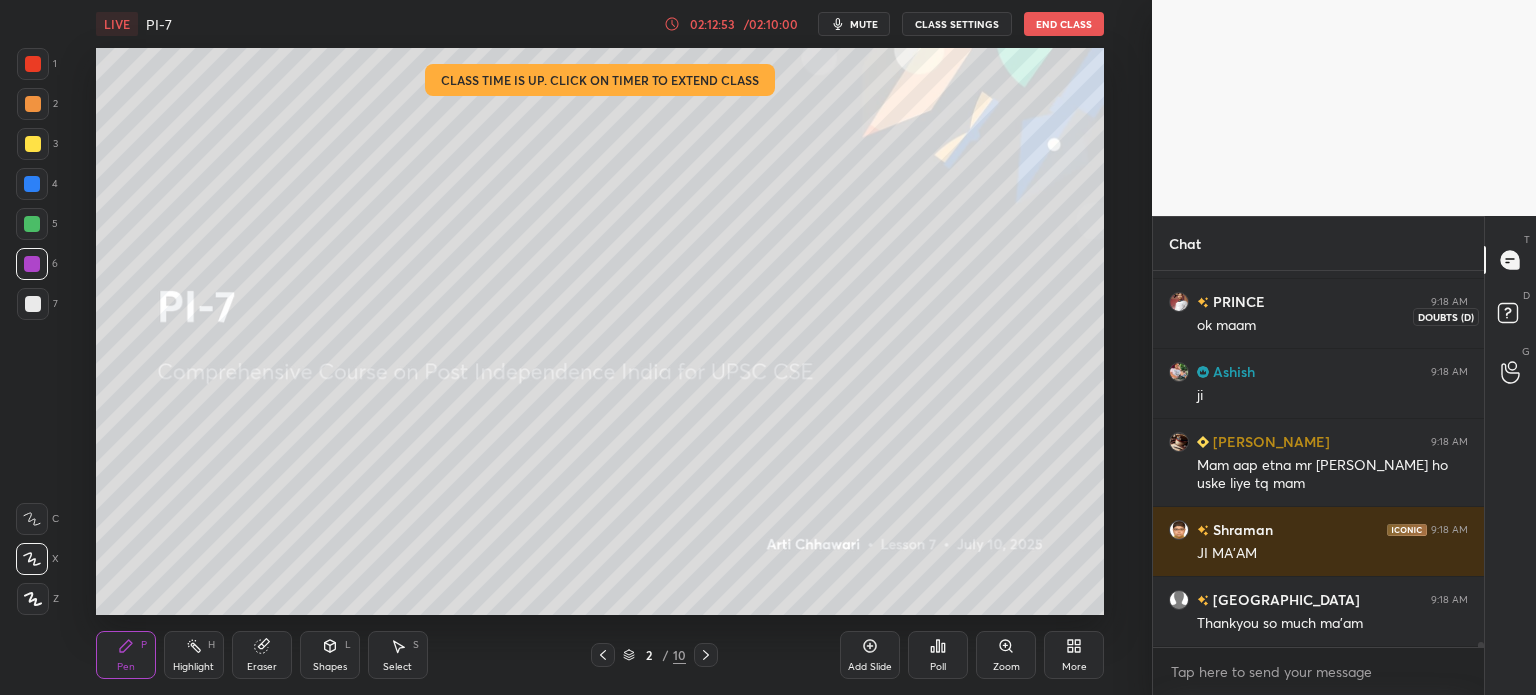 click 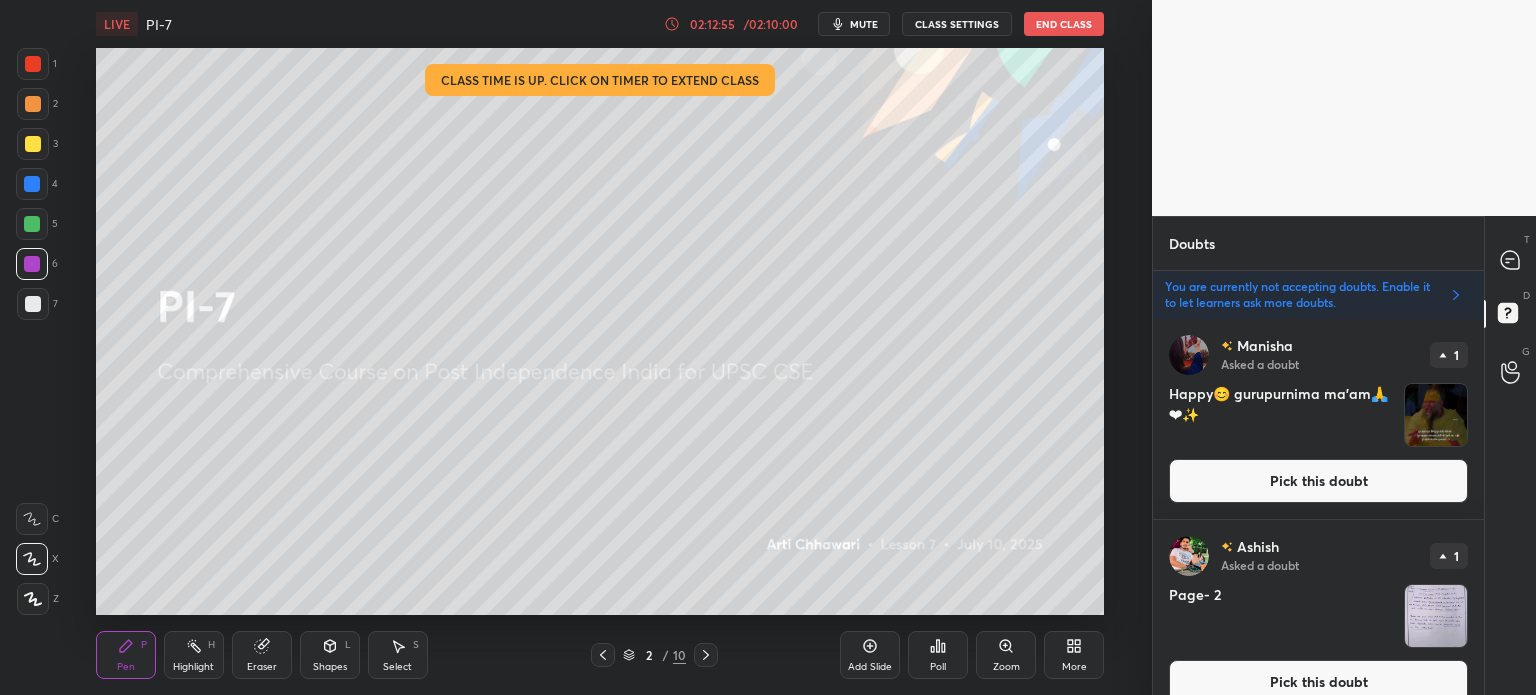 click on "Pick this doubt" at bounding box center [1318, 481] 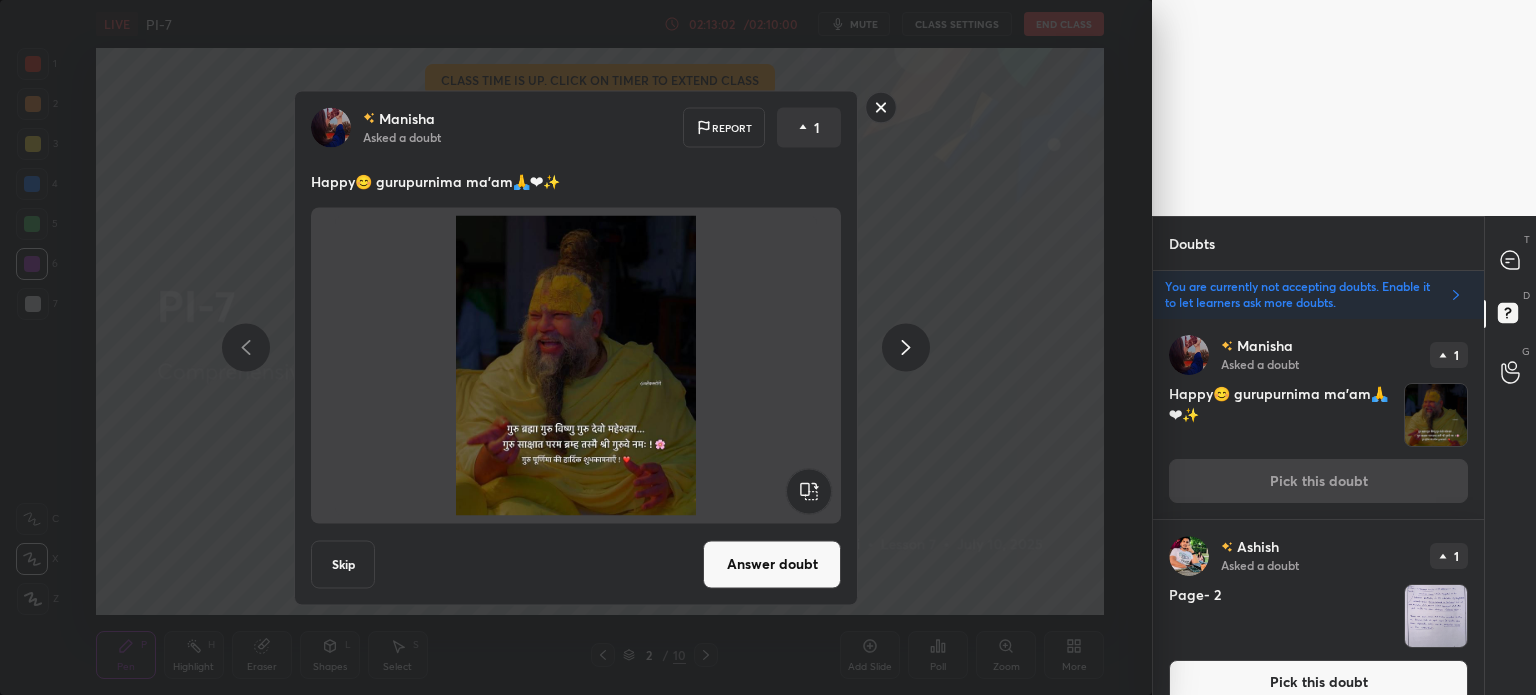 click on "Answer doubt" at bounding box center [772, 564] 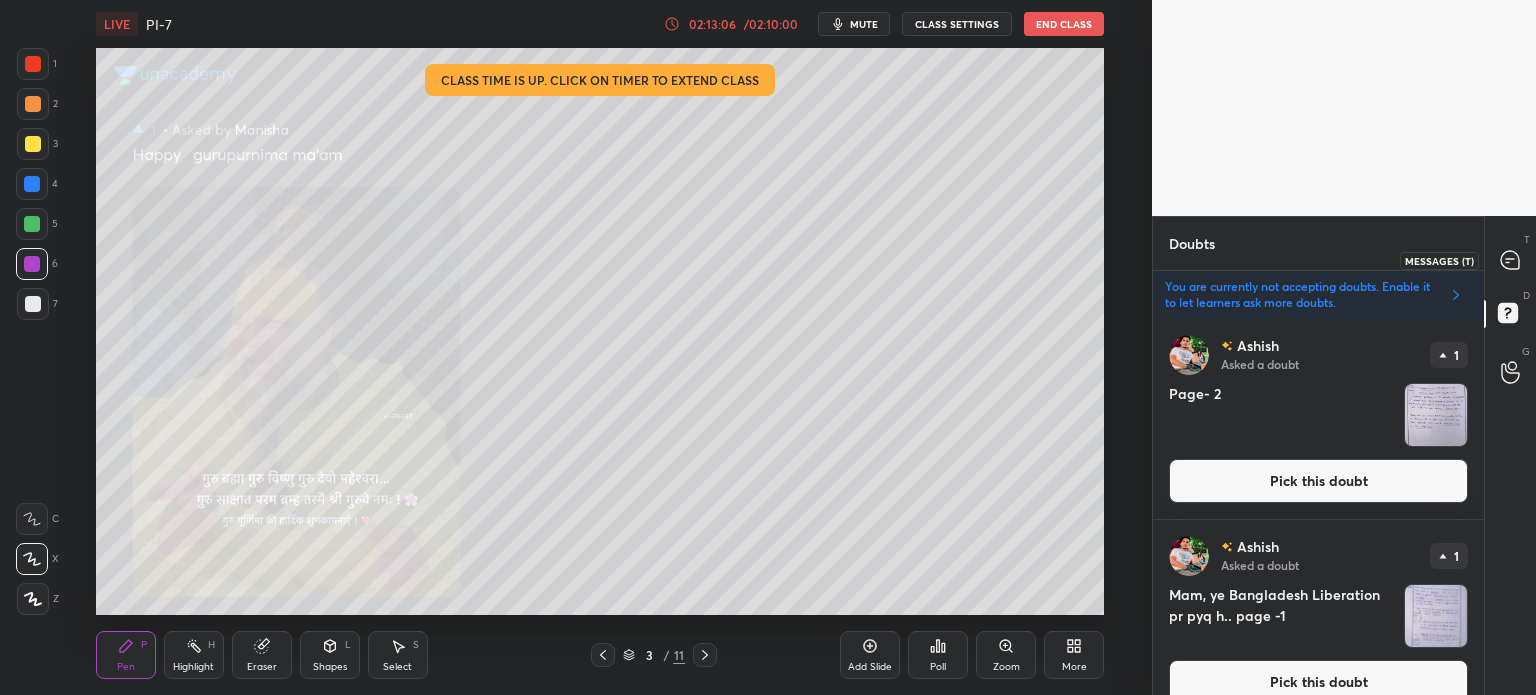 click 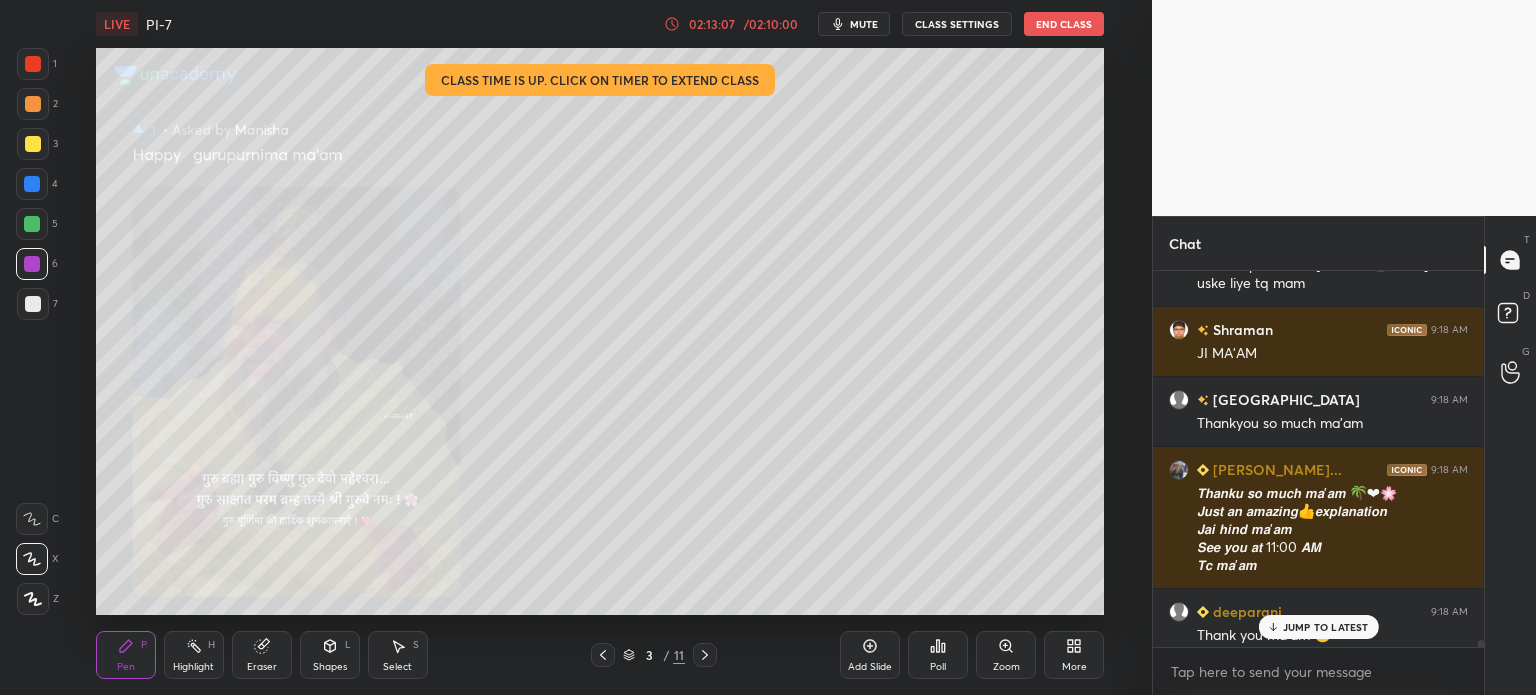 click on "JUMP TO LATEST" at bounding box center (1318, 627) 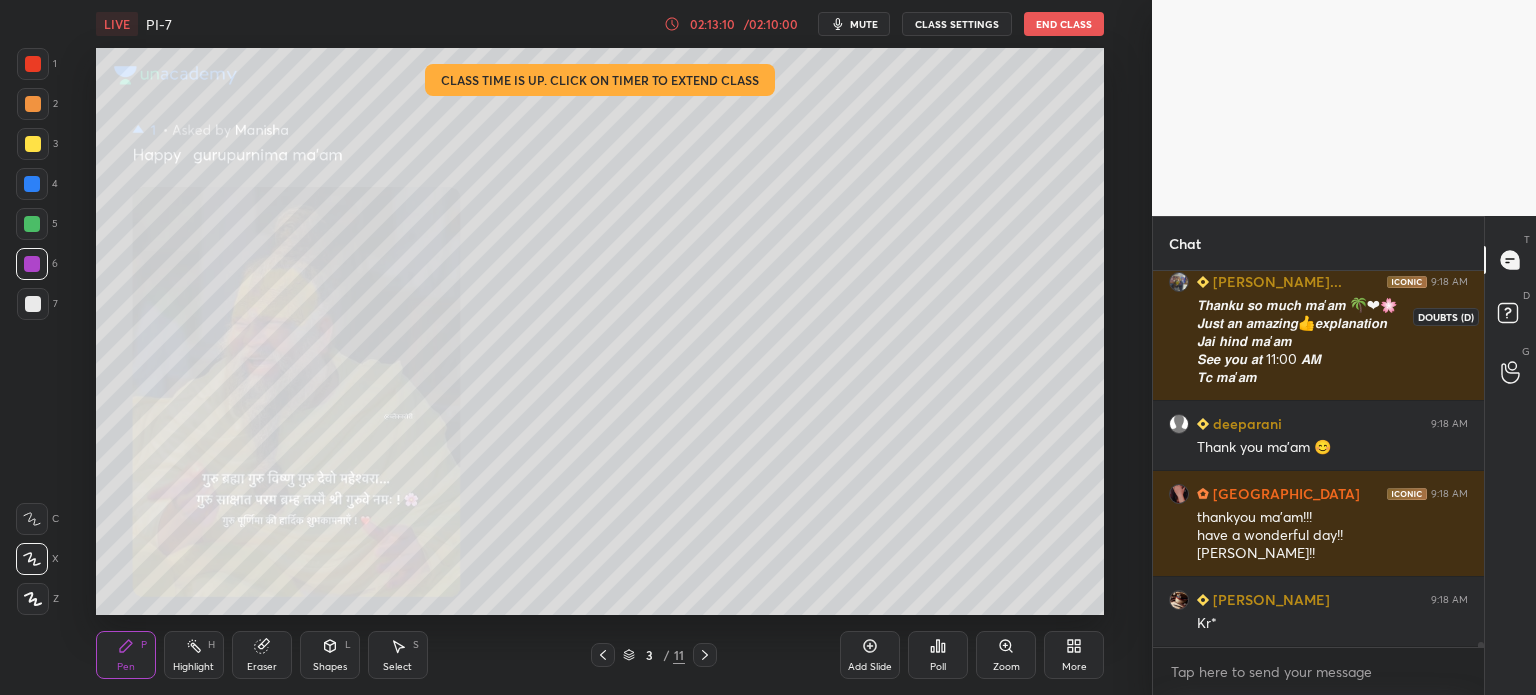 click 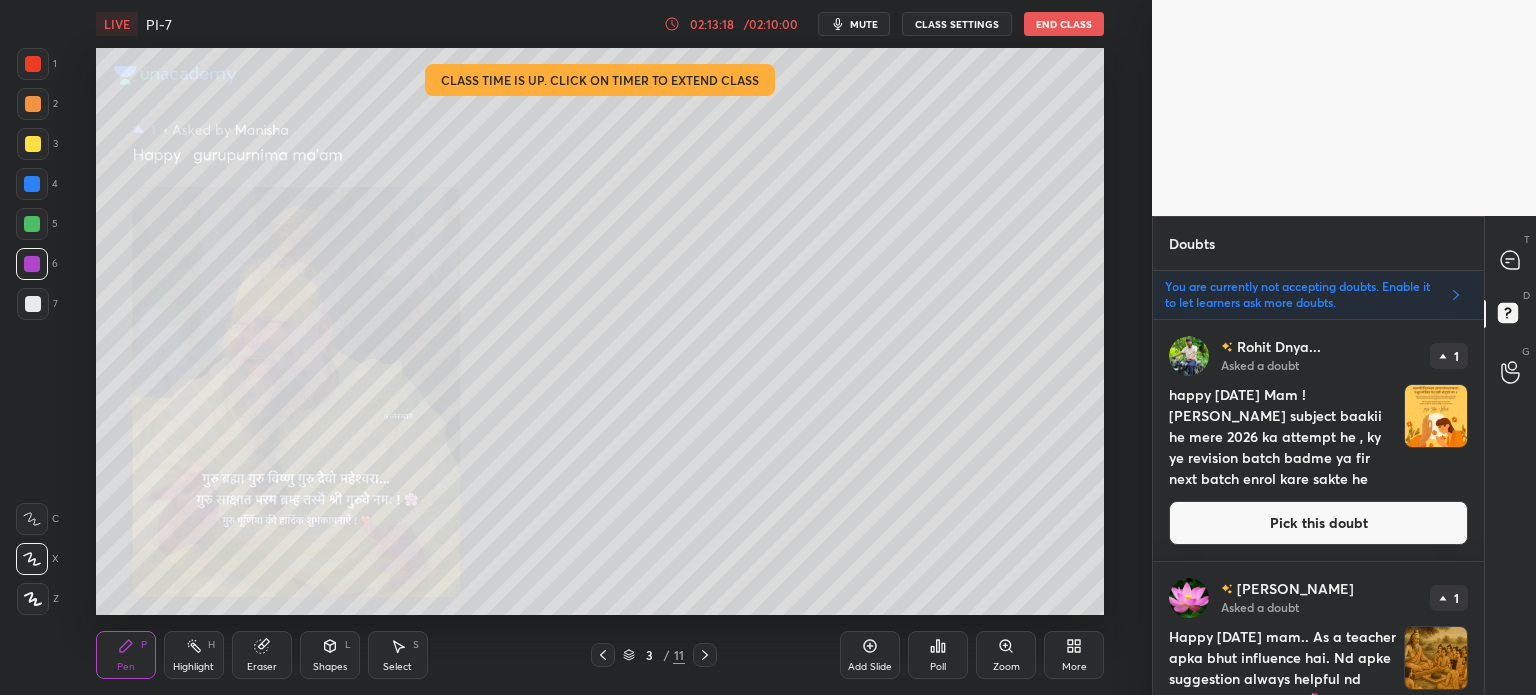 click on "Pick this doubt" at bounding box center [1318, 523] 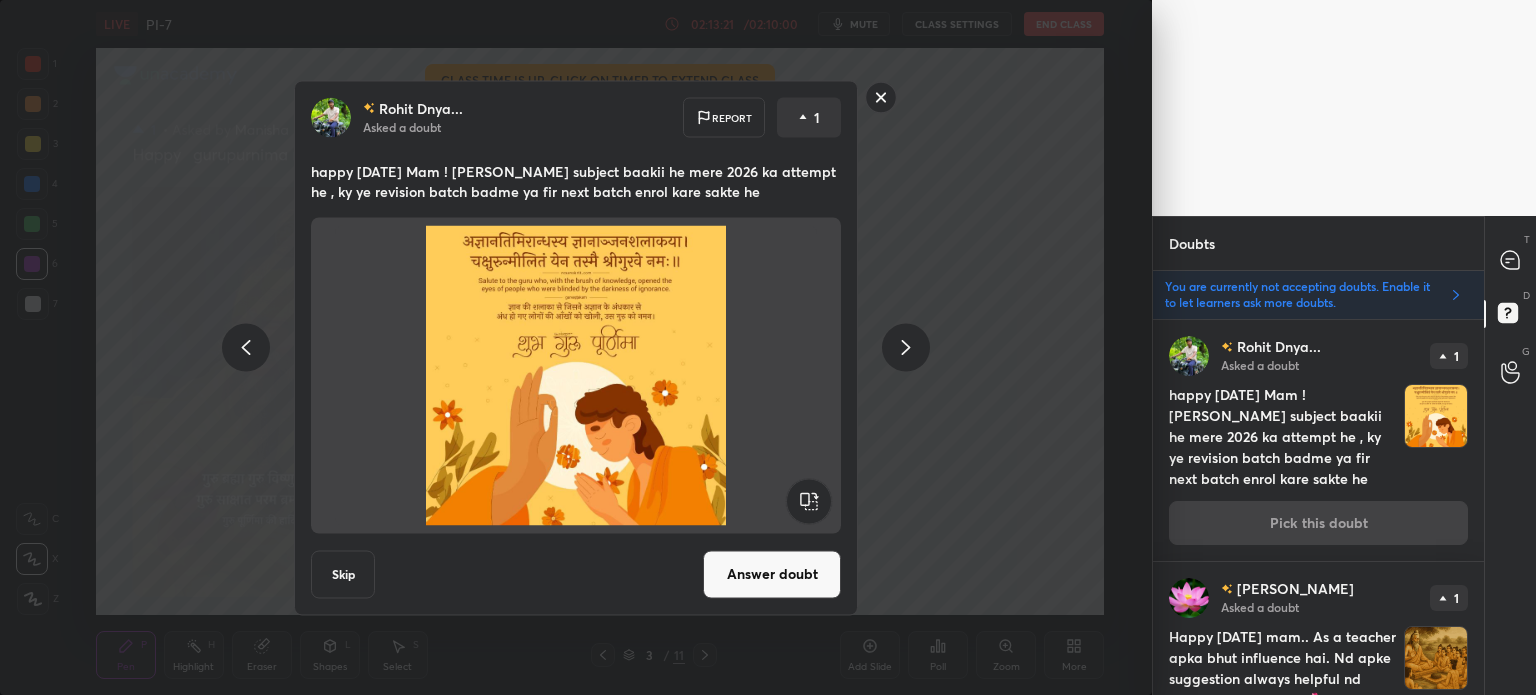click on "Answer doubt" at bounding box center [772, 574] 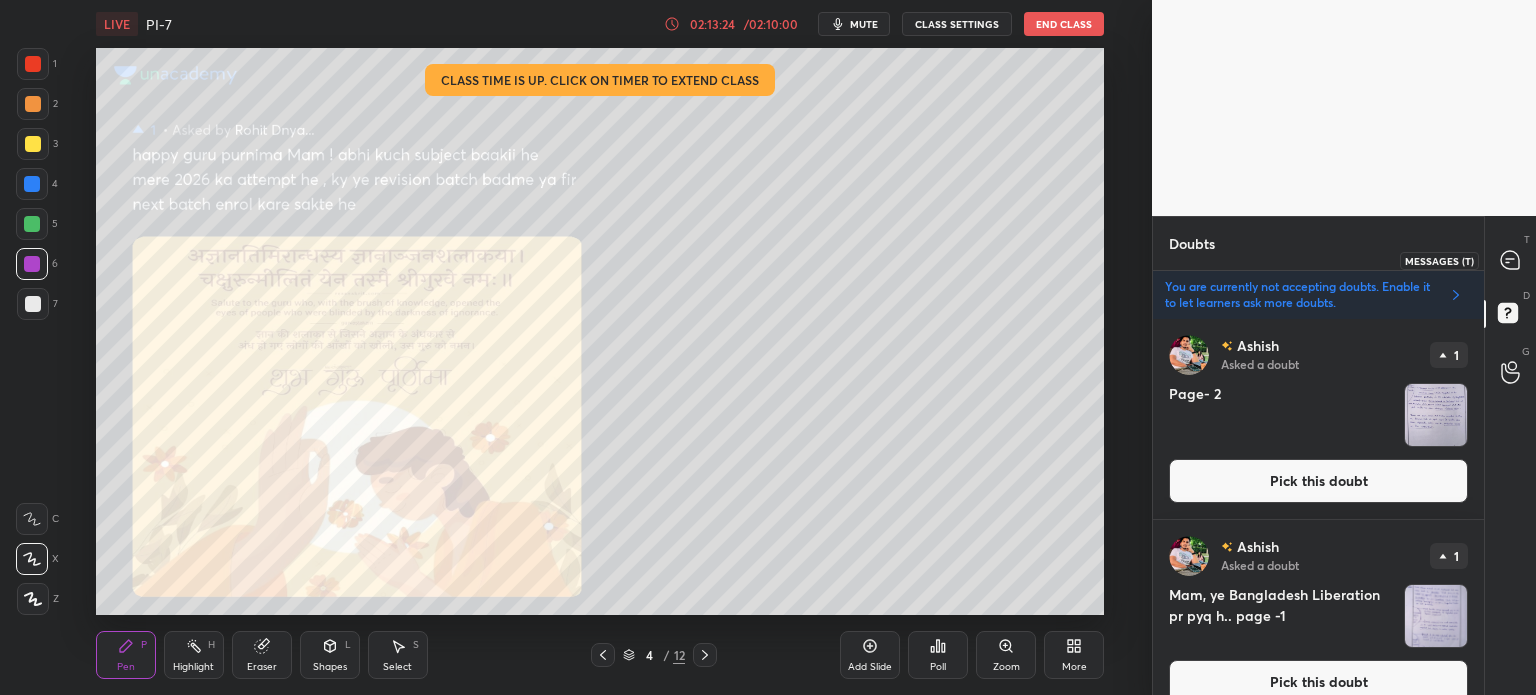 drag, startPoint x: 1507, startPoint y: 261, endPoint x: 1510, endPoint y: 250, distance: 11.401754 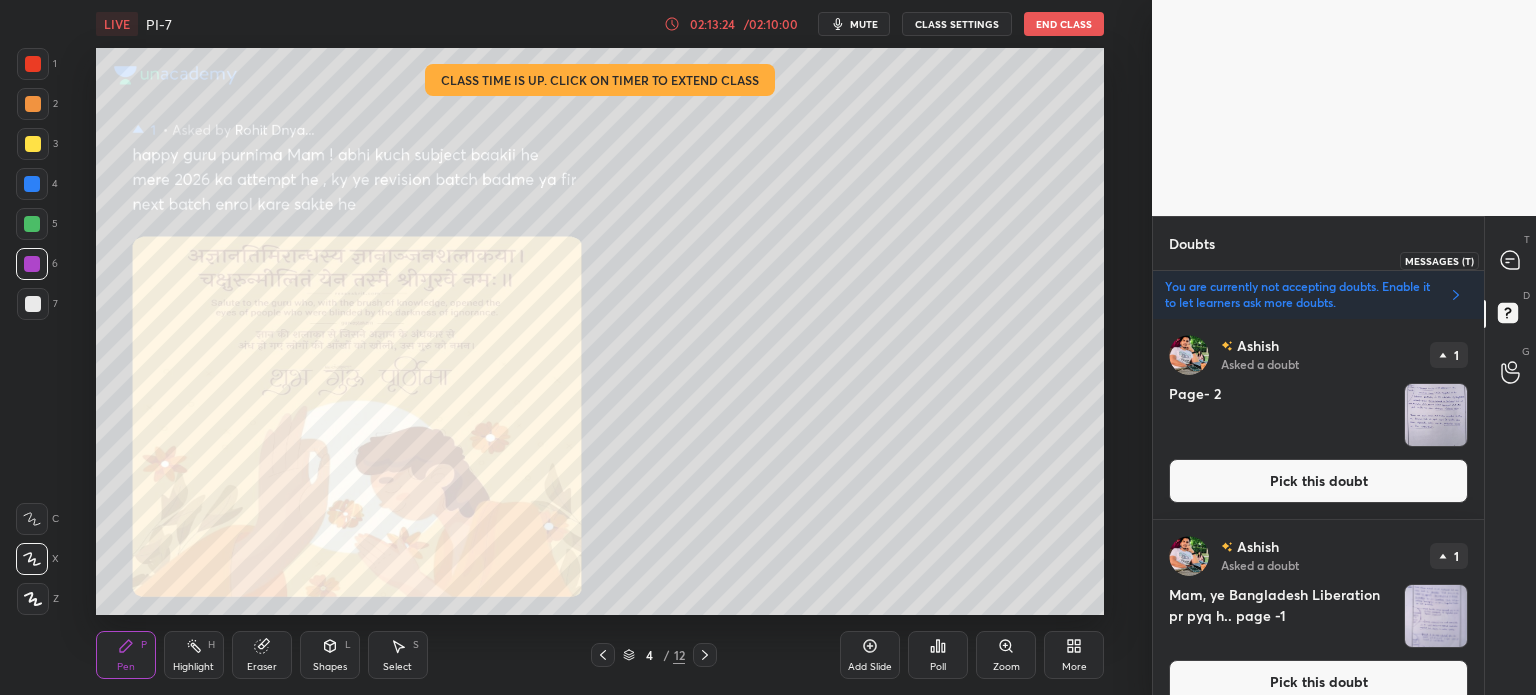 click 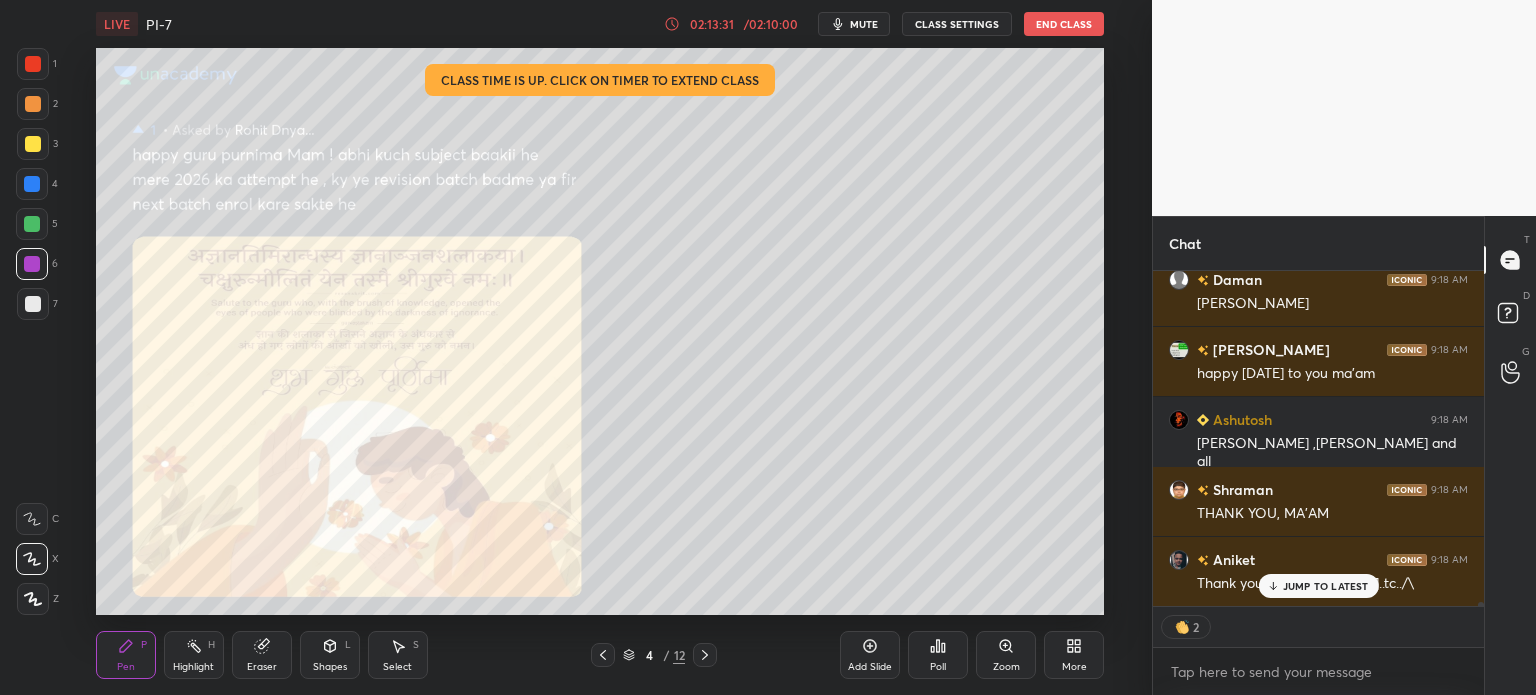 click at bounding box center (33, 64) 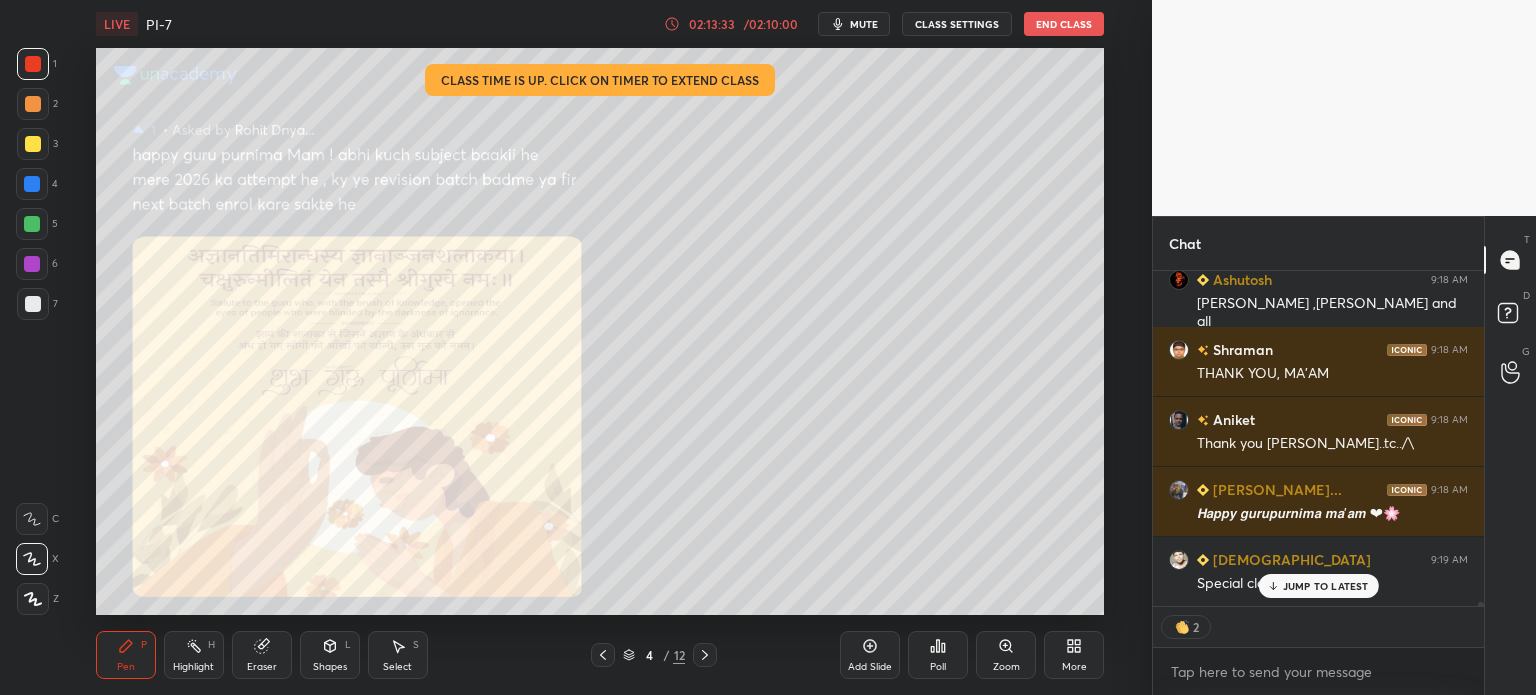 click on "JUMP TO LATEST" at bounding box center (1318, 586) 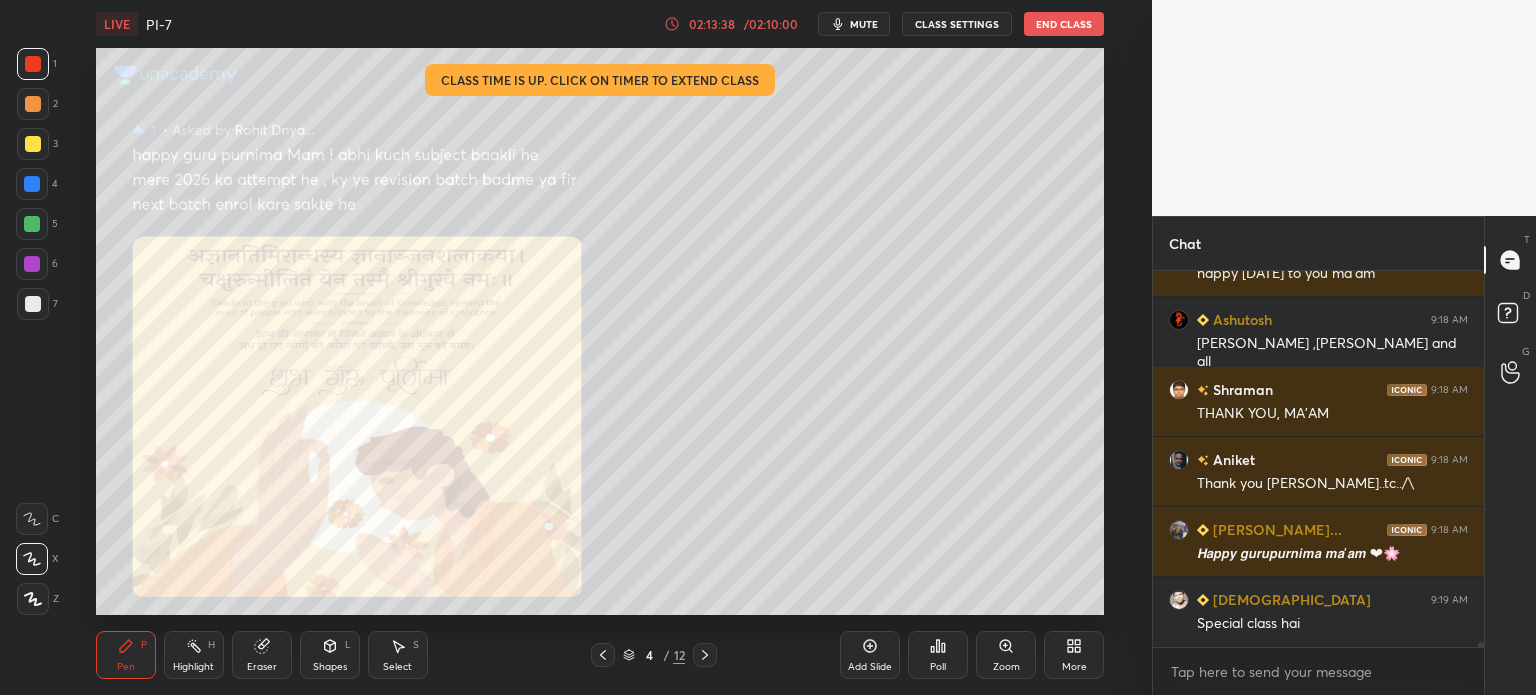 click at bounding box center (32, 224) 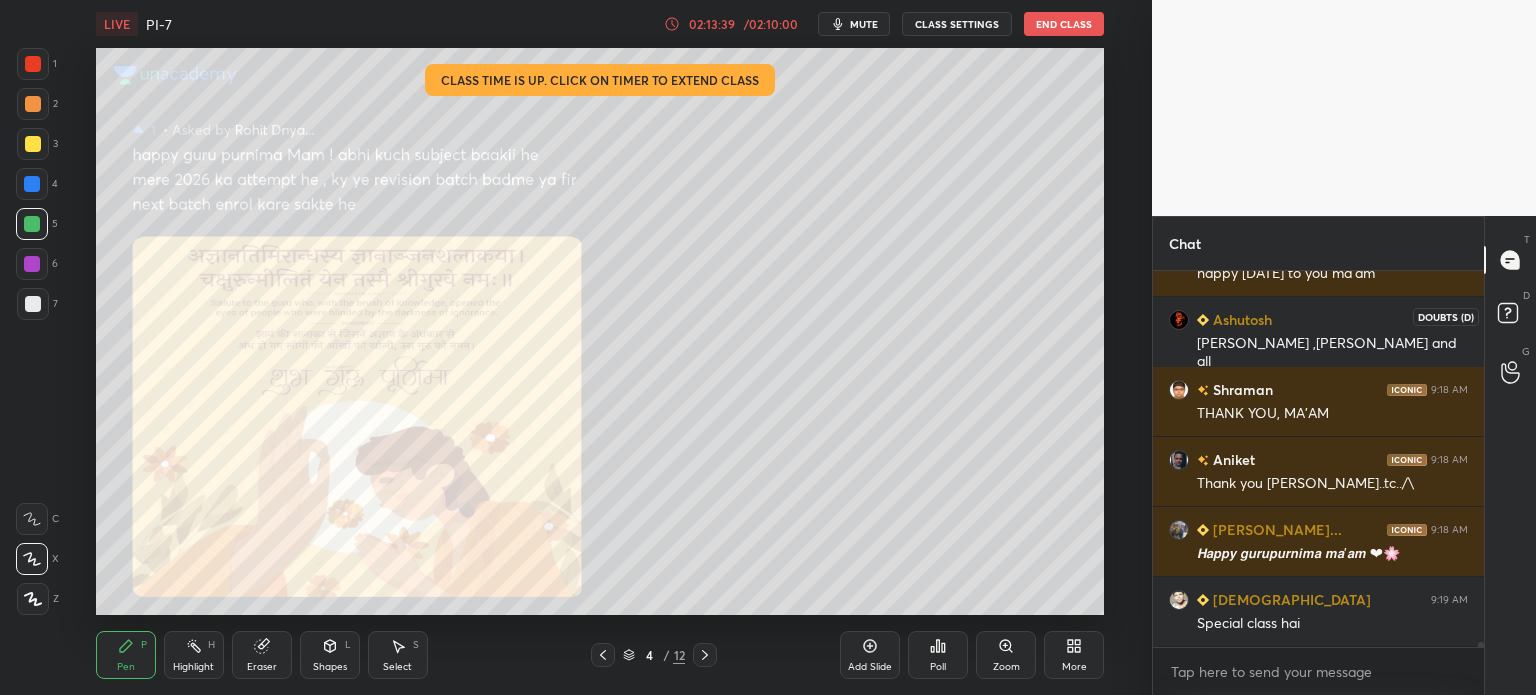click 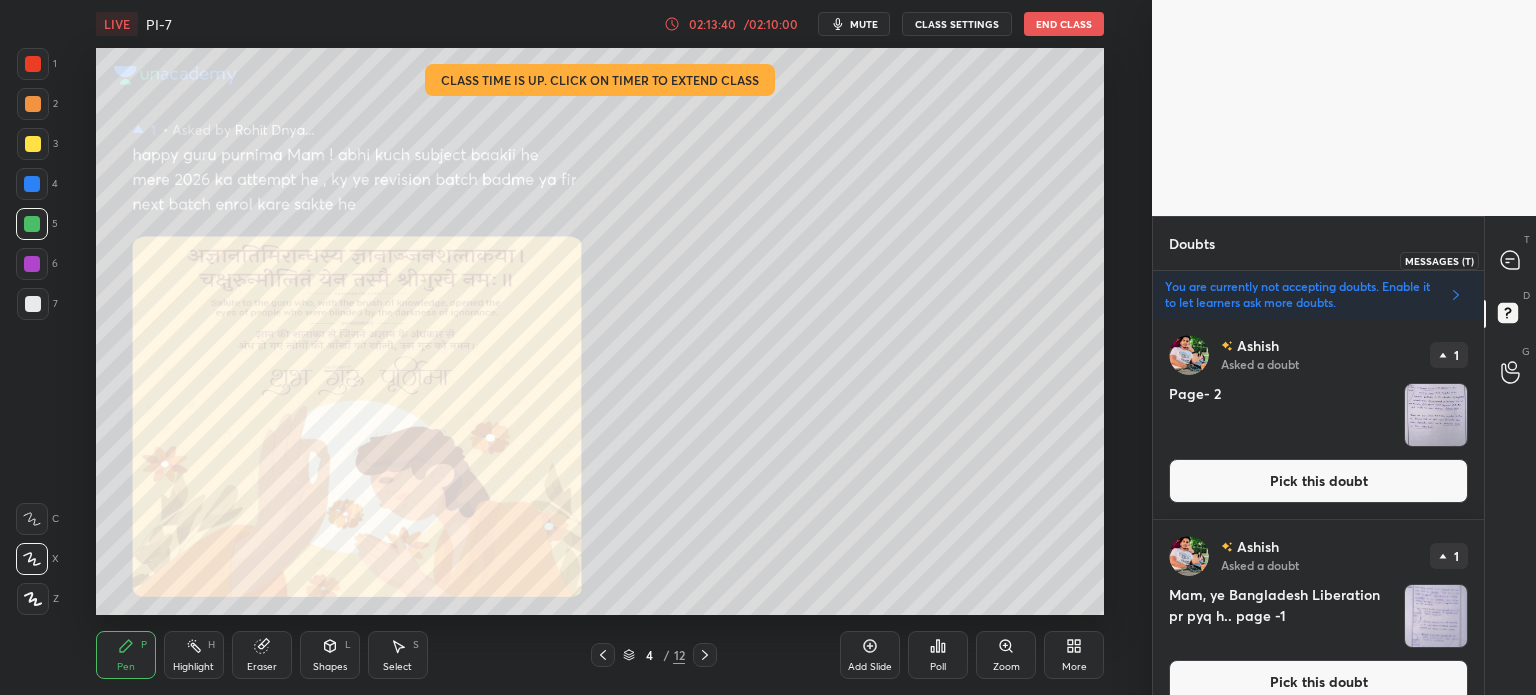 click 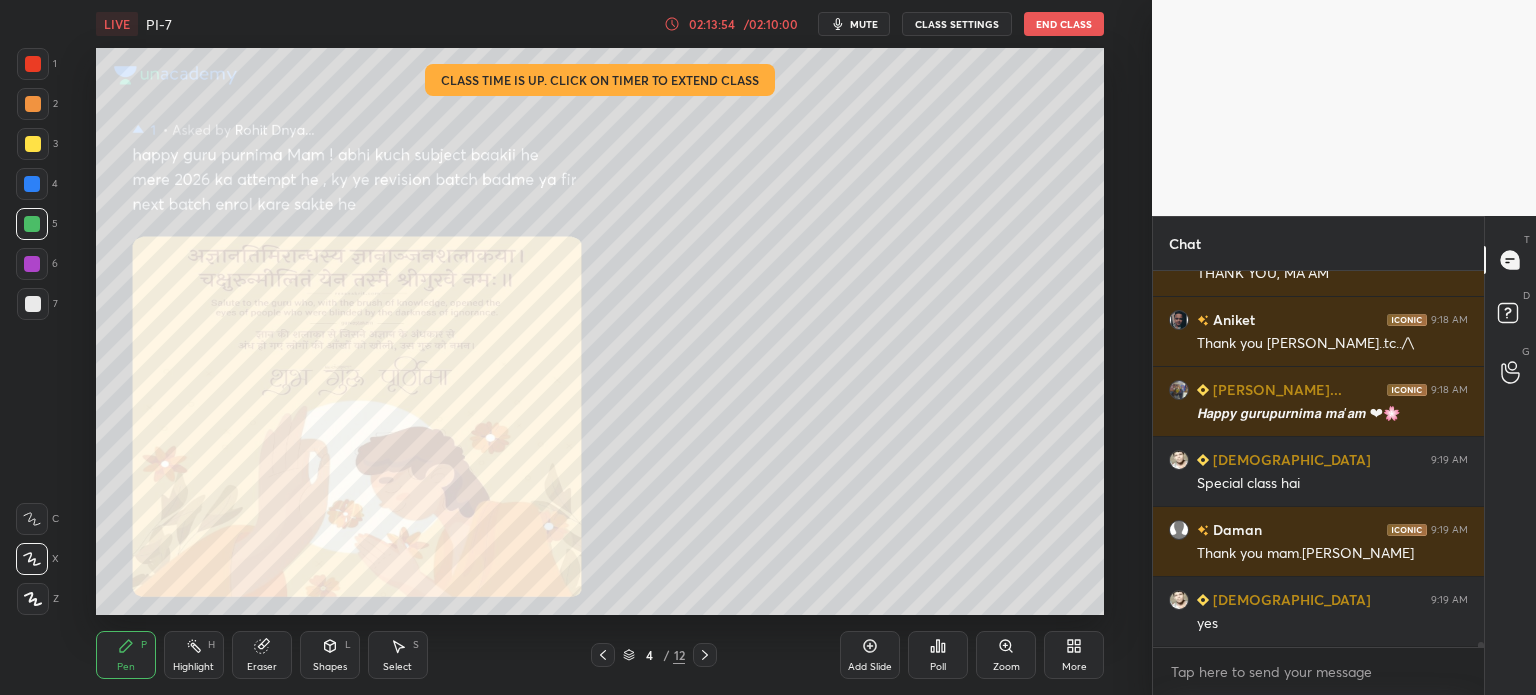 click at bounding box center [33, 104] 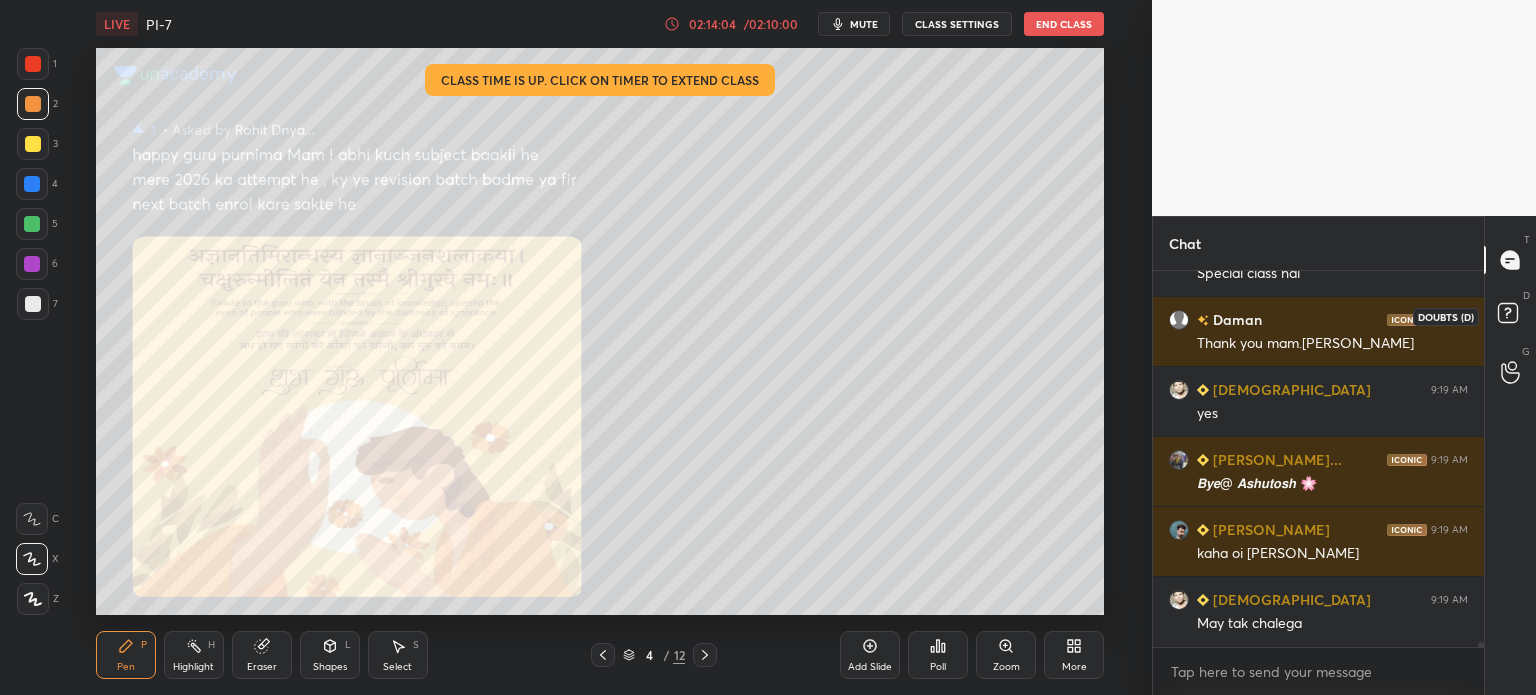 click 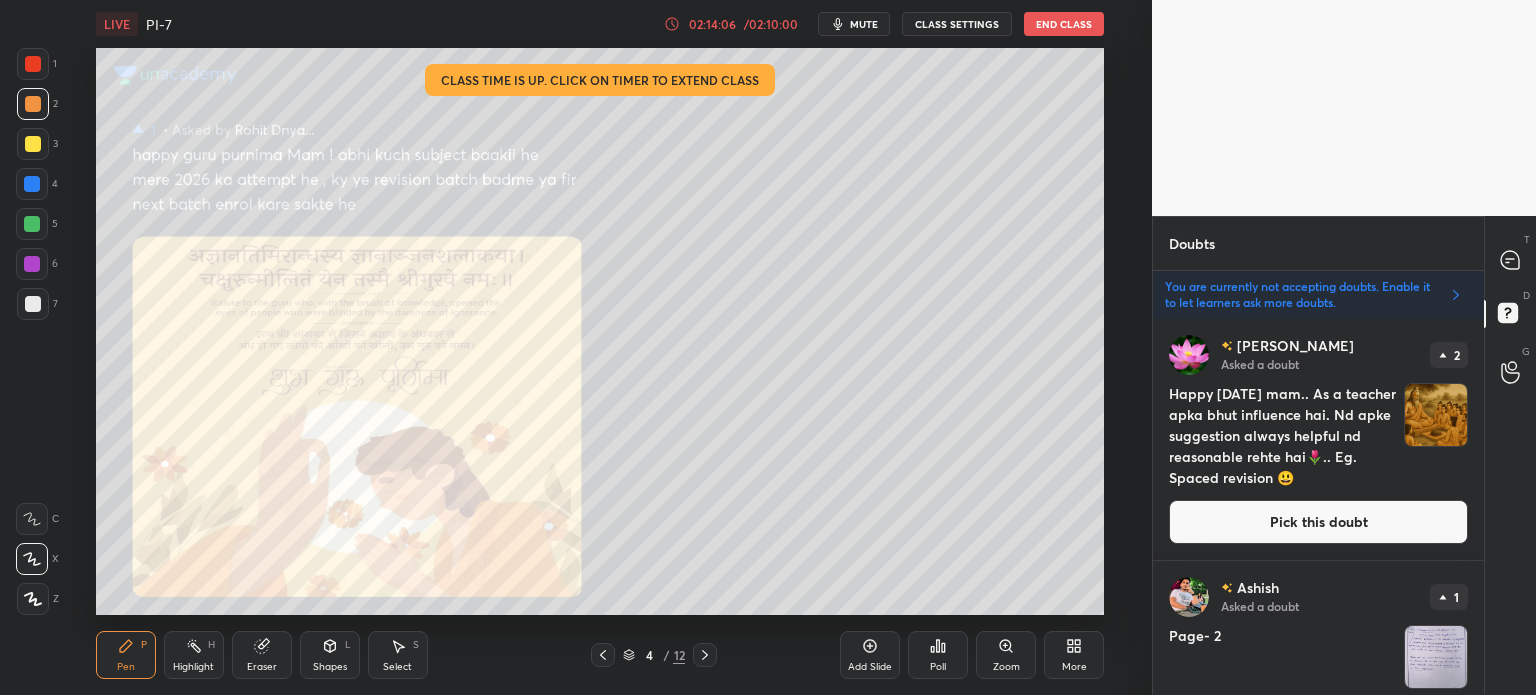 click on "Pick this doubt" at bounding box center (1318, 522) 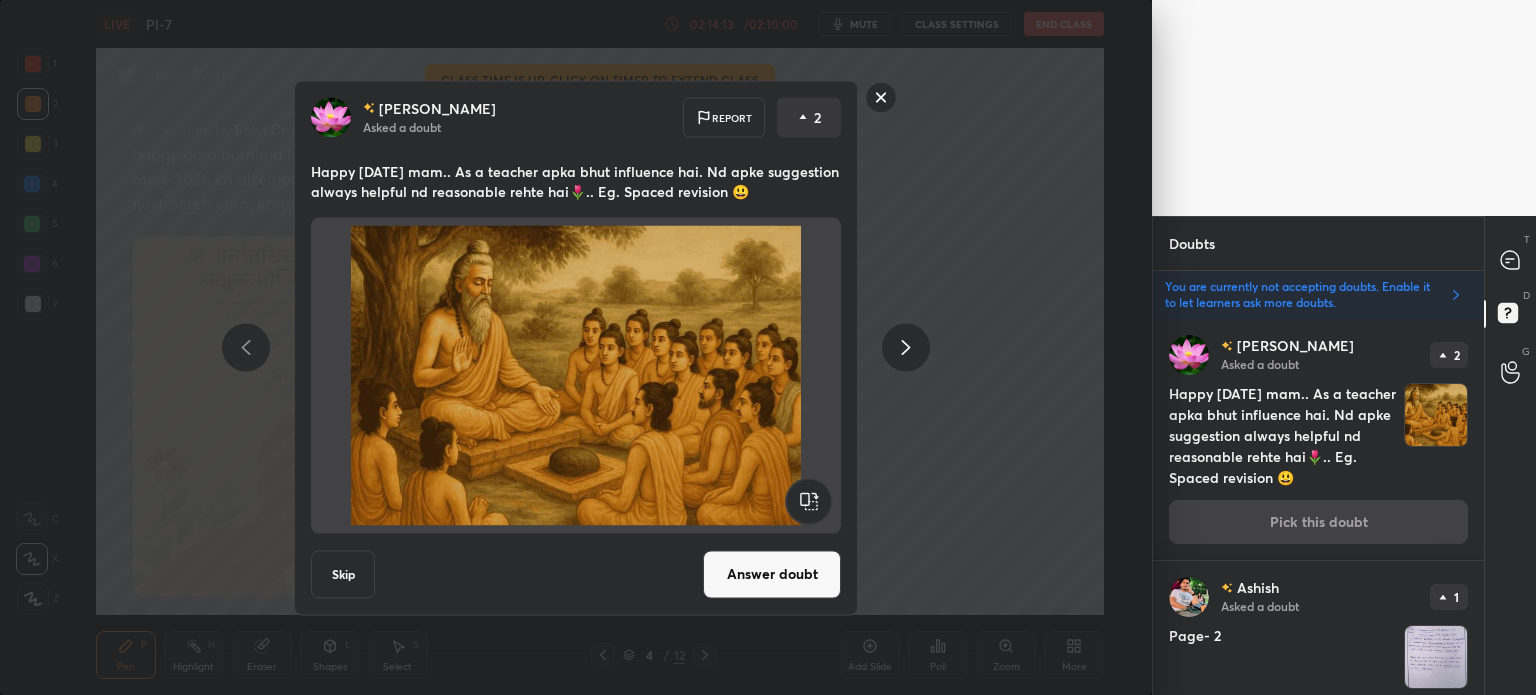 click on "Answer doubt" at bounding box center (772, 574) 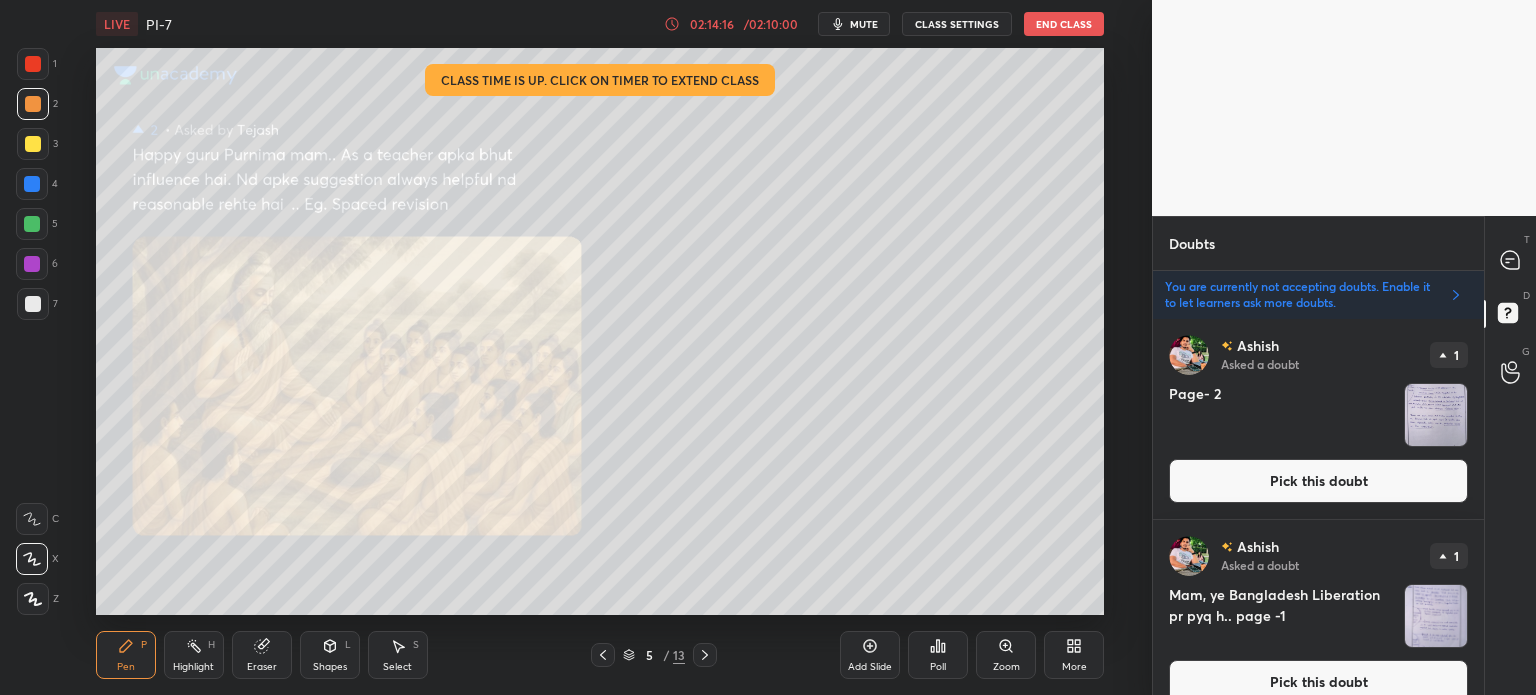 drag, startPoint x: 1484, startPoint y: 340, endPoint x: 1477, endPoint y: 453, distance: 113.216606 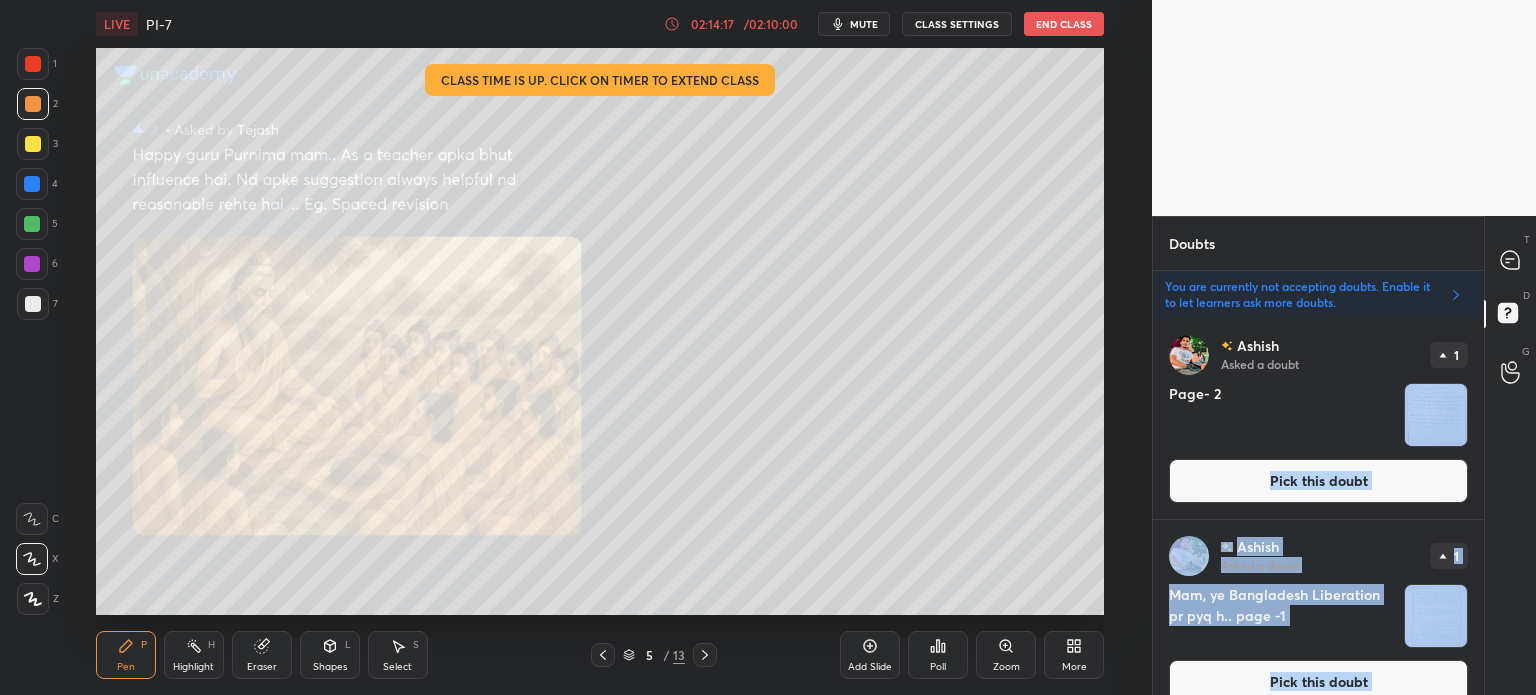 drag, startPoint x: 1477, startPoint y: 430, endPoint x: 1484, endPoint y: 563, distance: 133.18408 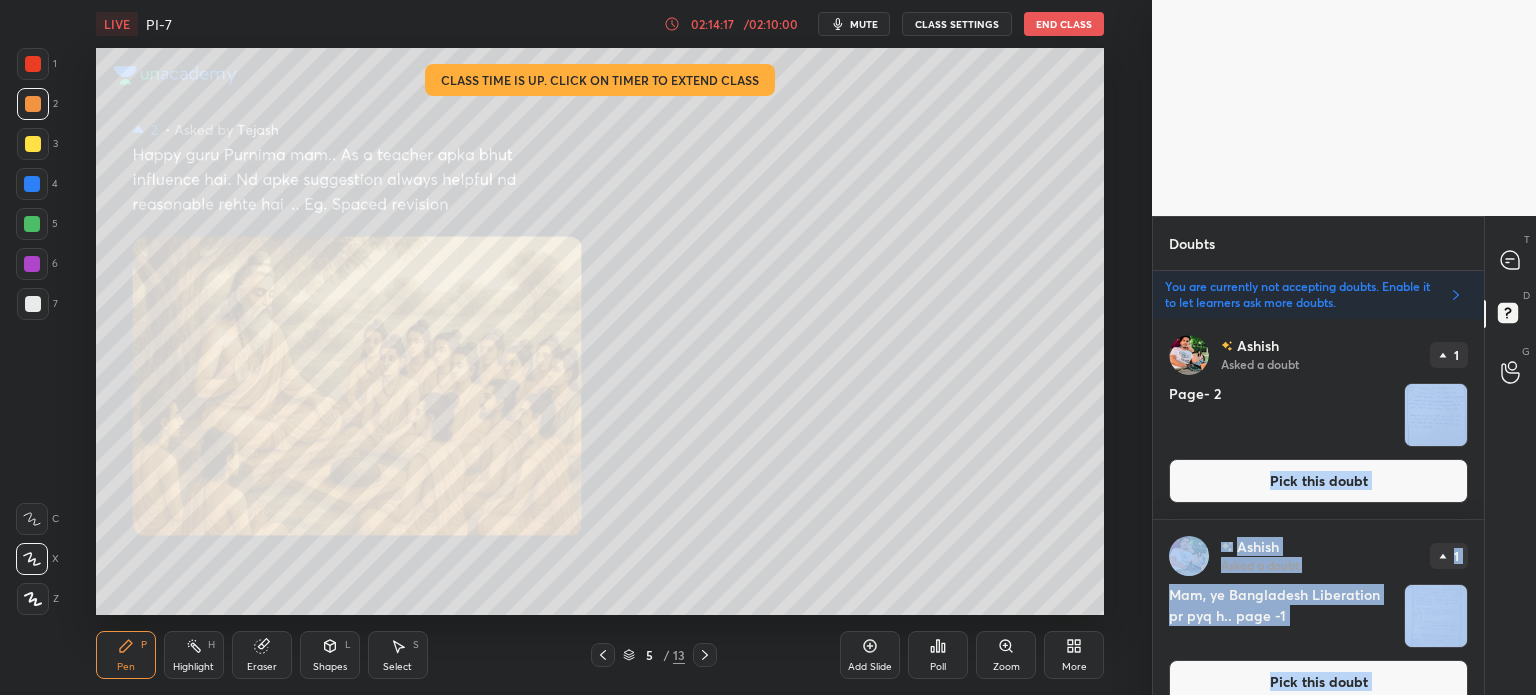 click on "Doubts Enable hand raising Enable raise hand to speak to learners. Once enabled, chat will be turned off temporarily. Enable x   You are currently not accepting doubts. Enable it to let learners ask more doubts. [PERSON_NAME] Asked a doubt 1 Page- 2 Pick this doubt [PERSON_NAME] Asked a doubt 1 Mam, ye Bangladesh Liberation pr pyq h.. page -1 Pick this doubt [PERSON_NAME] Asked a doubt 1 PLEASE GUIDE ME Pick this doubt No one has raised a hand yet Can't raise hand Looks like educator just invited you to speak. Please wait before you can raise your hand again. Got it T Messages (T) D Doubts (D) G Raise Hand (G)" at bounding box center [1344, 455] 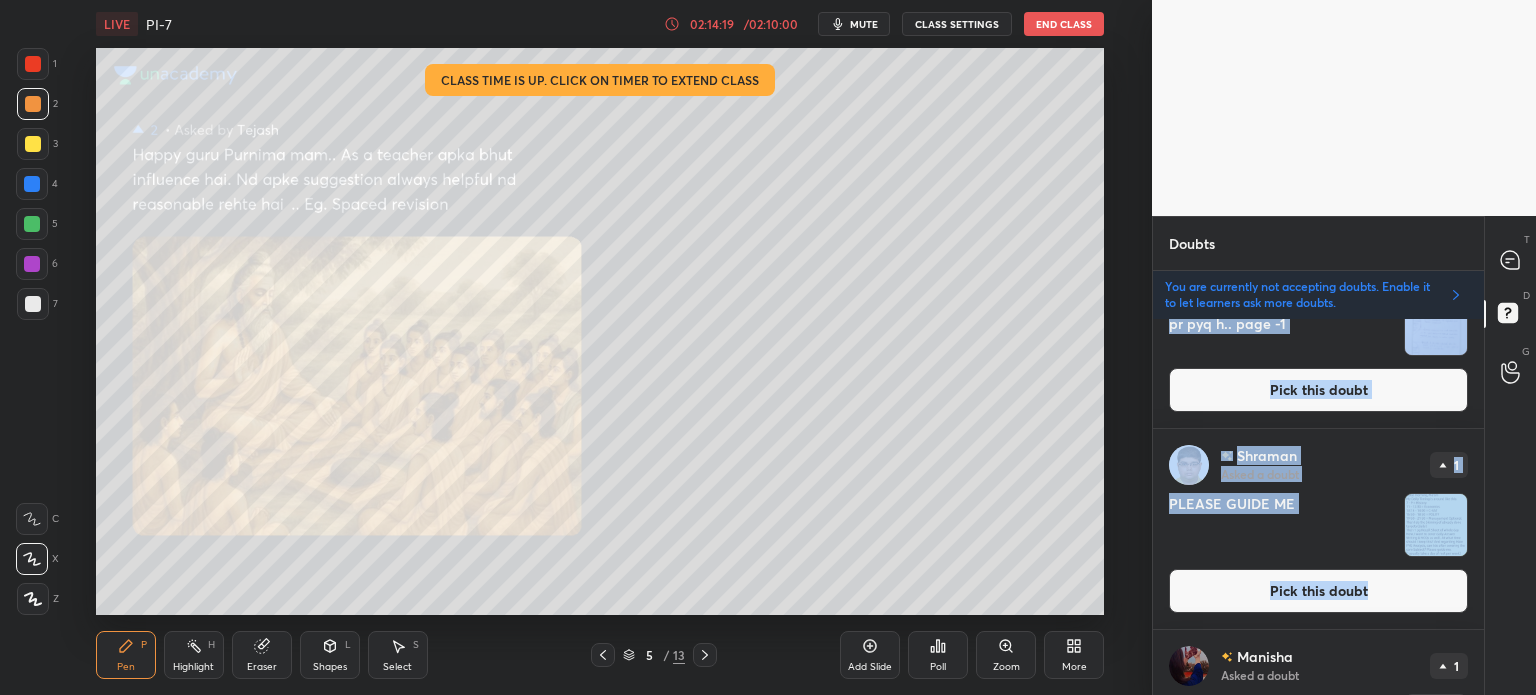 scroll, scrollTop: 0, scrollLeft: 0, axis: both 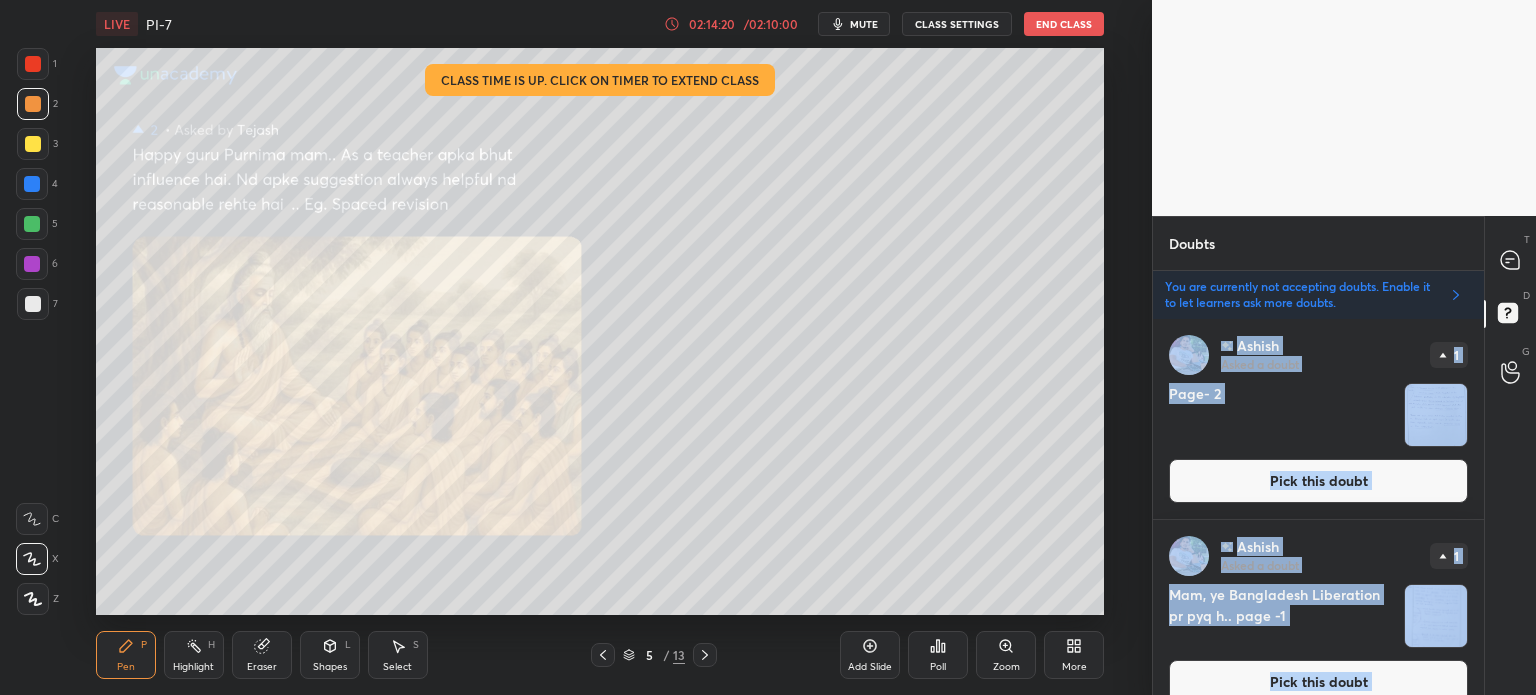 click at bounding box center [1511, 260] 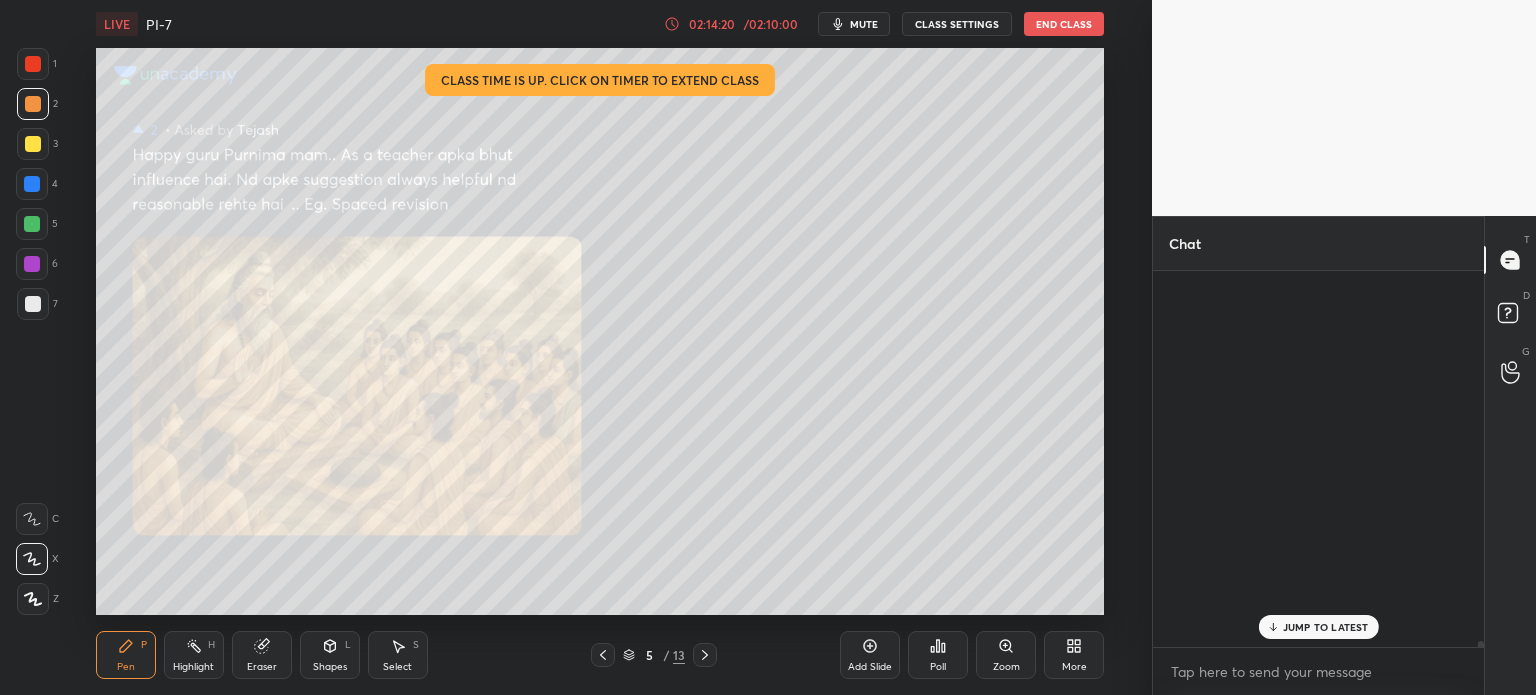 scroll, scrollTop: 5, scrollLeft: 6, axis: both 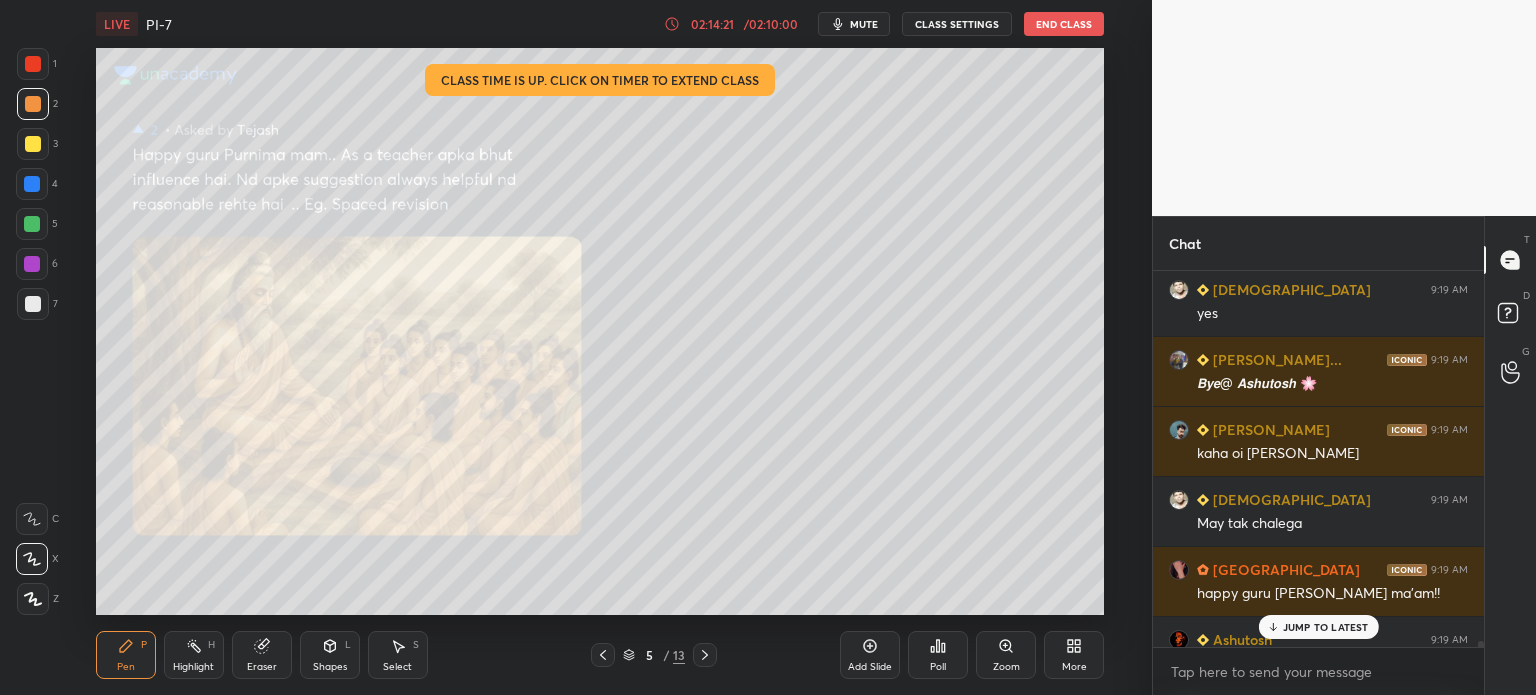 click on "JUMP TO LATEST" at bounding box center [1326, 627] 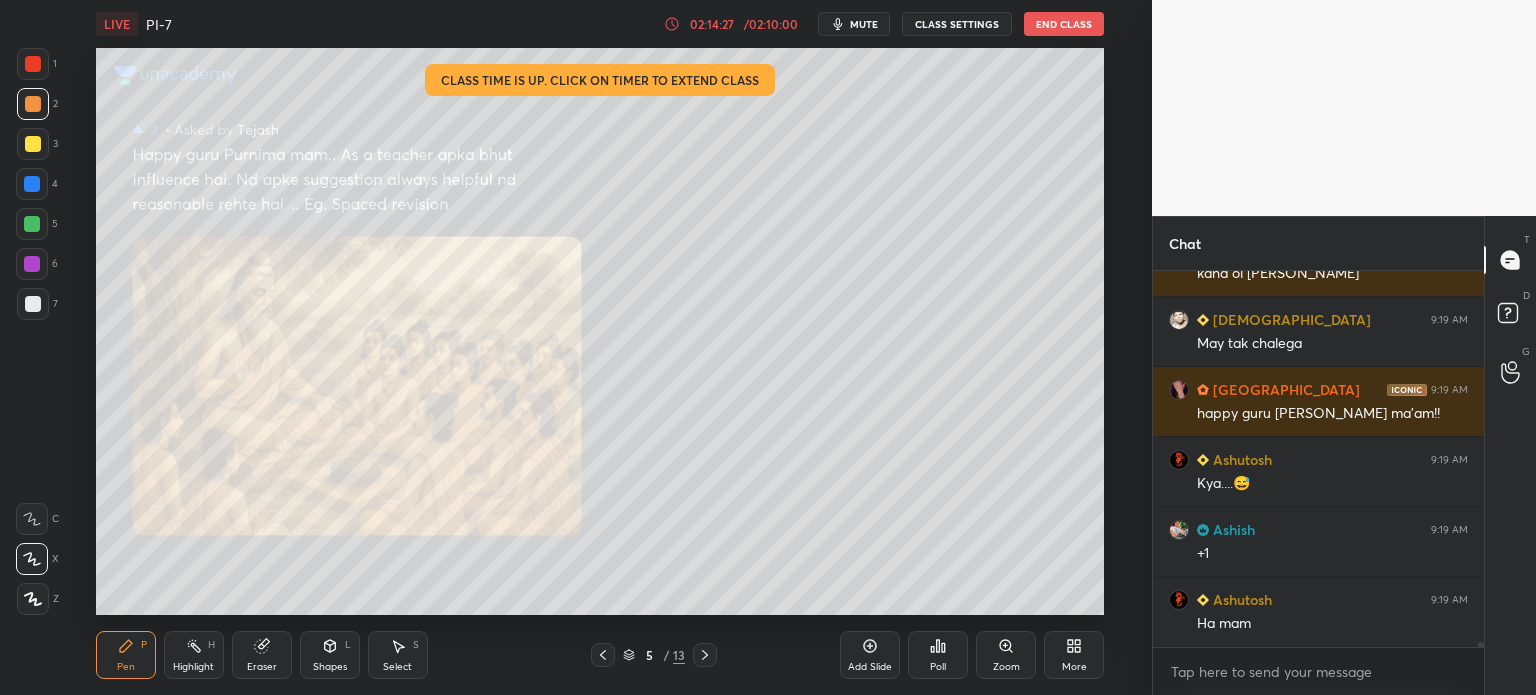 scroll, scrollTop: 28108, scrollLeft: 0, axis: vertical 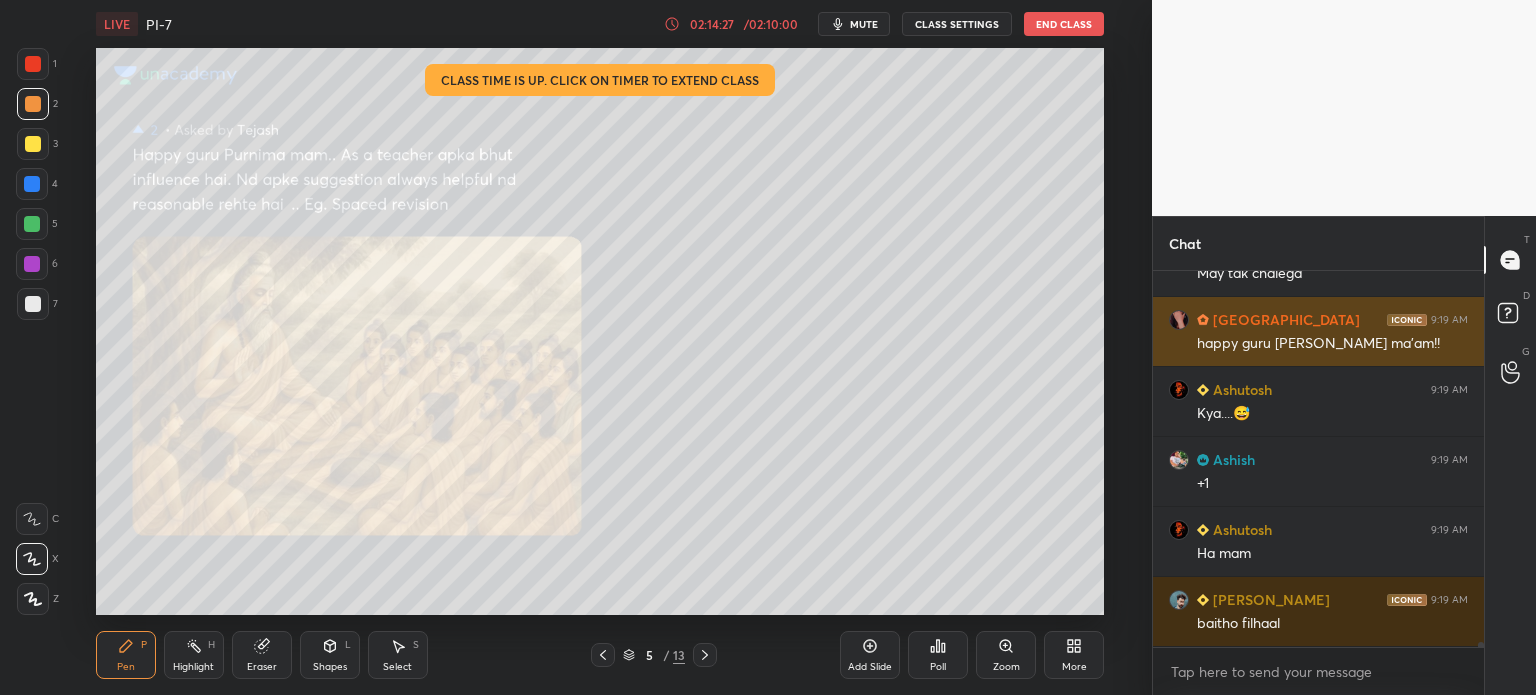 click on "[PERSON_NAME] 9:19 AM happy guru [PERSON_NAME] ma'am!!" at bounding box center [1318, 331] 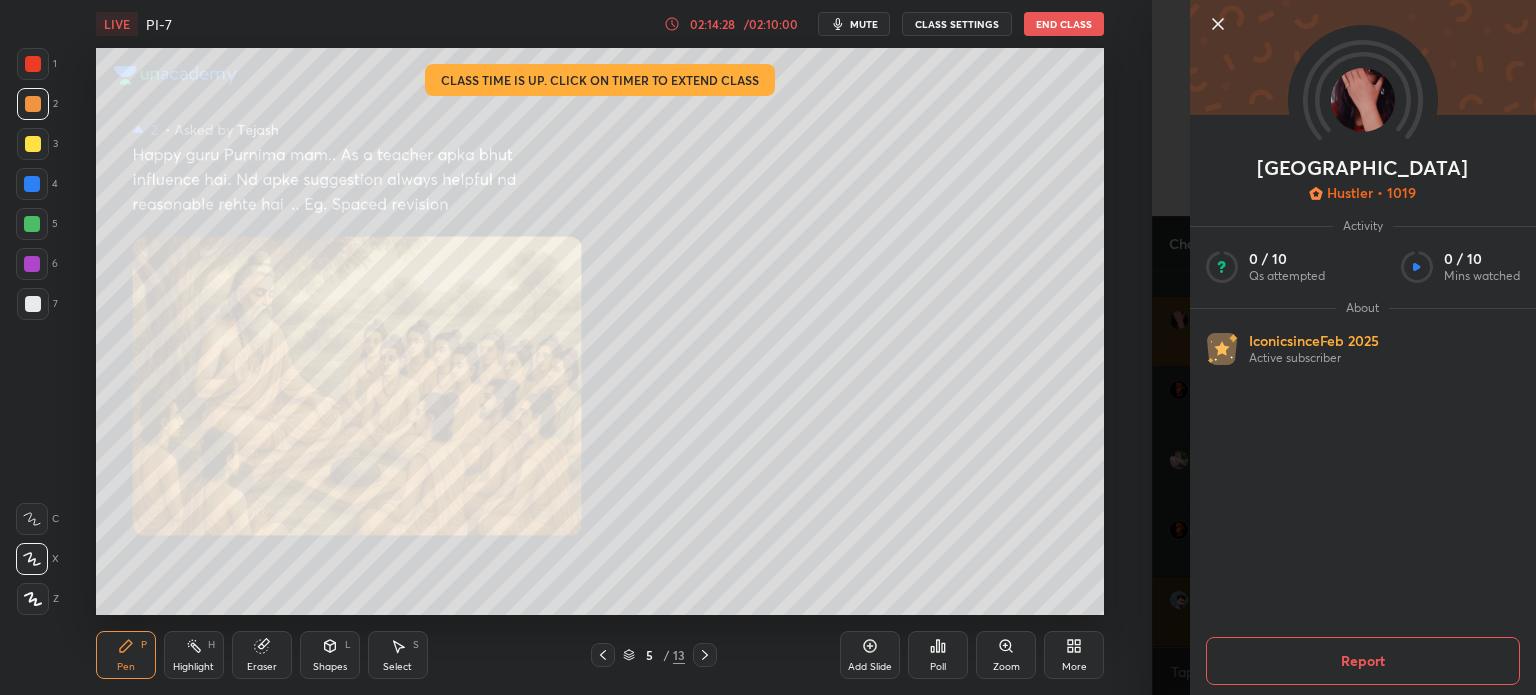 scroll, scrollTop: 28178, scrollLeft: 0, axis: vertical 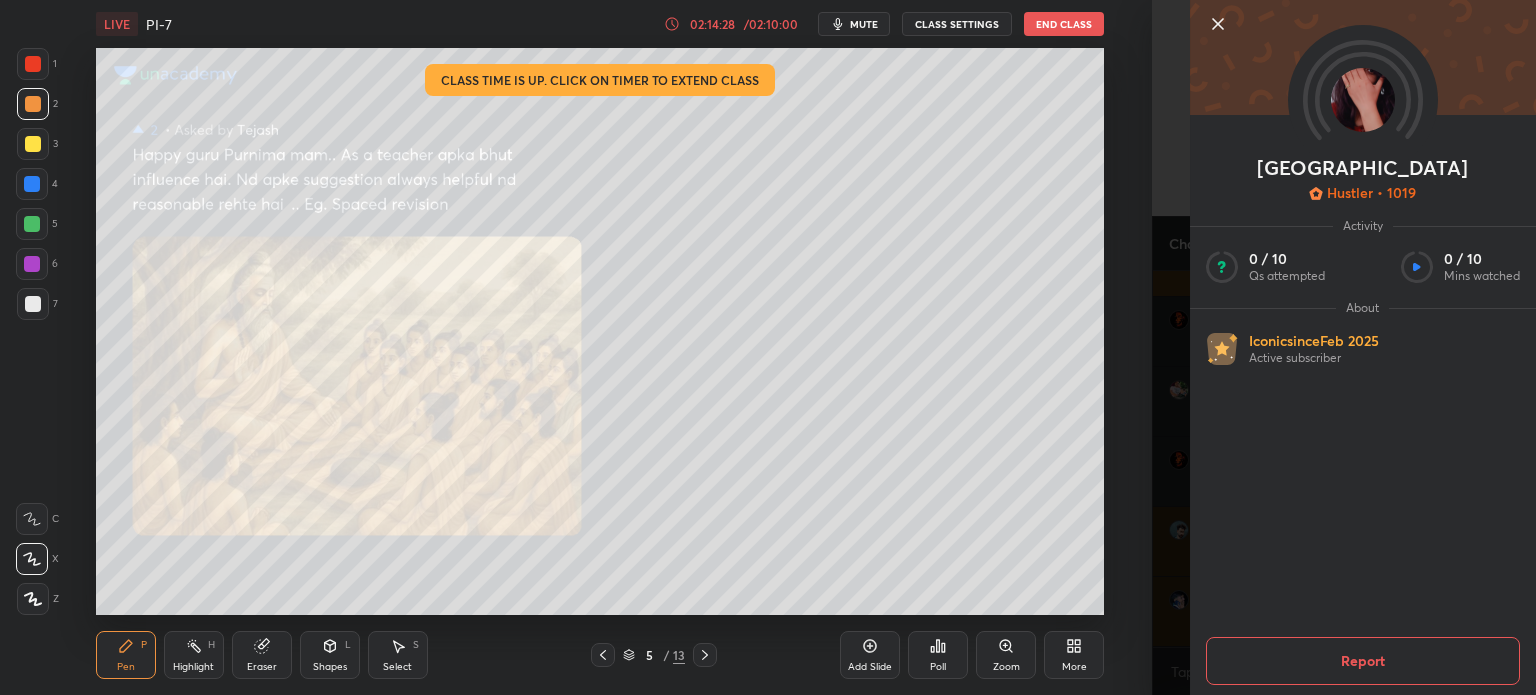 click 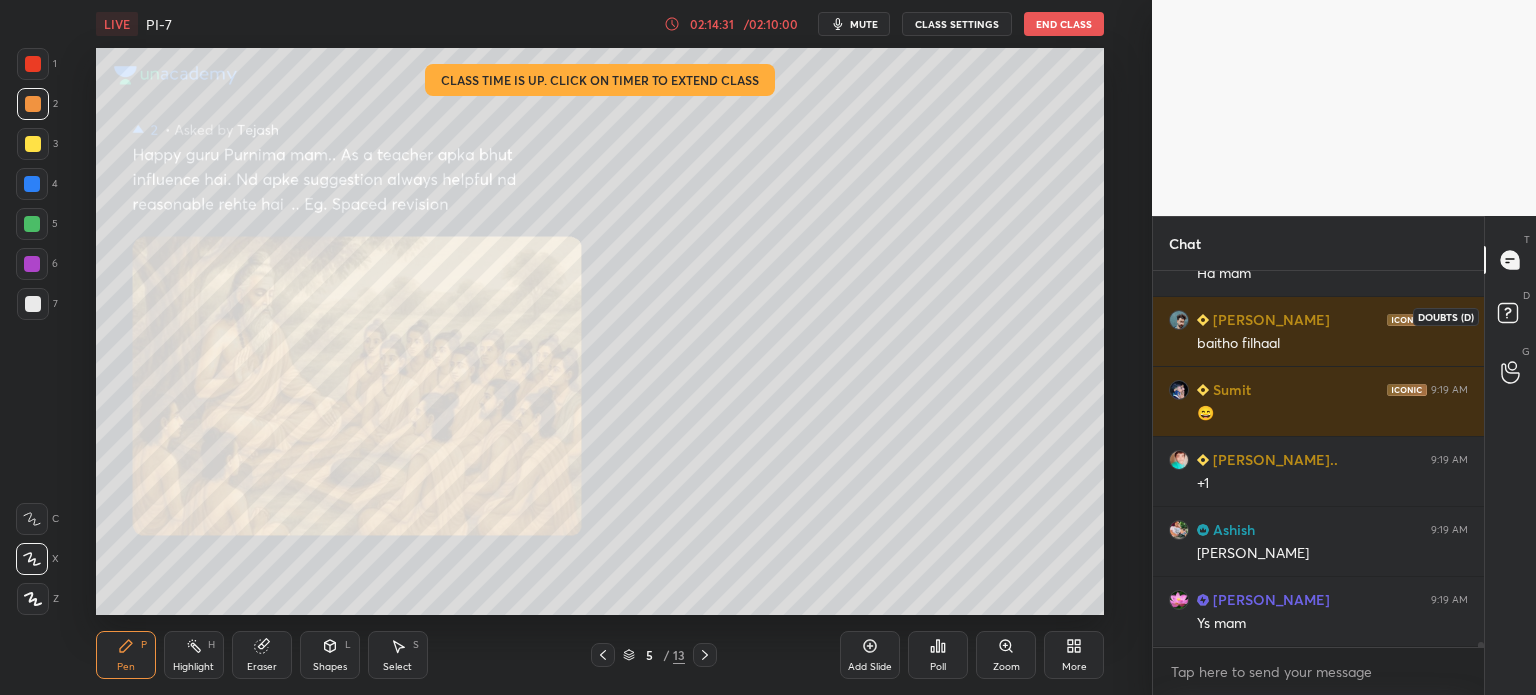 click 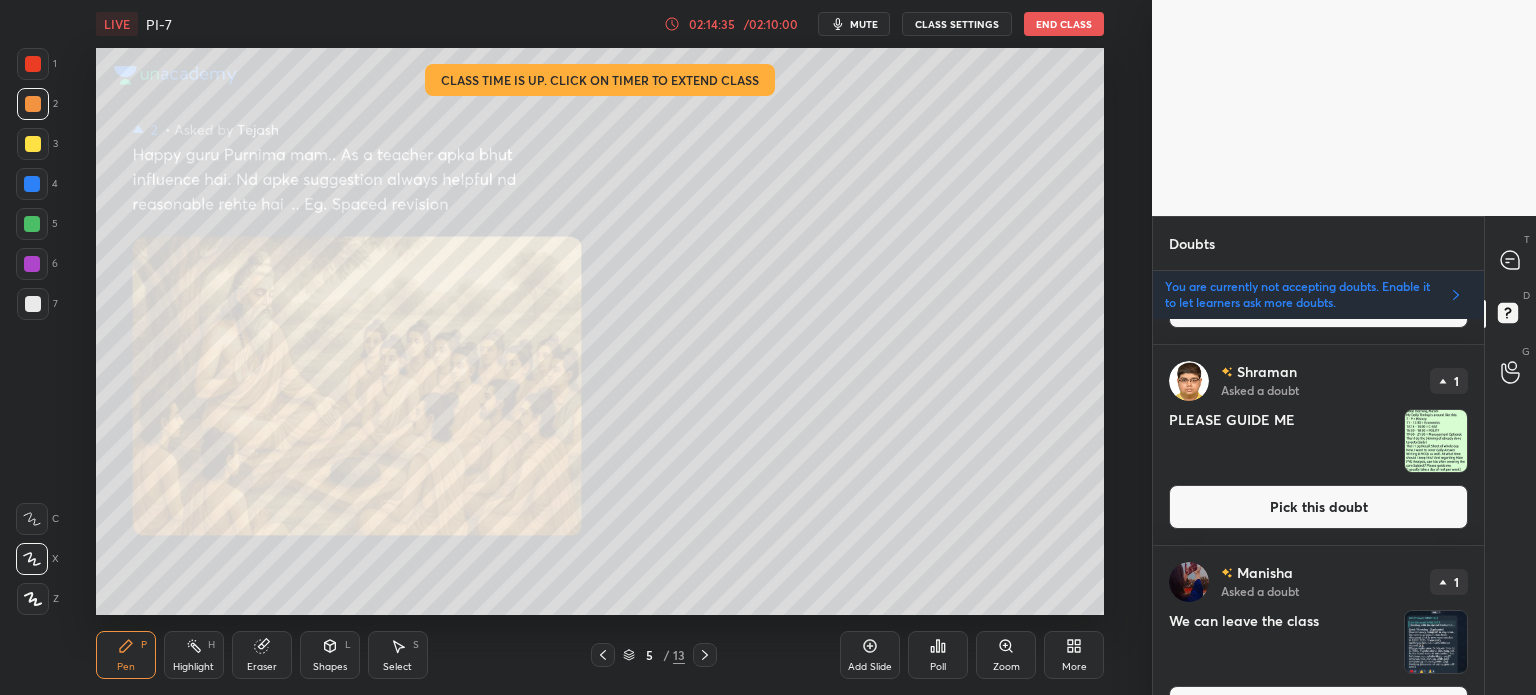 scroll, scrollTop: 647, scrollLeft: 0, axis: vertical 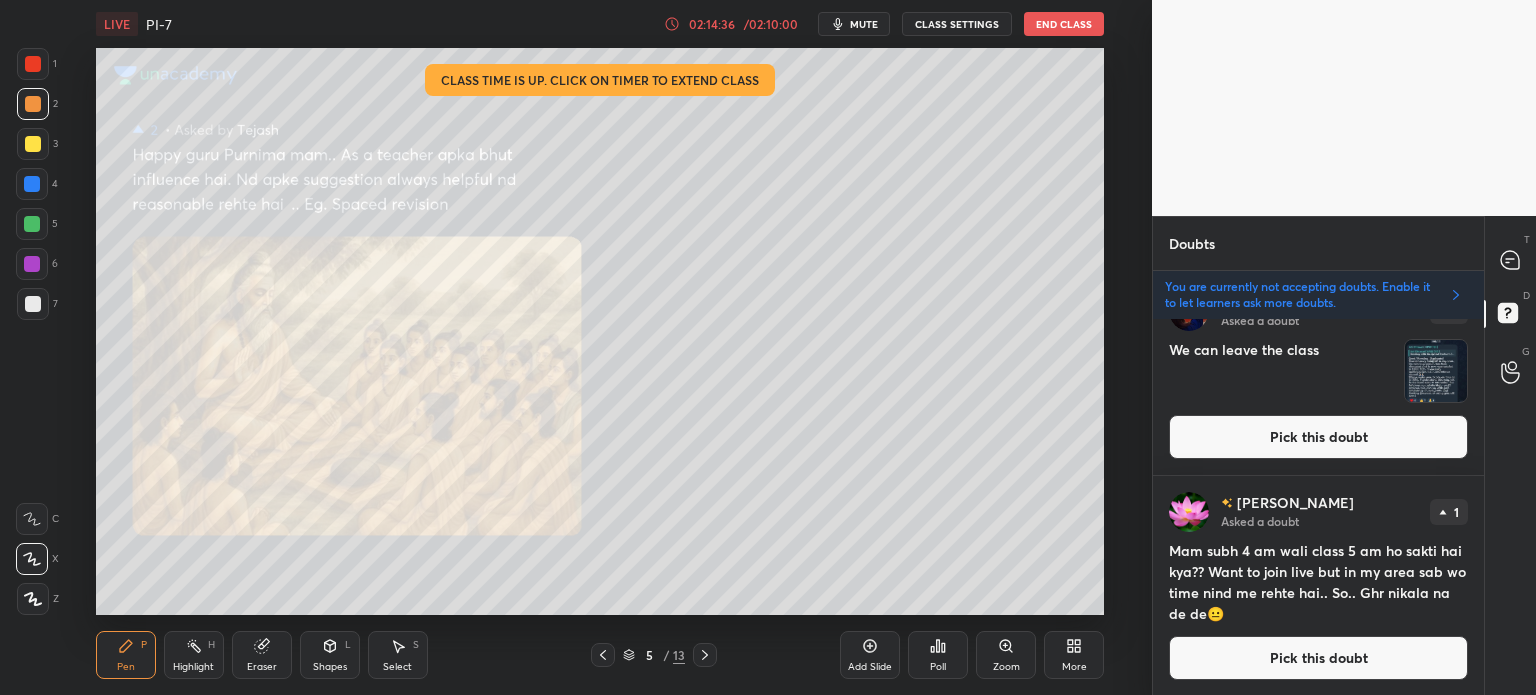 click on "Pick this doubt" at bounding box center [1318, 658] 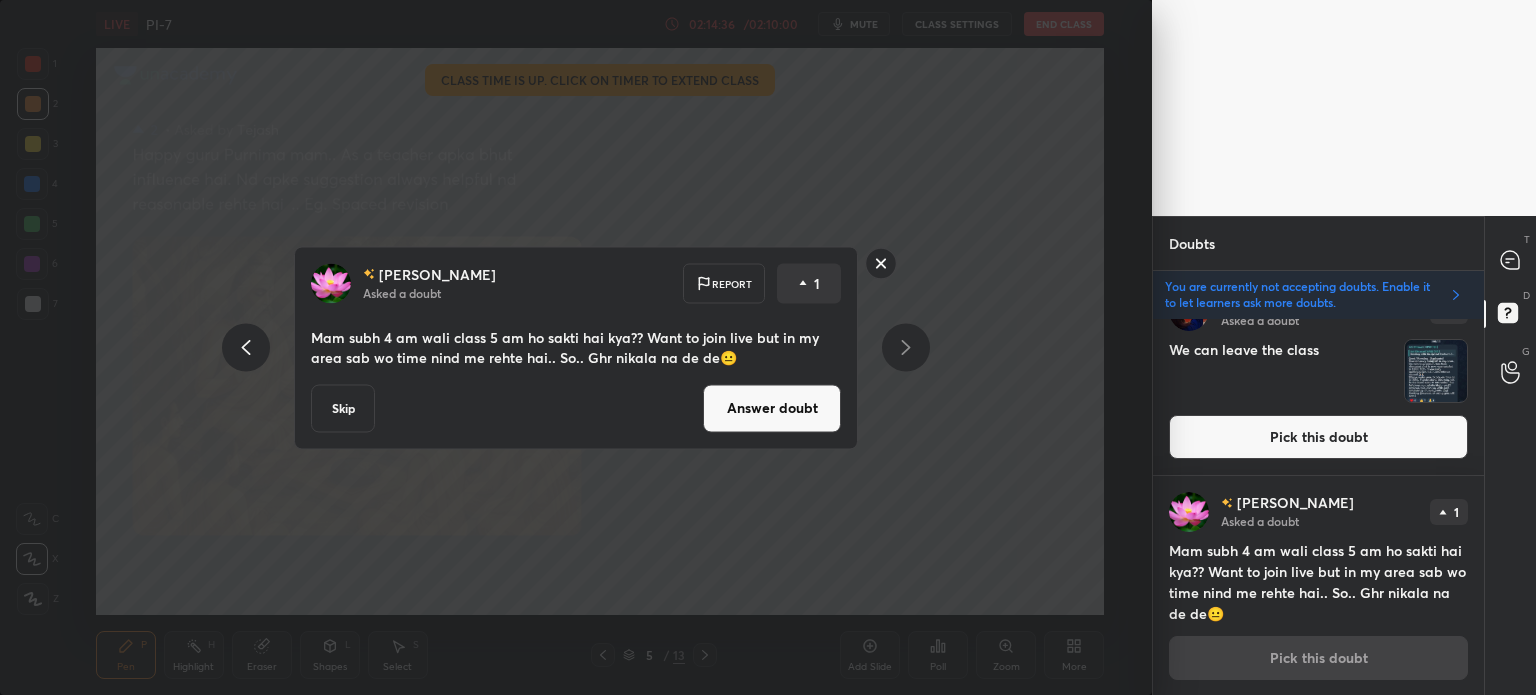 scroll, scrollTop: 648, scrollLeft: 0, axis: vertical 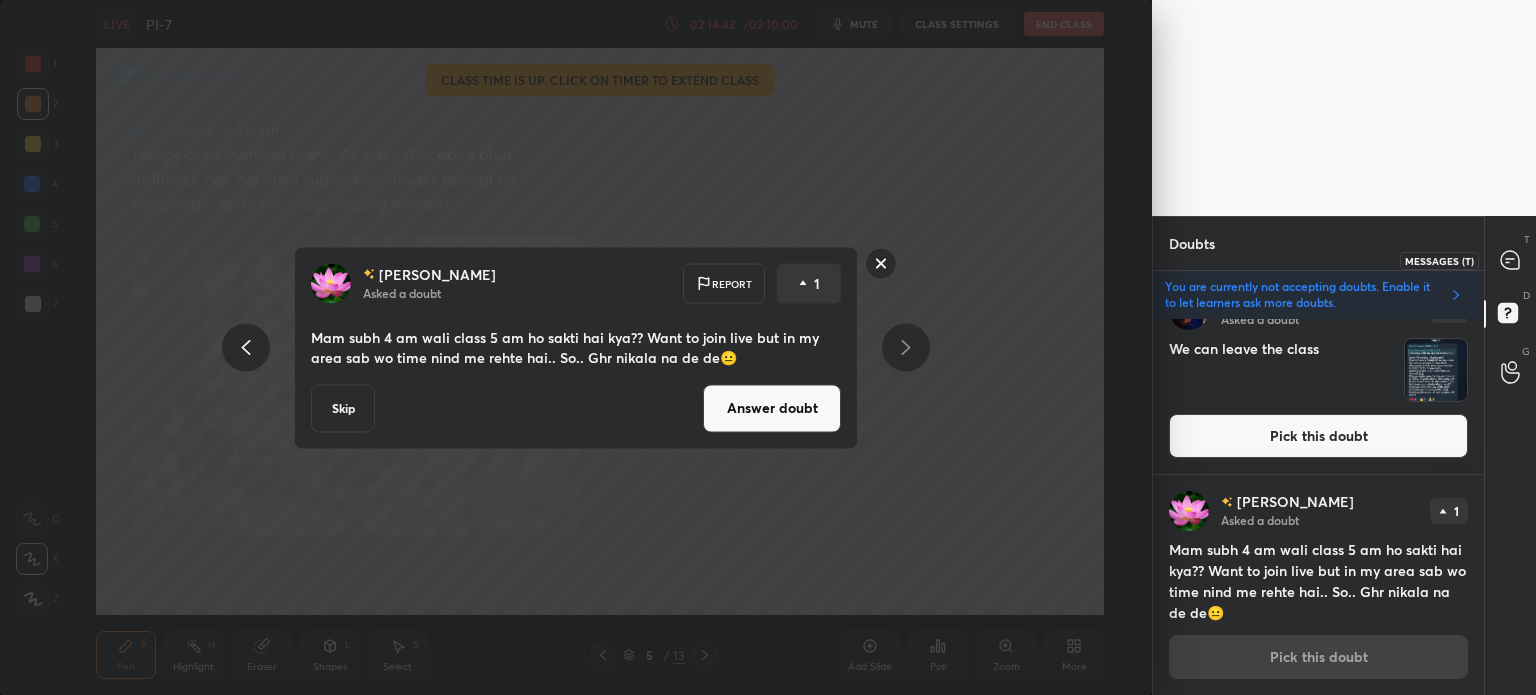 click 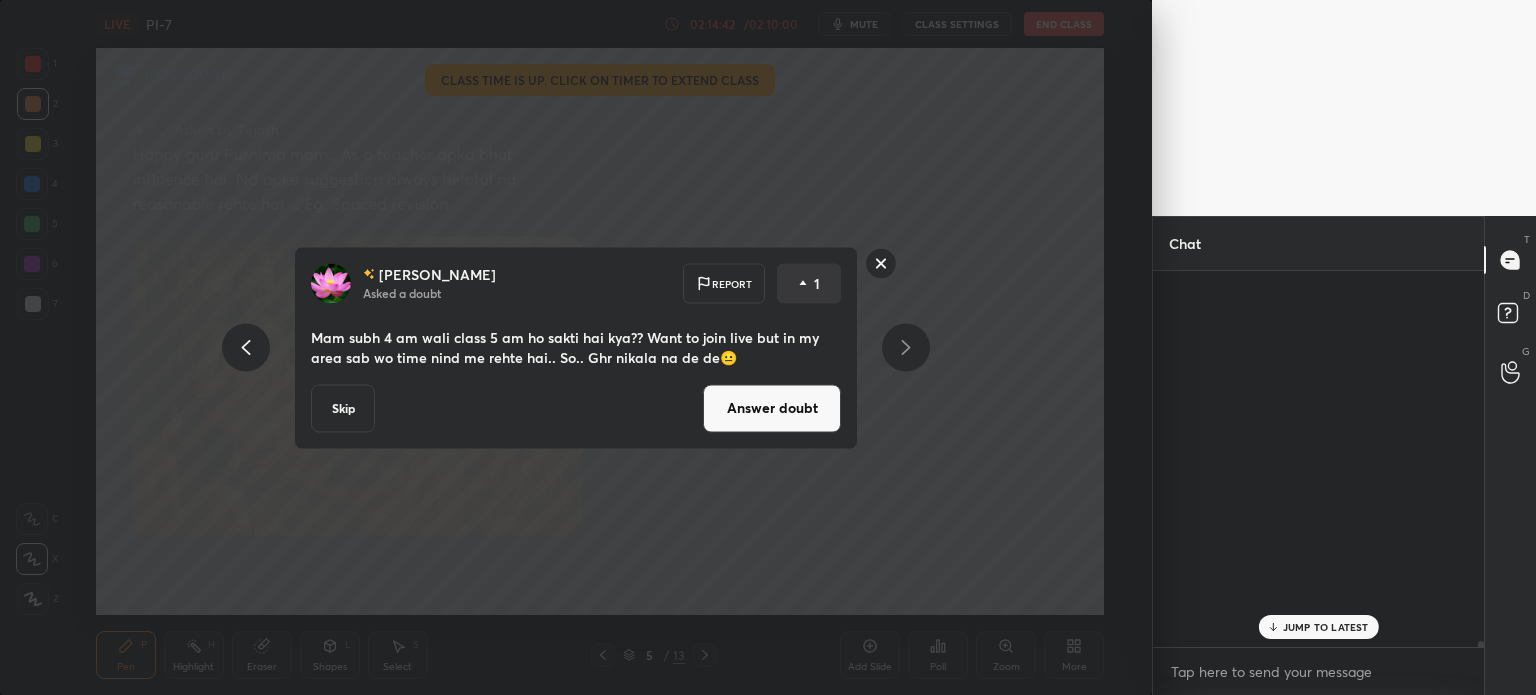 scroll, scrollTop: 5, scrollLeft: 6, axis: both 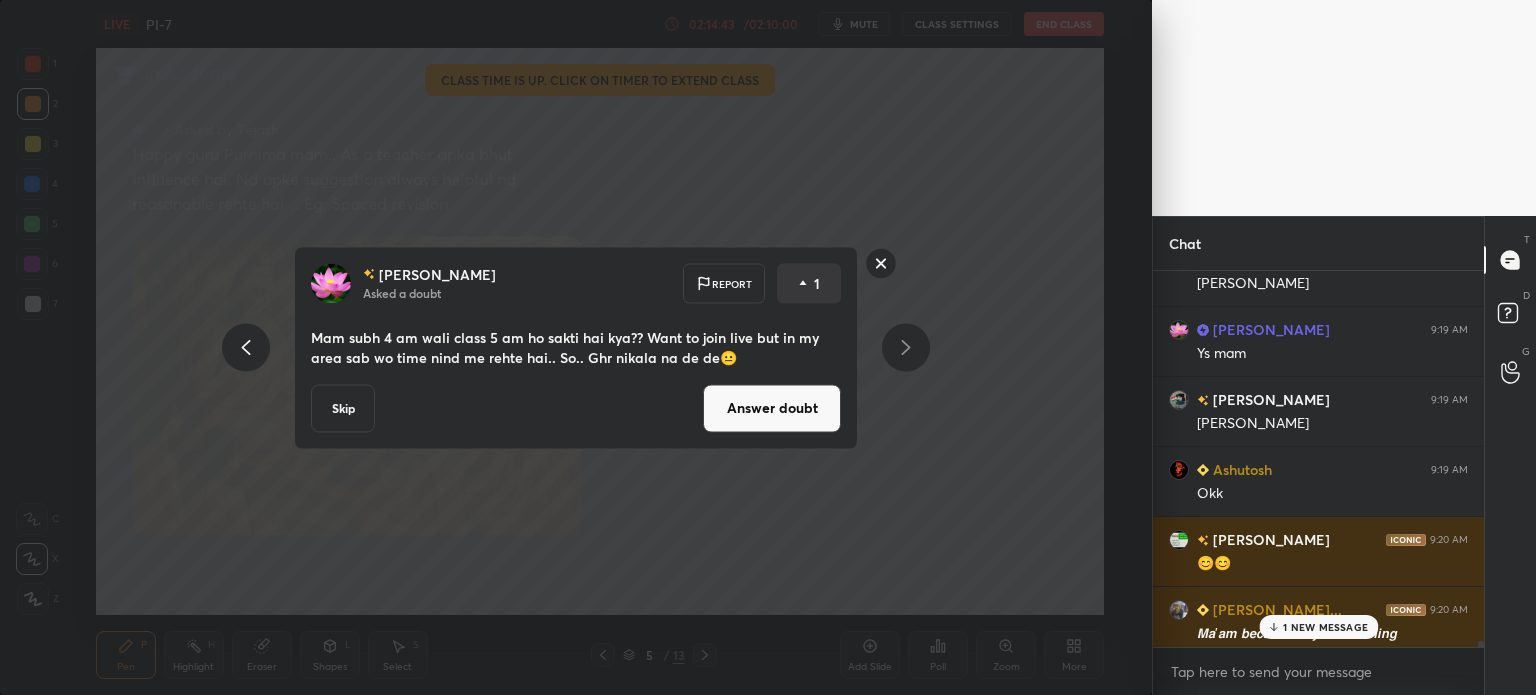 click on "1 NEW MESSAGE" at bounding box center [1325, 627] 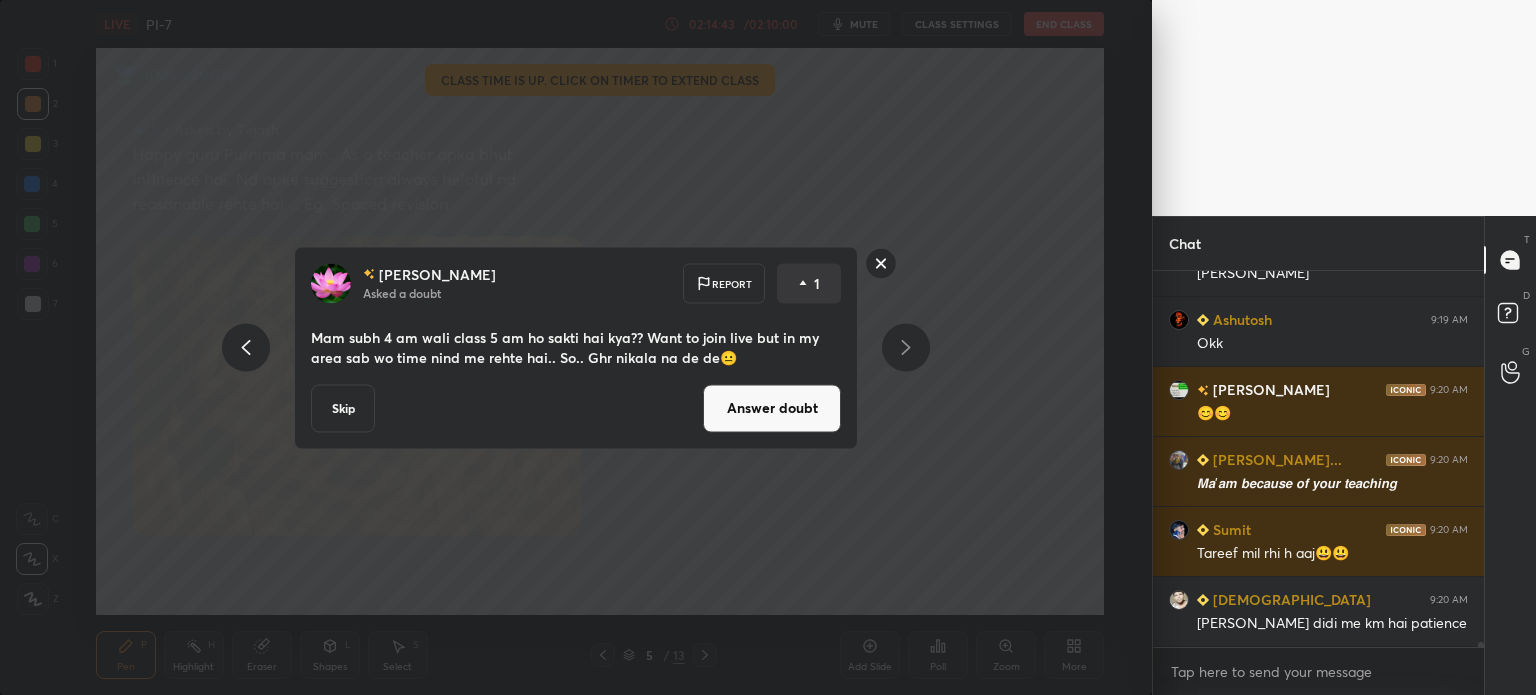 scroll, scrollTop: 28878, scrollLeft: 0, axis: vertical 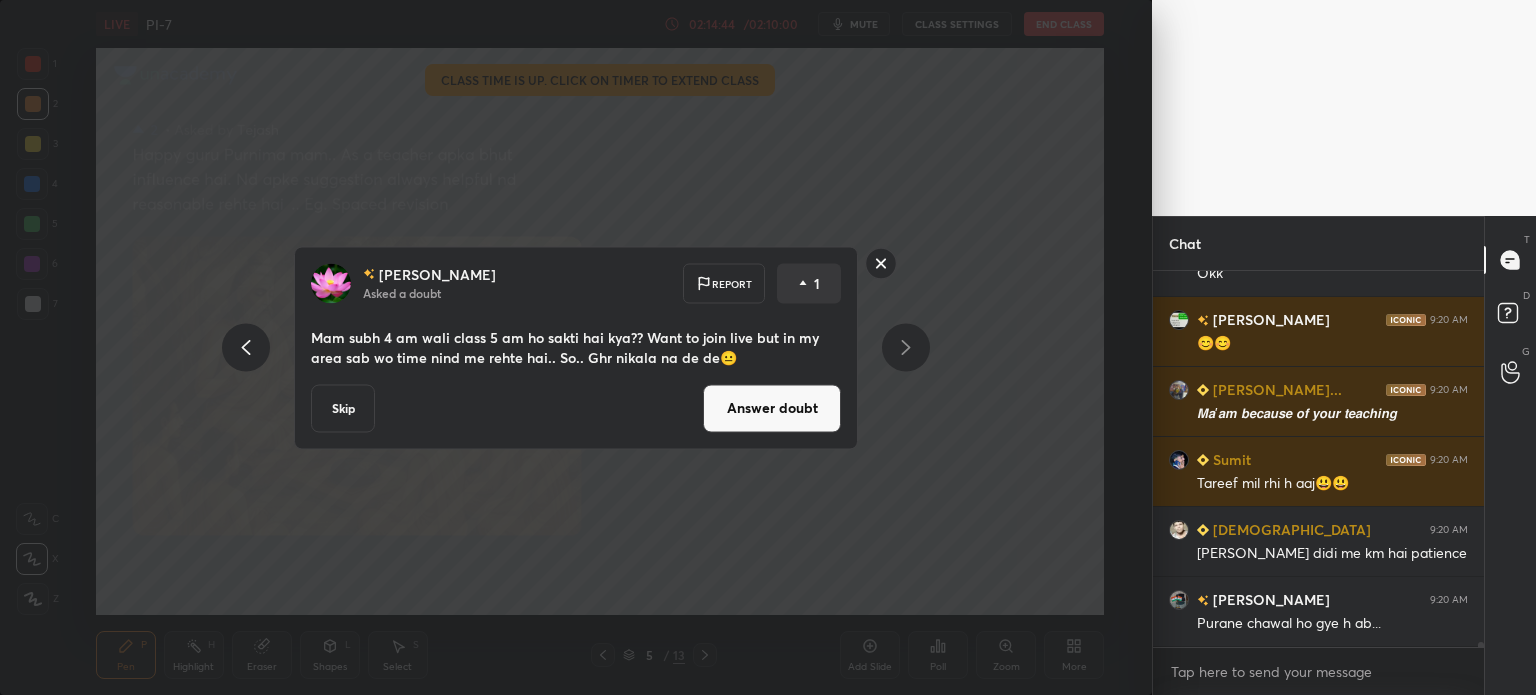 click on "Skip" at bounding box center [343, 408] 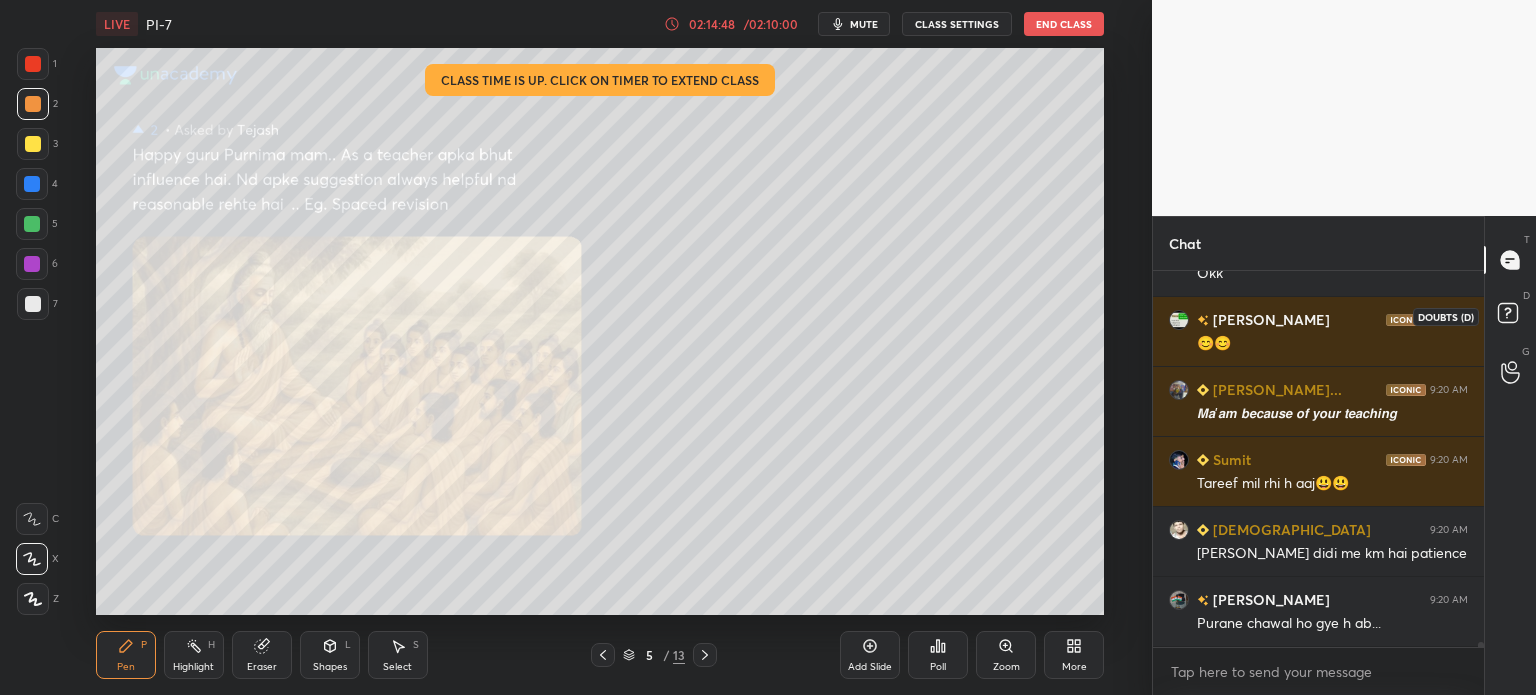 click 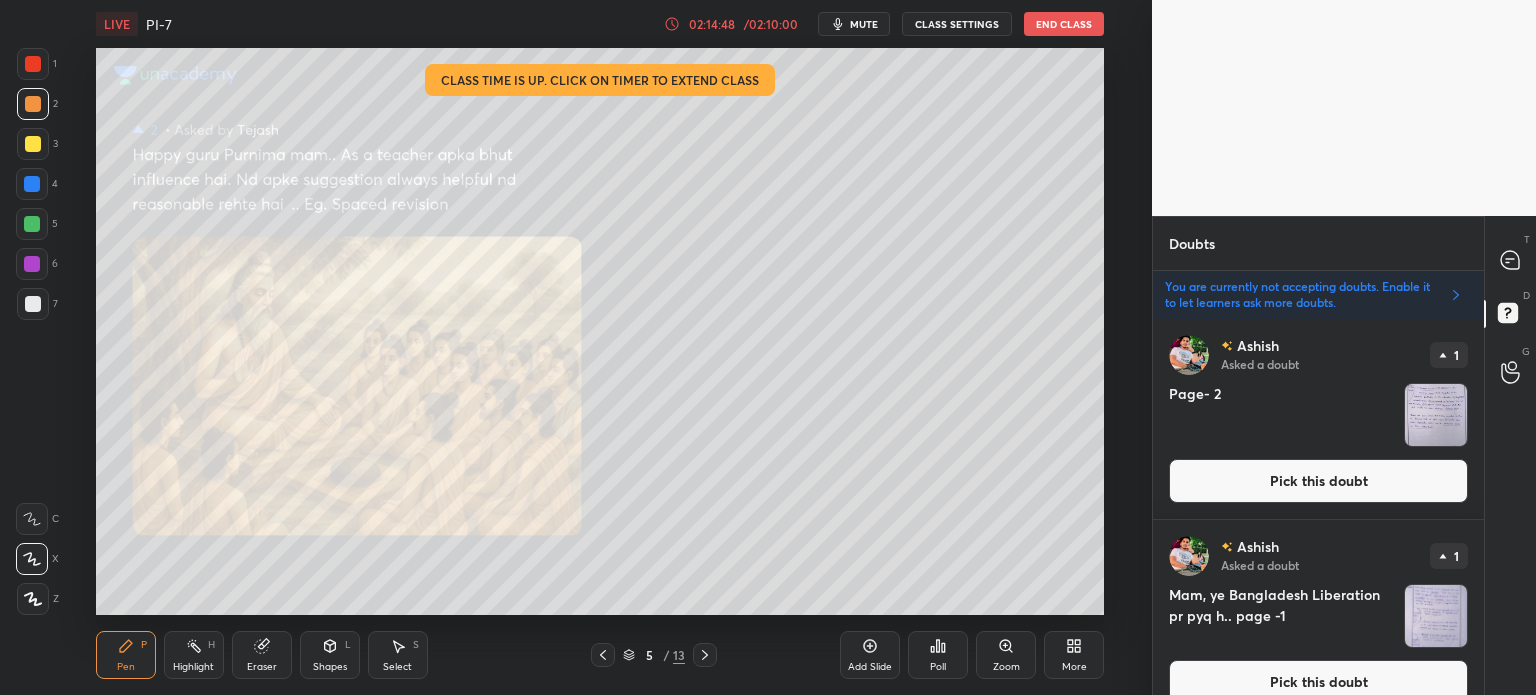 scroll, scrollTop: 370, scrollLeft: 325, axis: both 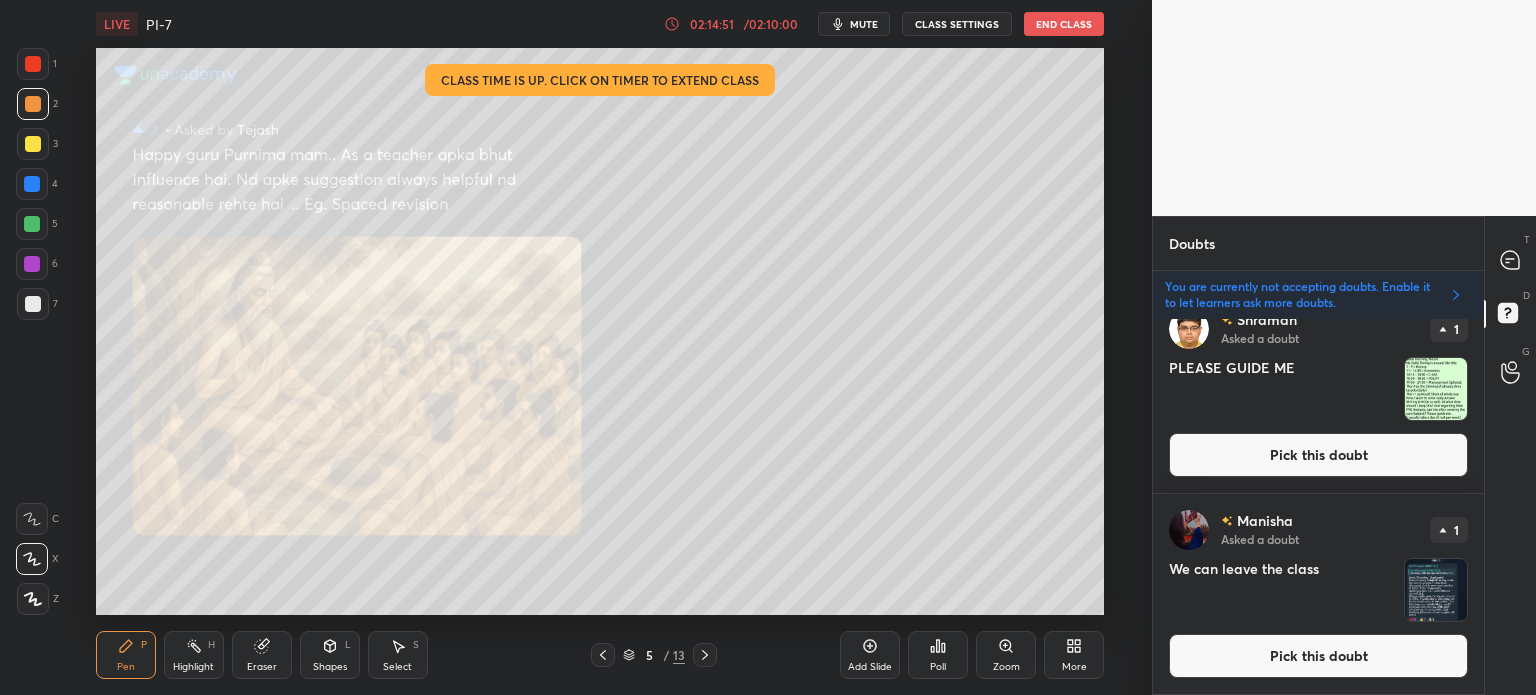 click on "Pick this doubt" at bounding box center (1318, 656) 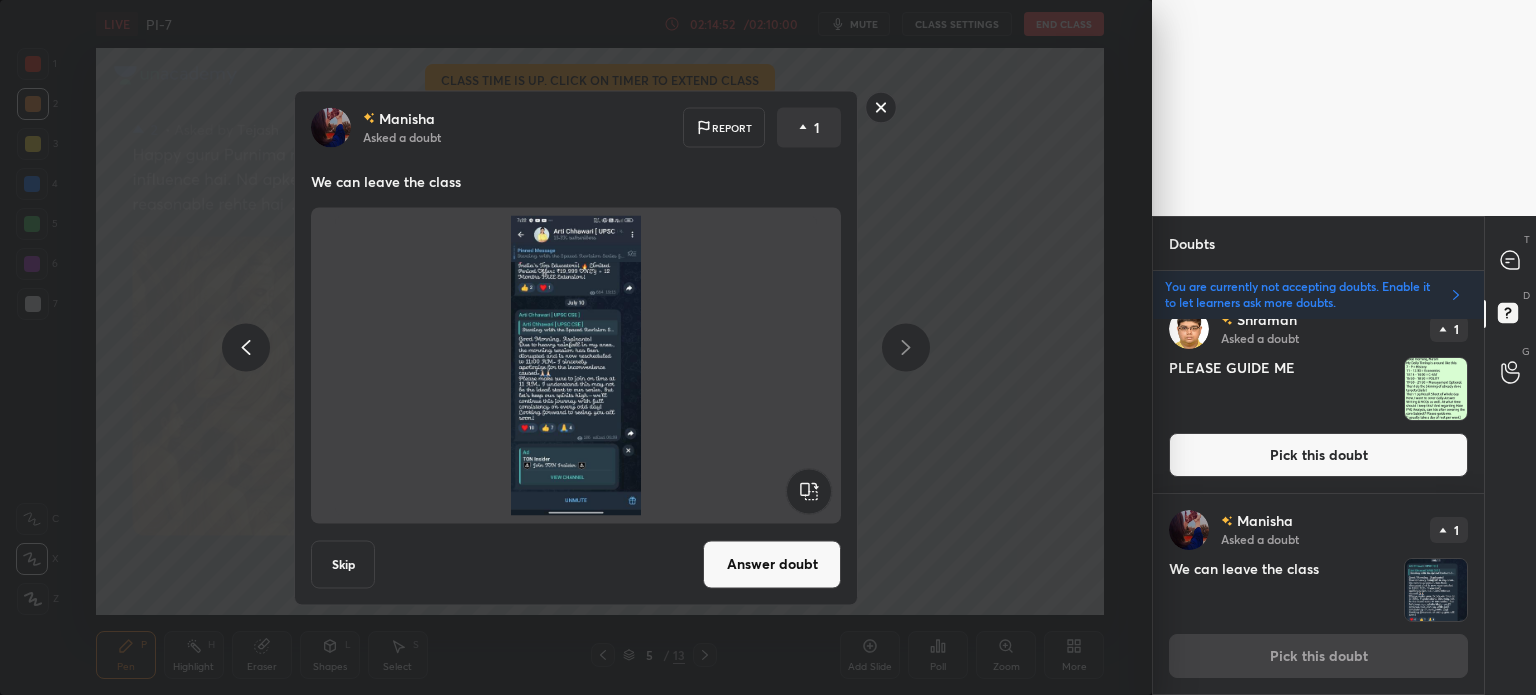 click on "Answer doubt" at bounding box center (772, 564) 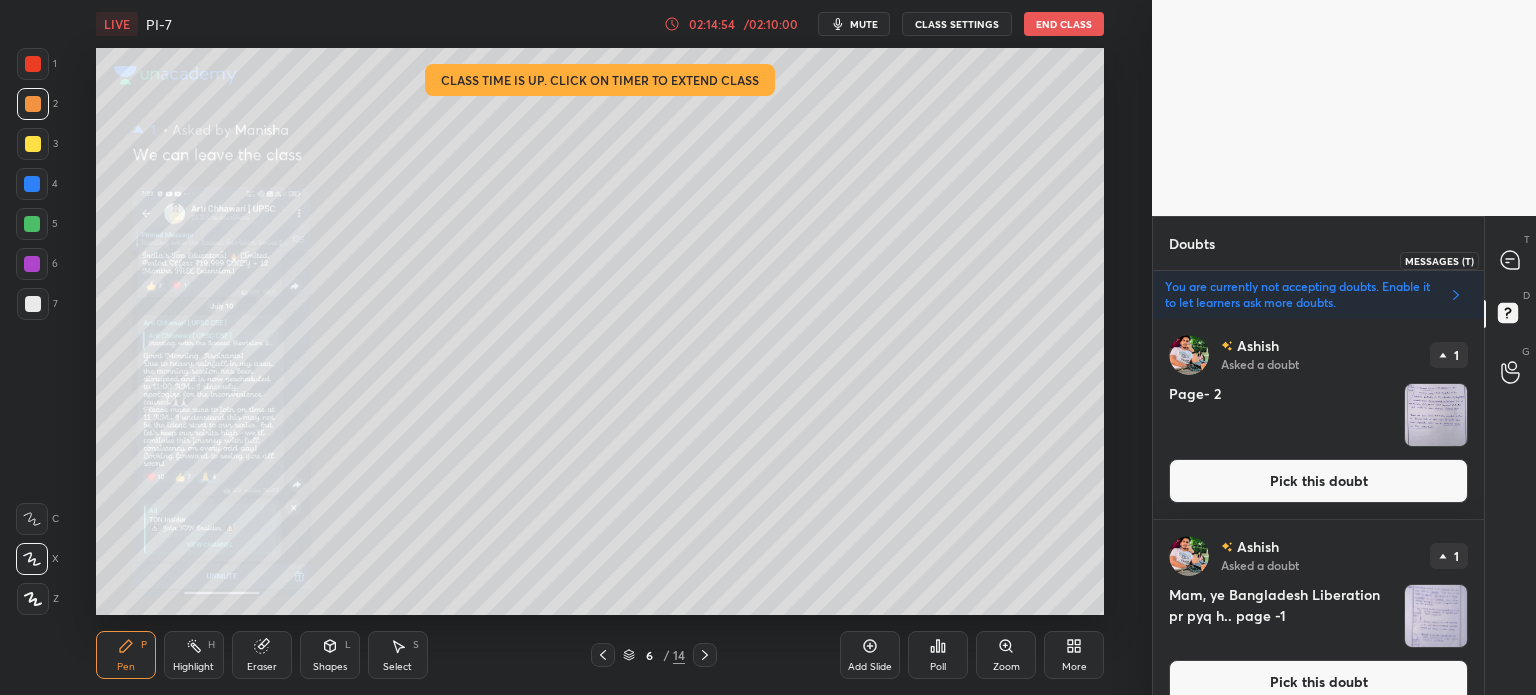 click 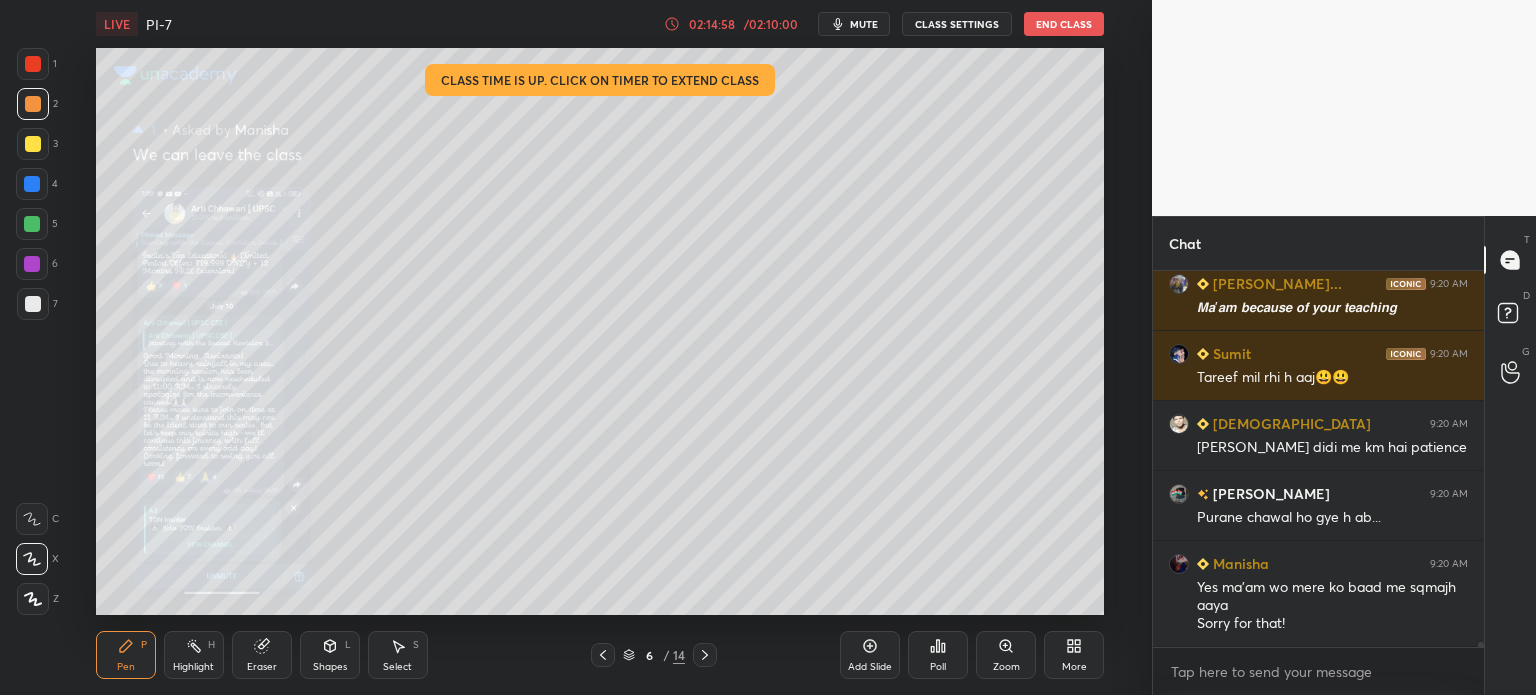 click at bounding box center (33, 64) 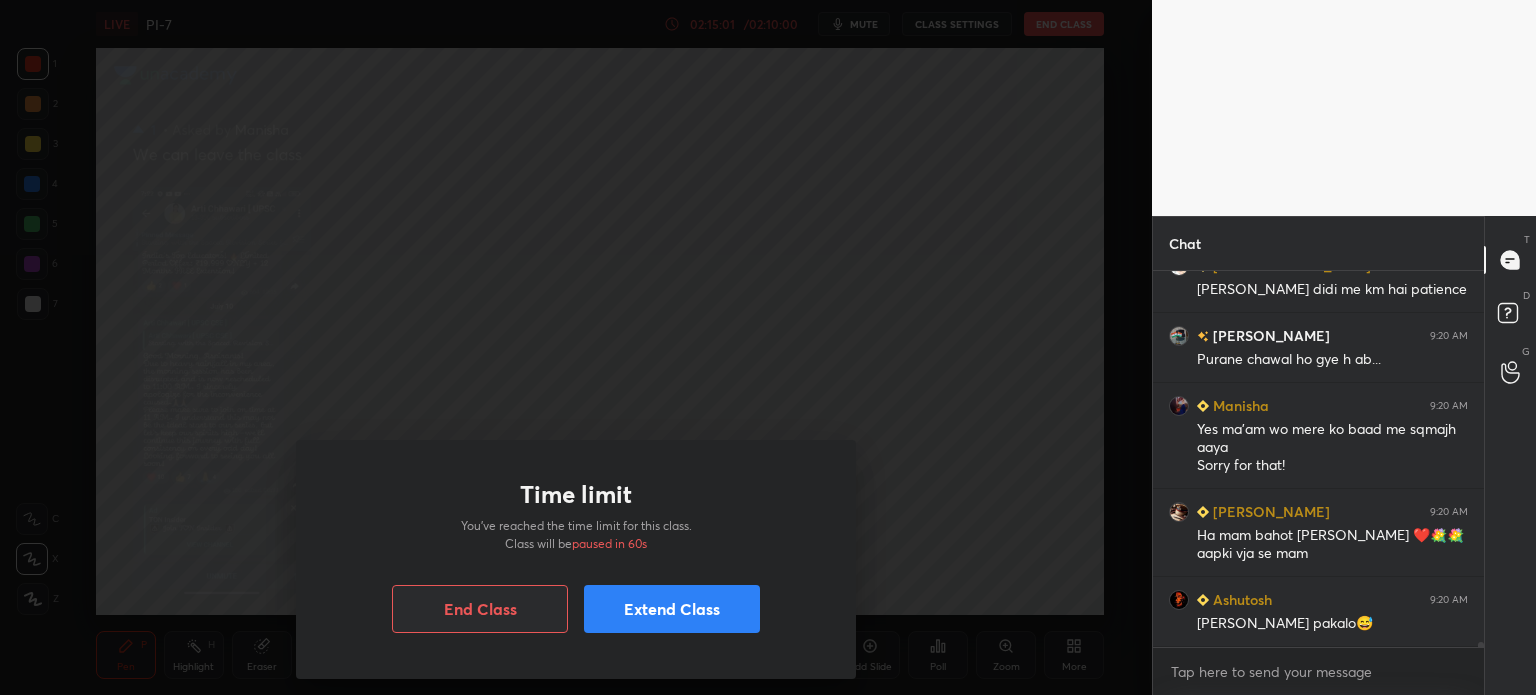 click on "Extend Class" at bounding box center (672, 609) 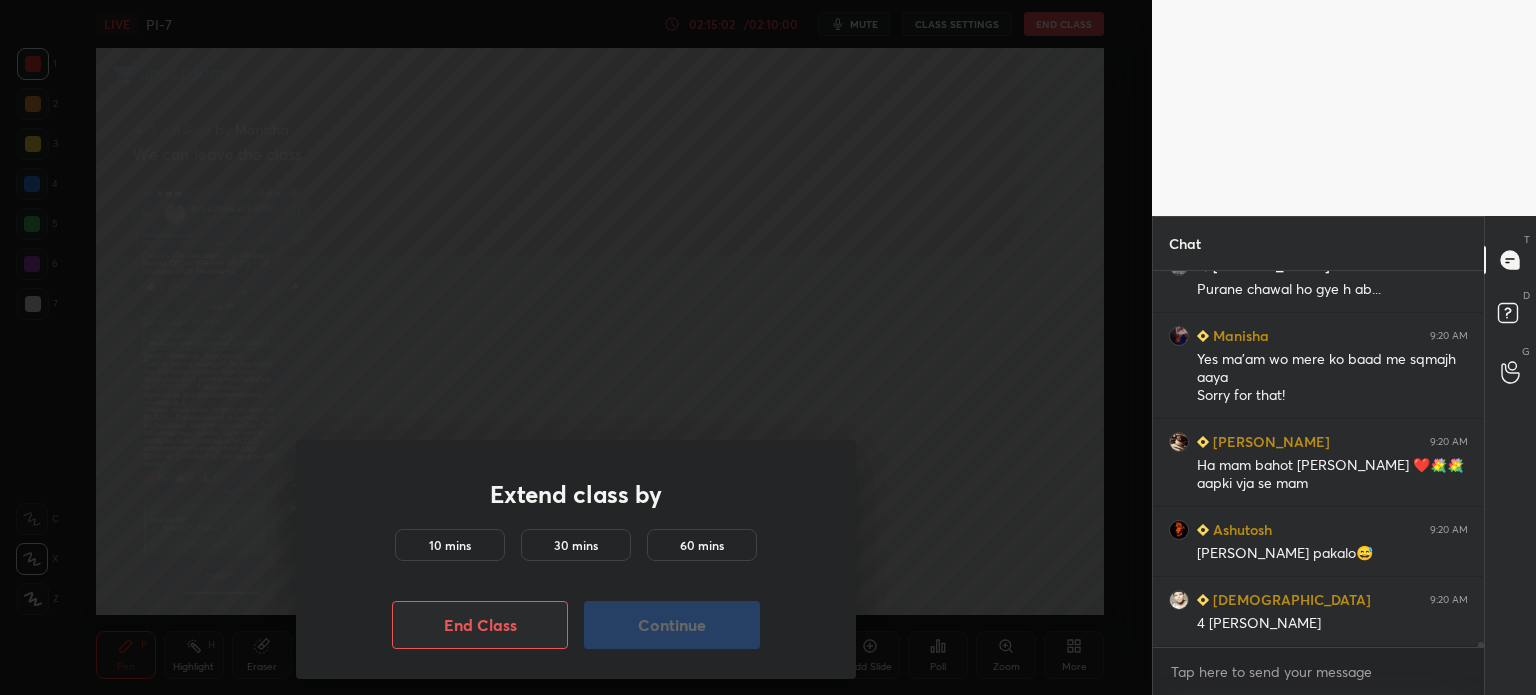 click on "10 mins" at bounding box center (450, 545) 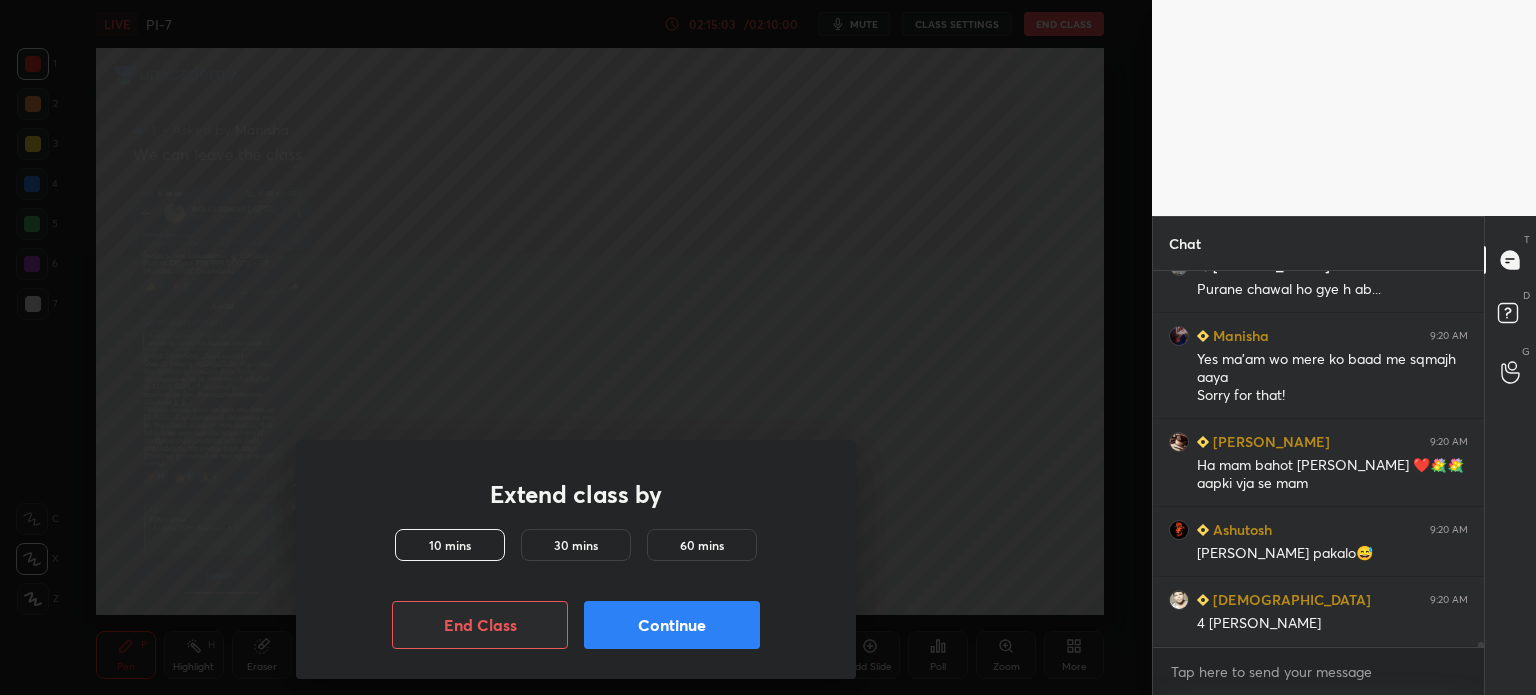 click on "Continue" at bounding box center (672, 625) 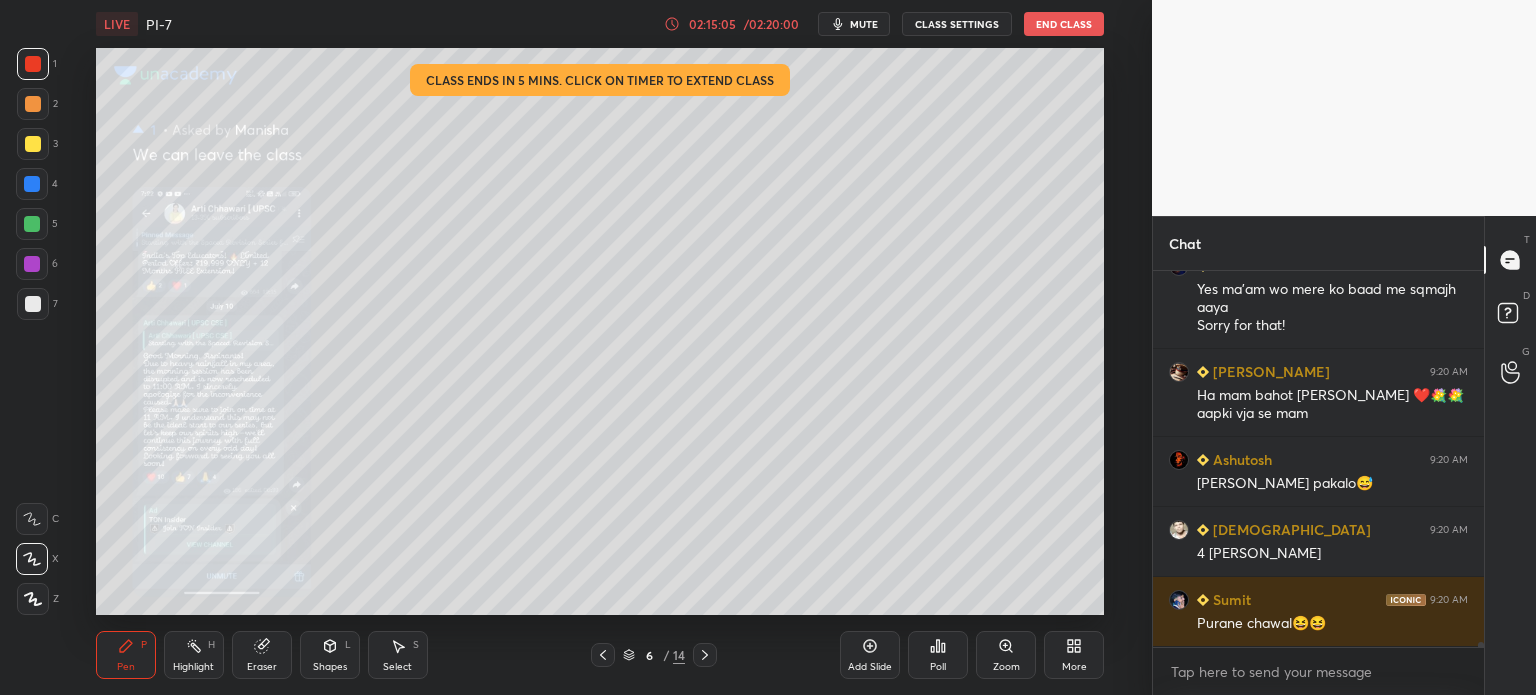 click on "Zoom" at bounding box center [1006, 655] 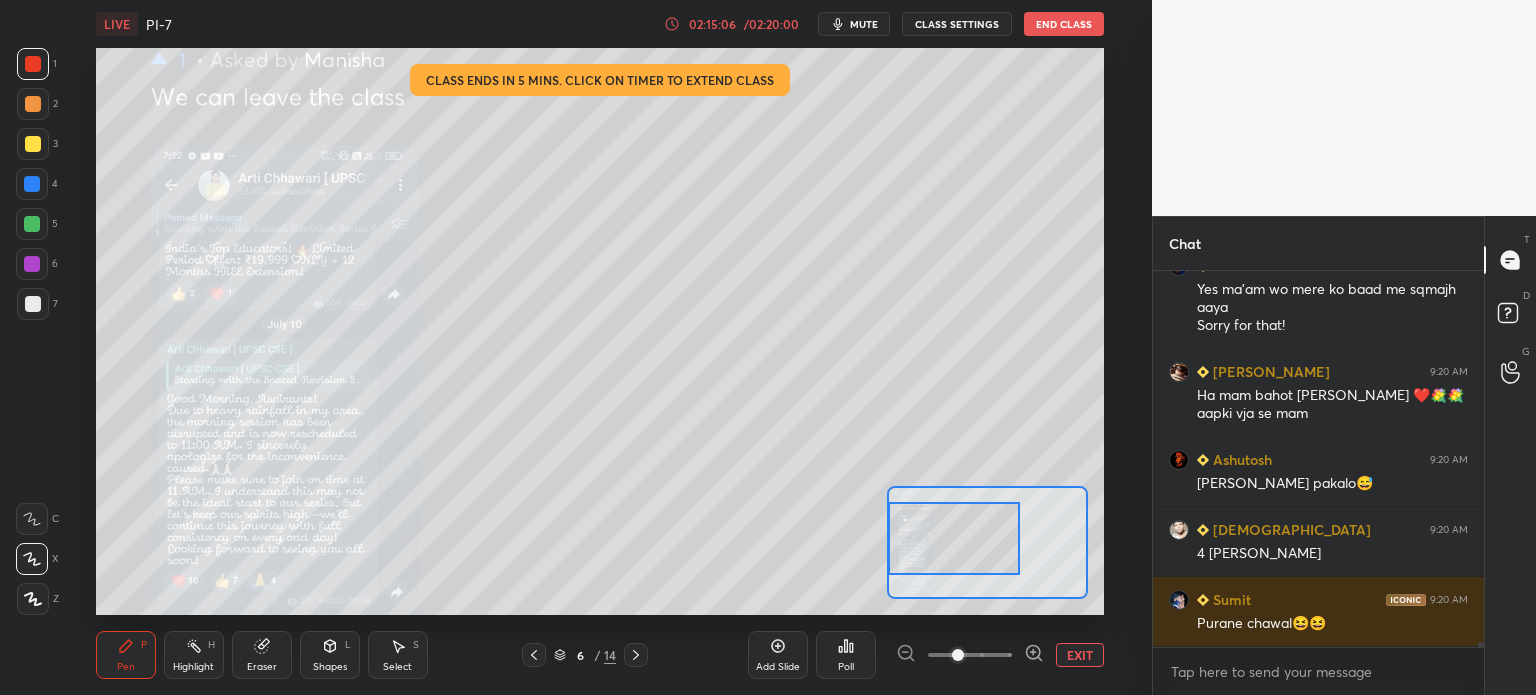 drag, startPoint x: 1013, startPoint y: 543, endPoint x: 924, endPoint y: 532, distance: 89.6772 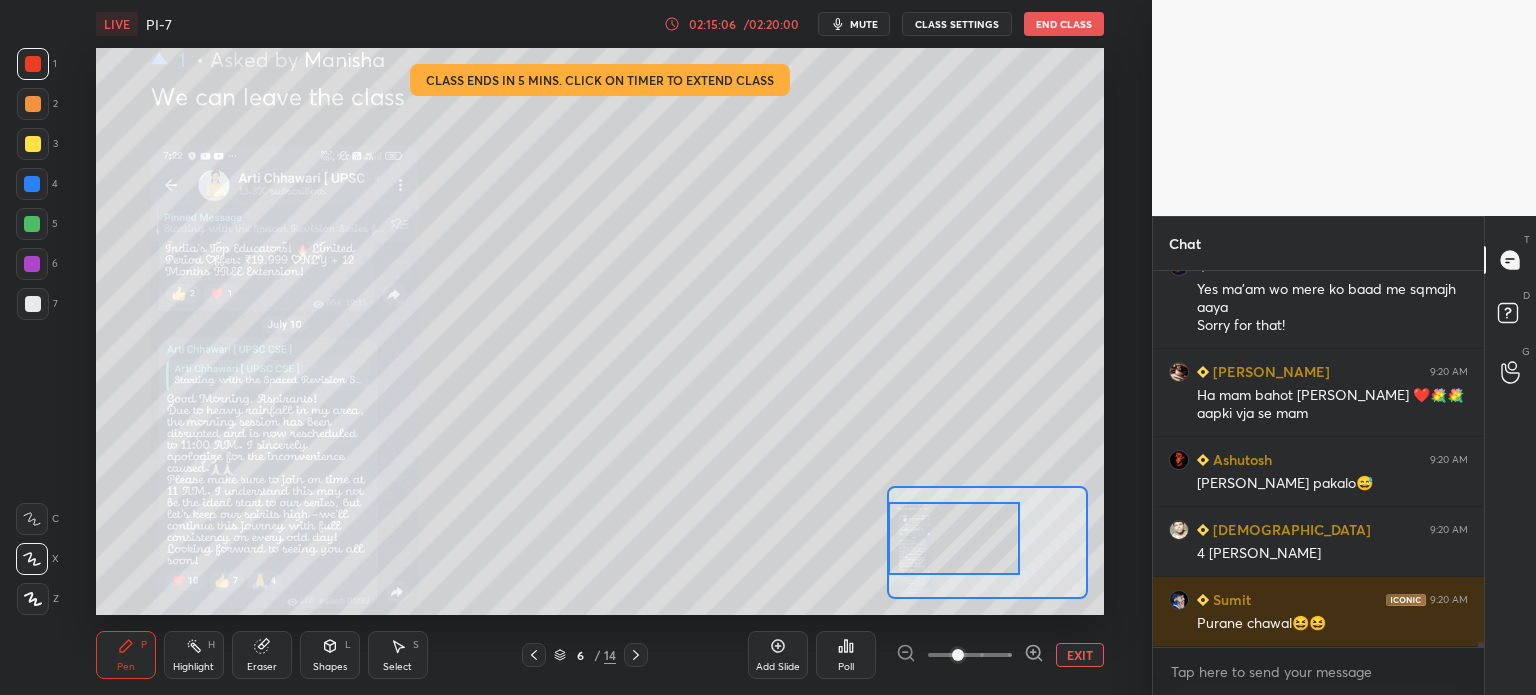 click at bounding box center [954, 538] 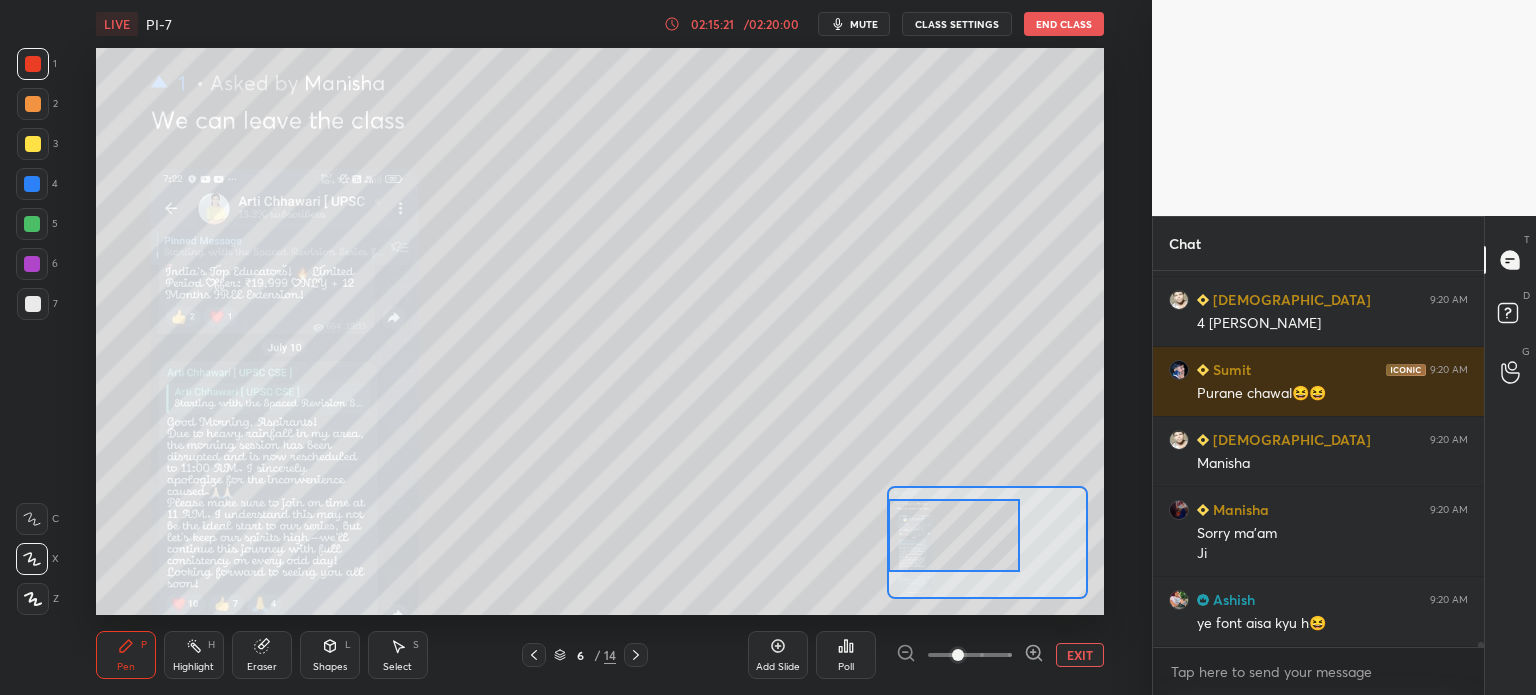 click at bounding box center (32, 184) 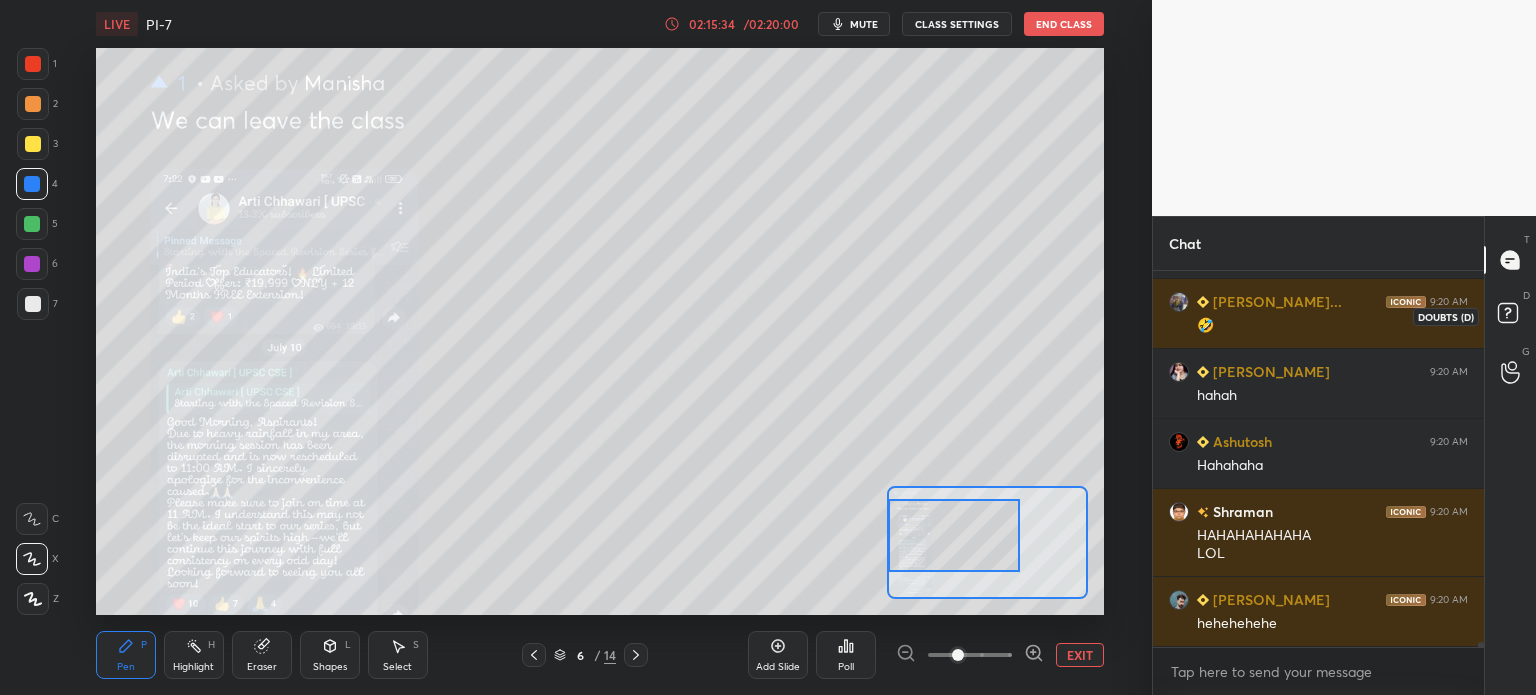click 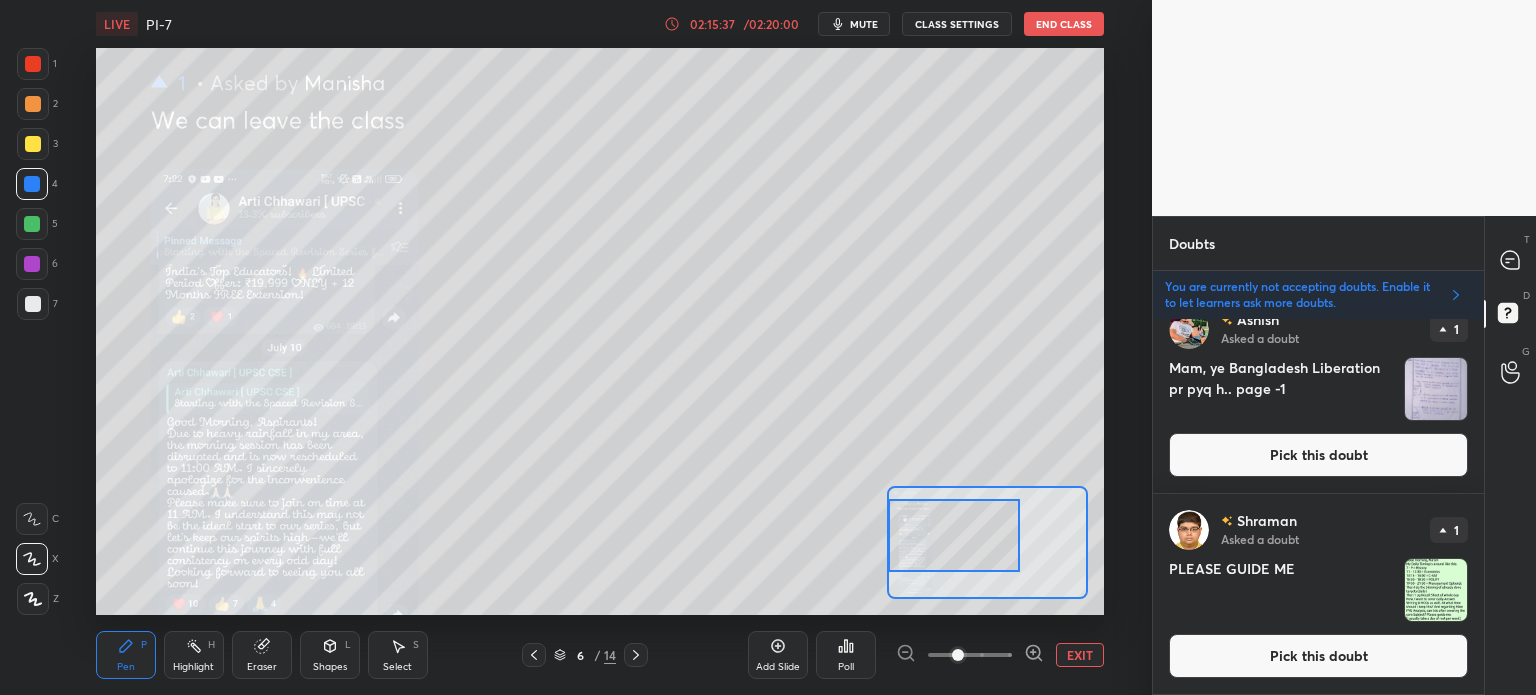 click on "Pick this doubt" at bounding box center [1318, 656] 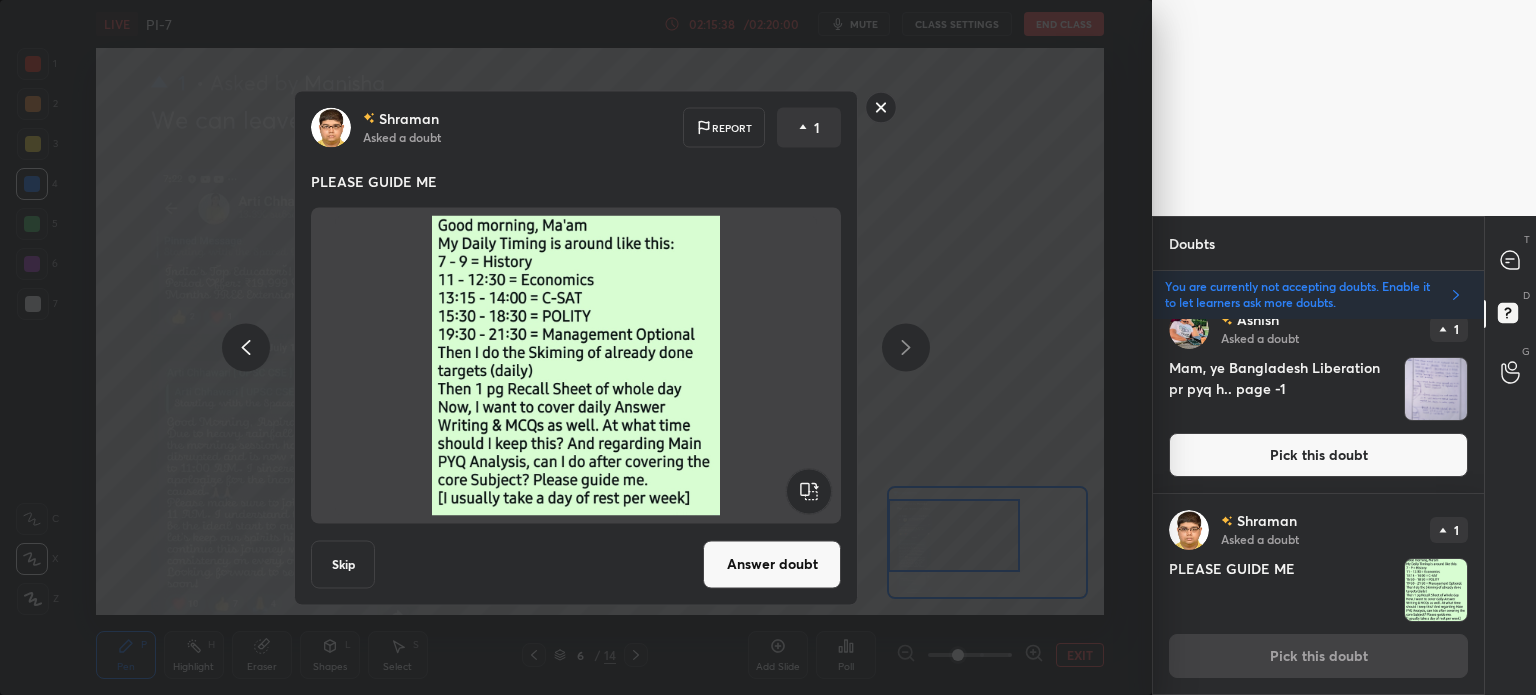click on "Answer doubt" at bounding box center (772, 564) 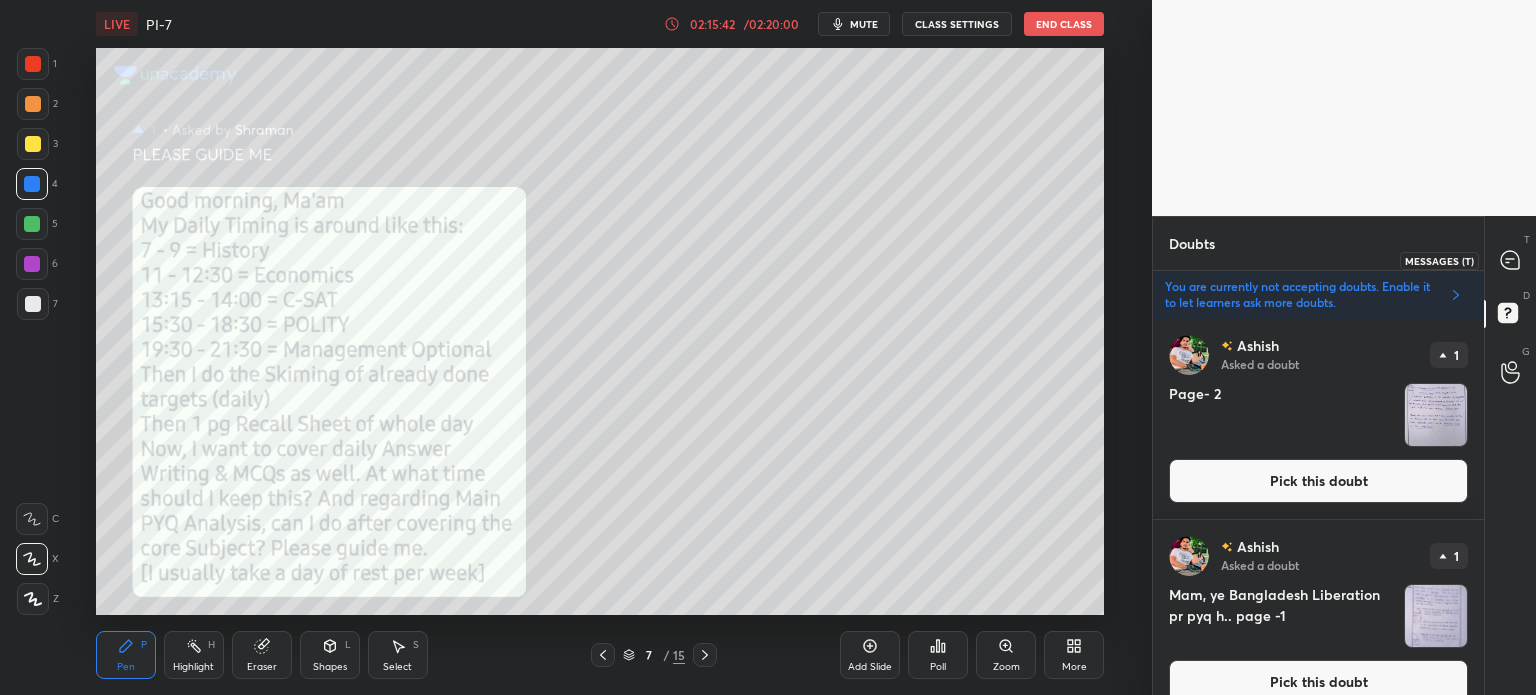 click 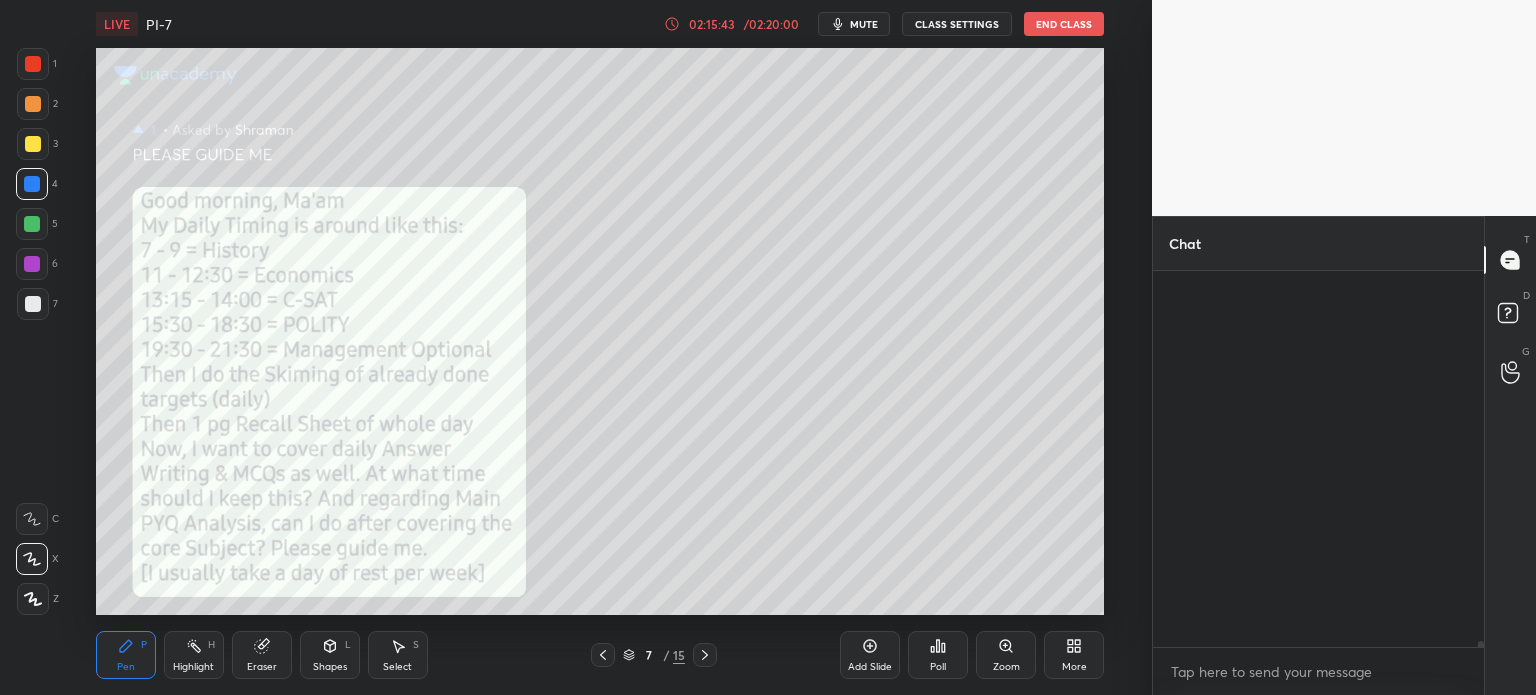 scroll, scrollTop: 29644, scrollLeft: 0, axis: vertical 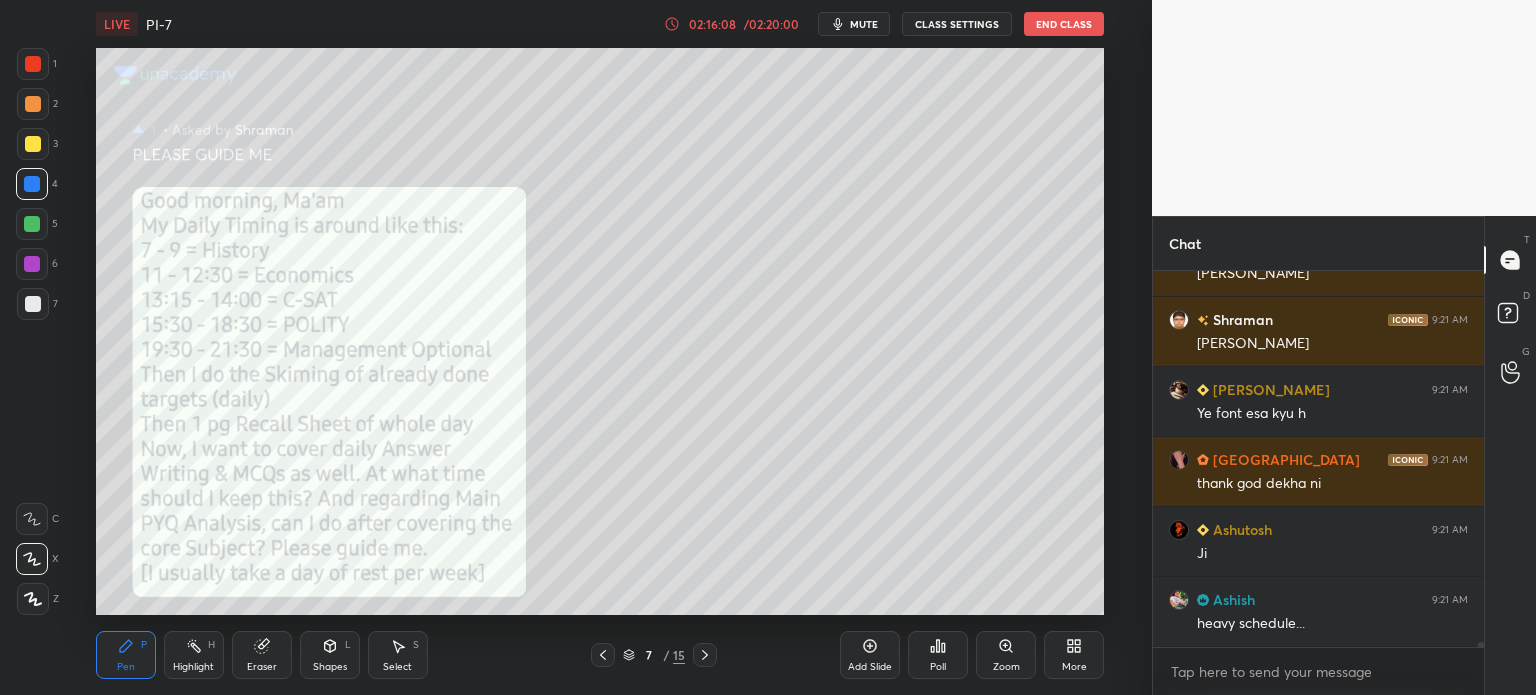 click at bounding box center (33, 64) 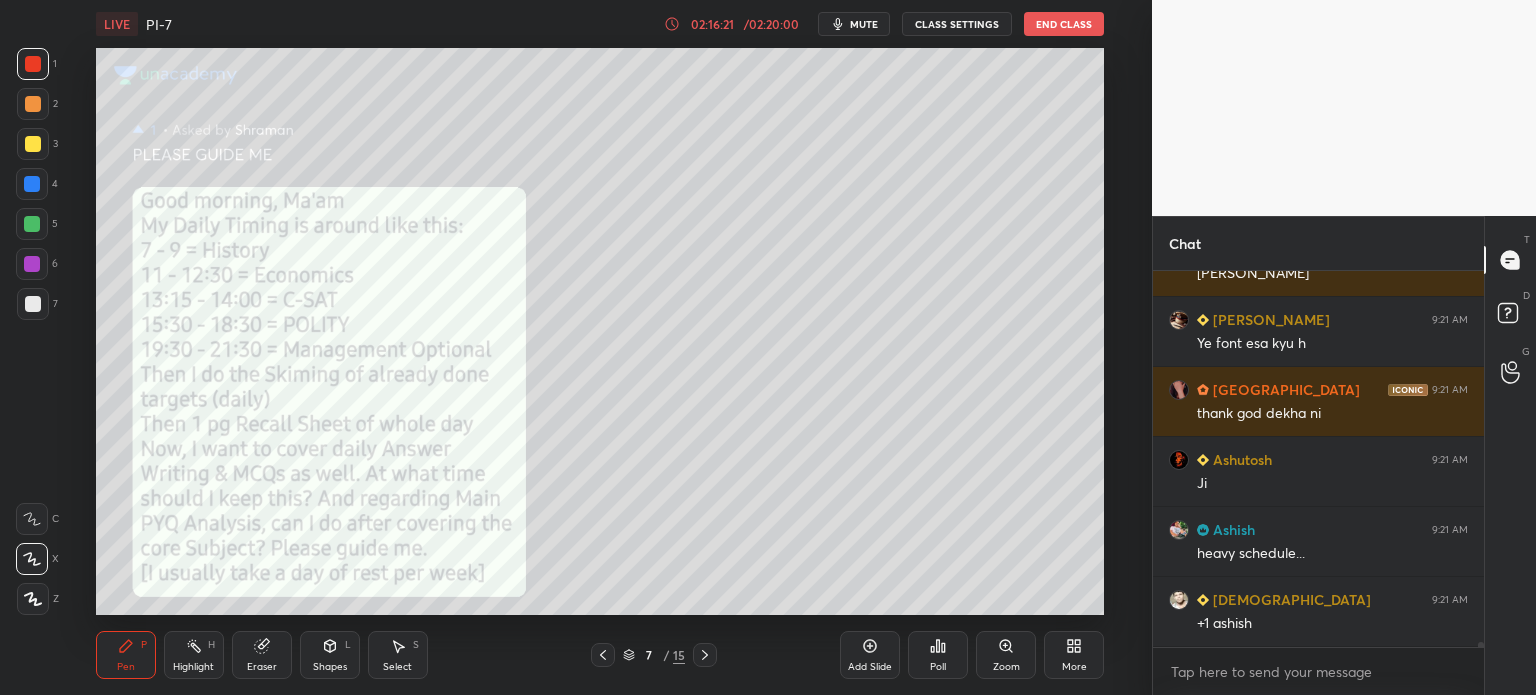 scroll, scrollTop: 30074, scrollLeft: 0, axis: vertical 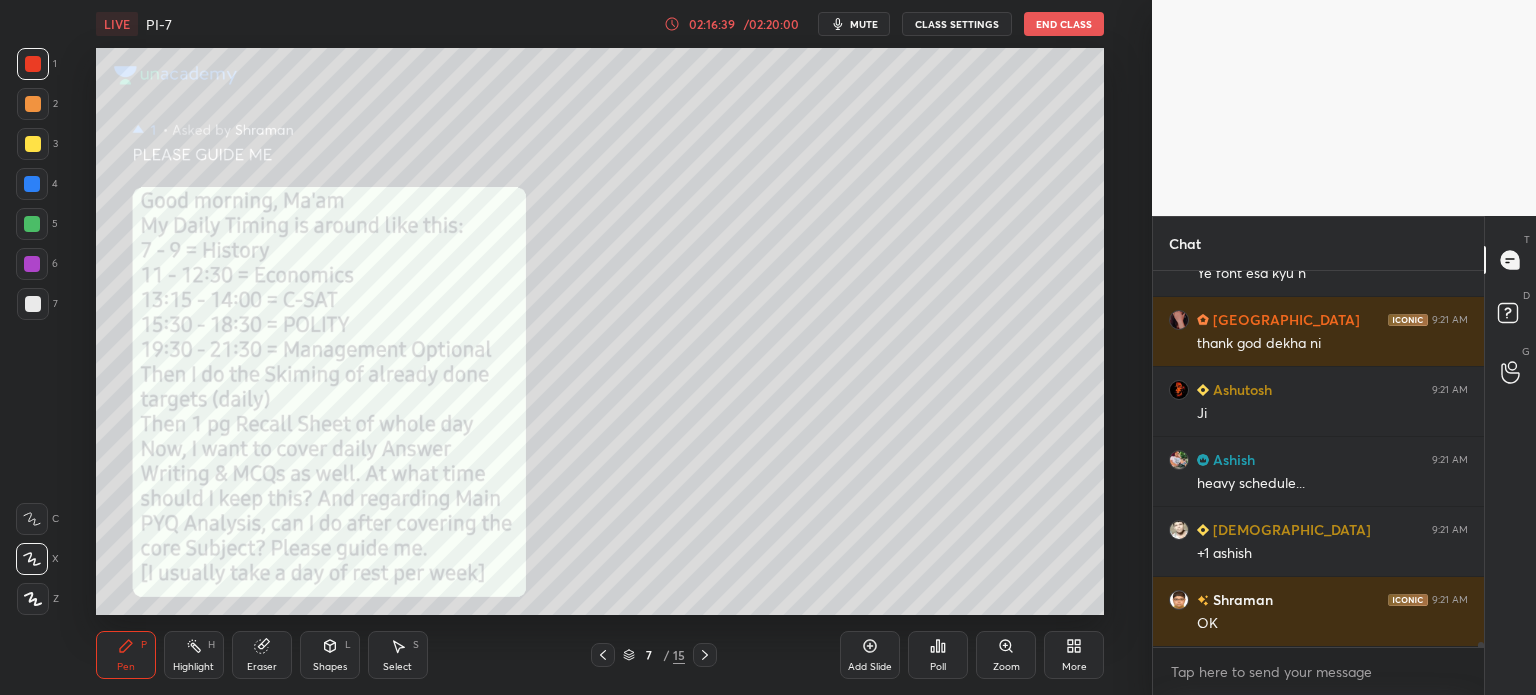click at bounding box center [32, 184] 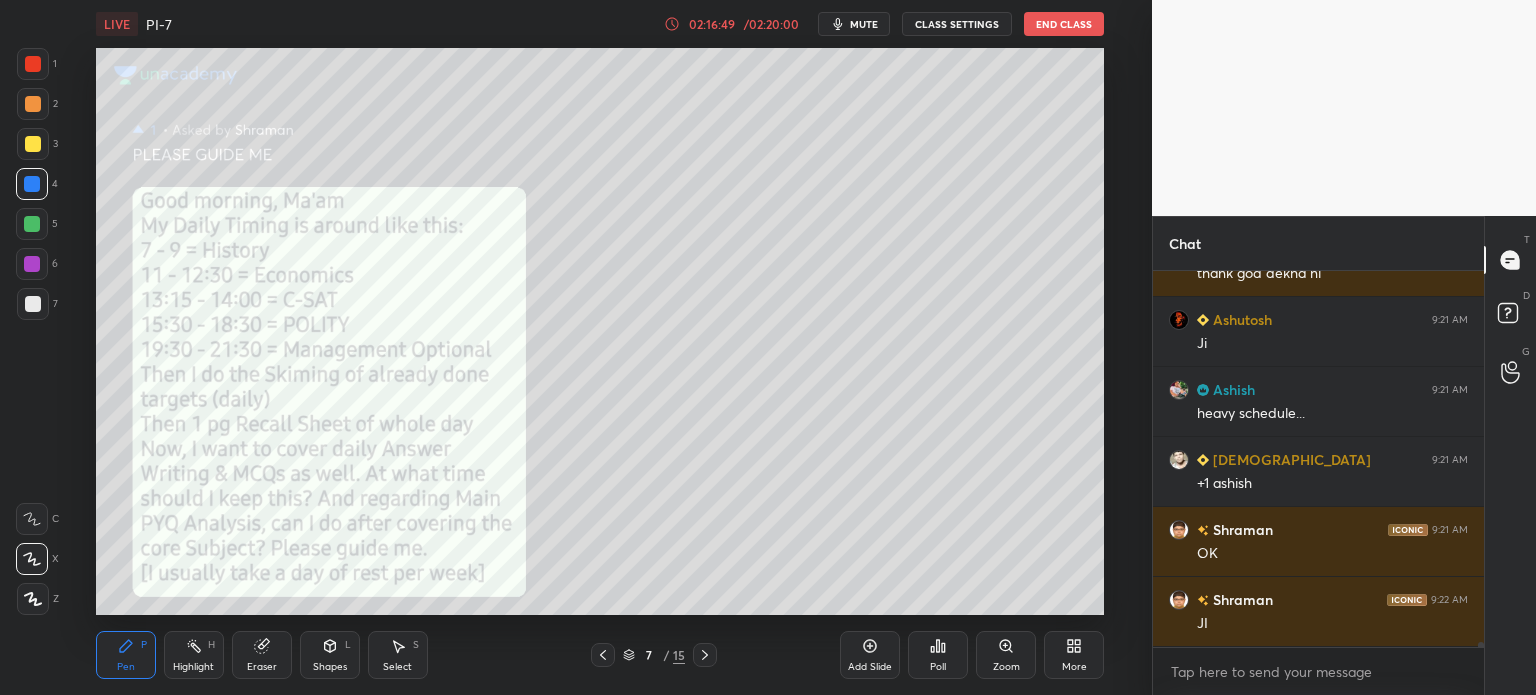 scroll, scrollTop: 30164, scrollLeft: 0, axis: vertical 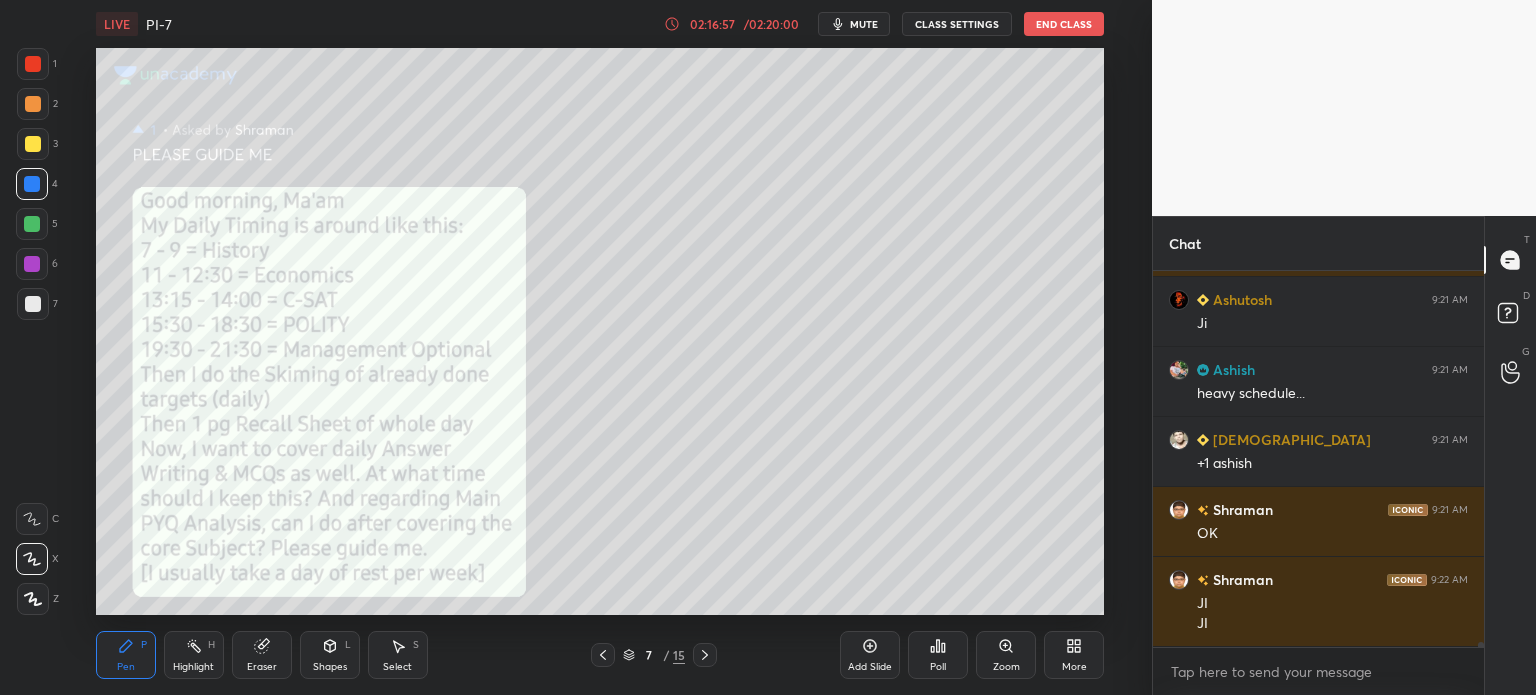 click at bounding box center (33, 64) 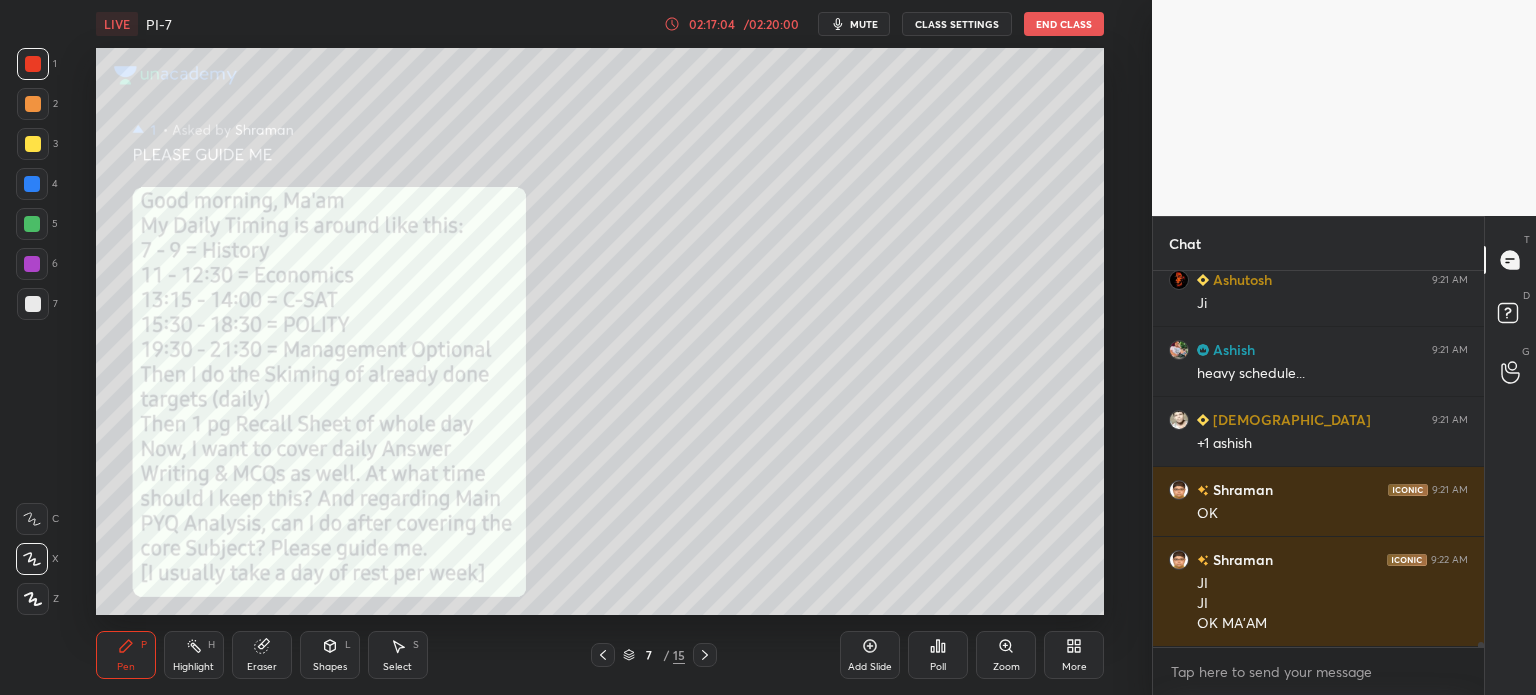 scroll, scrollTop: 30254, scrollLeft: 0, axis: vertical 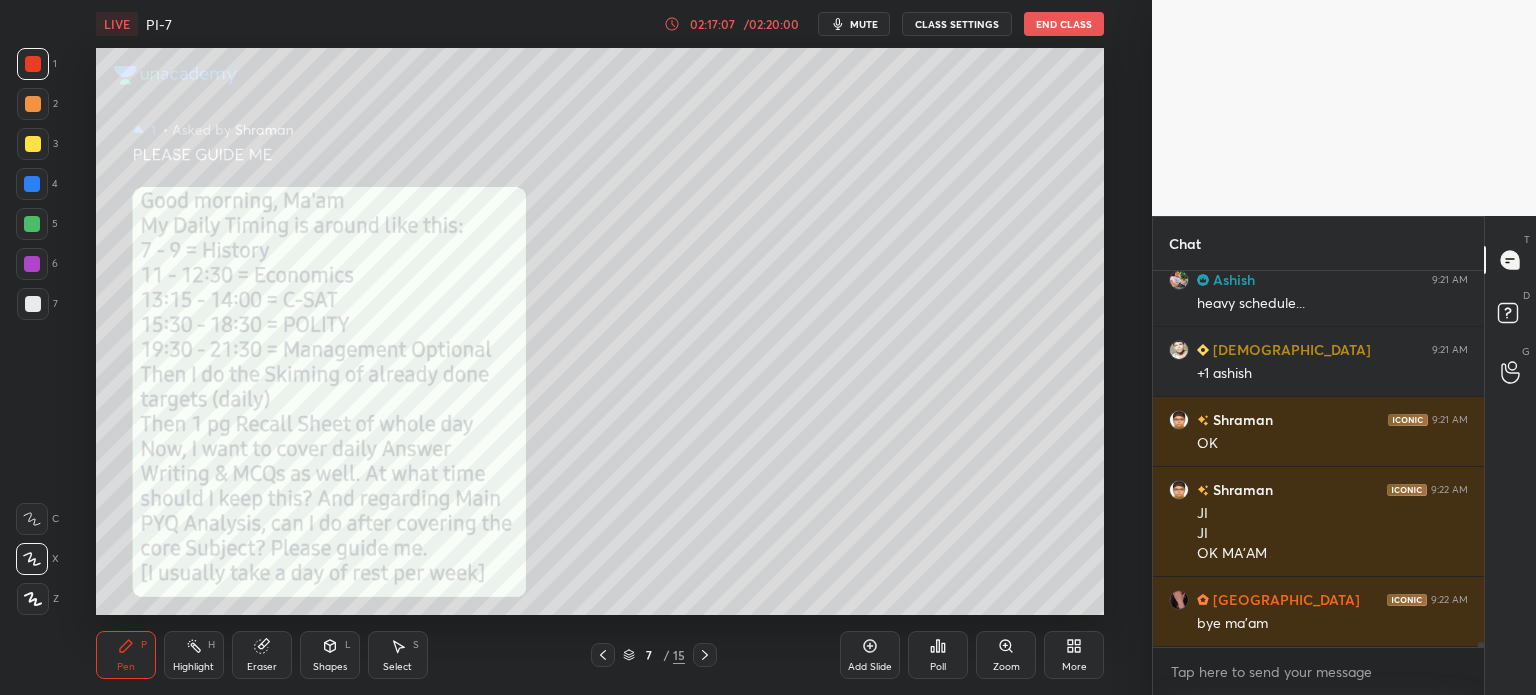 click on "More" at bounding box center [1074, 655] 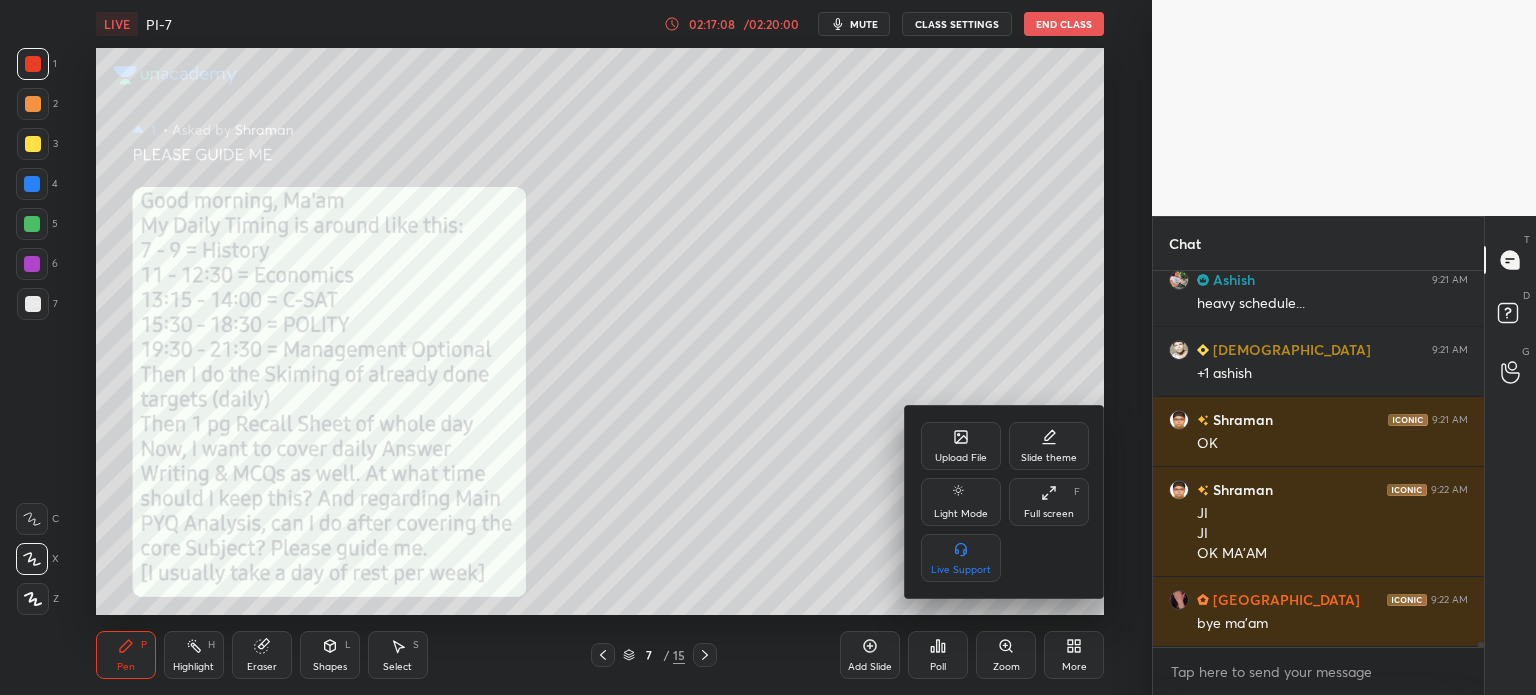 click on "Upload File" at bounding box center [961, 446] 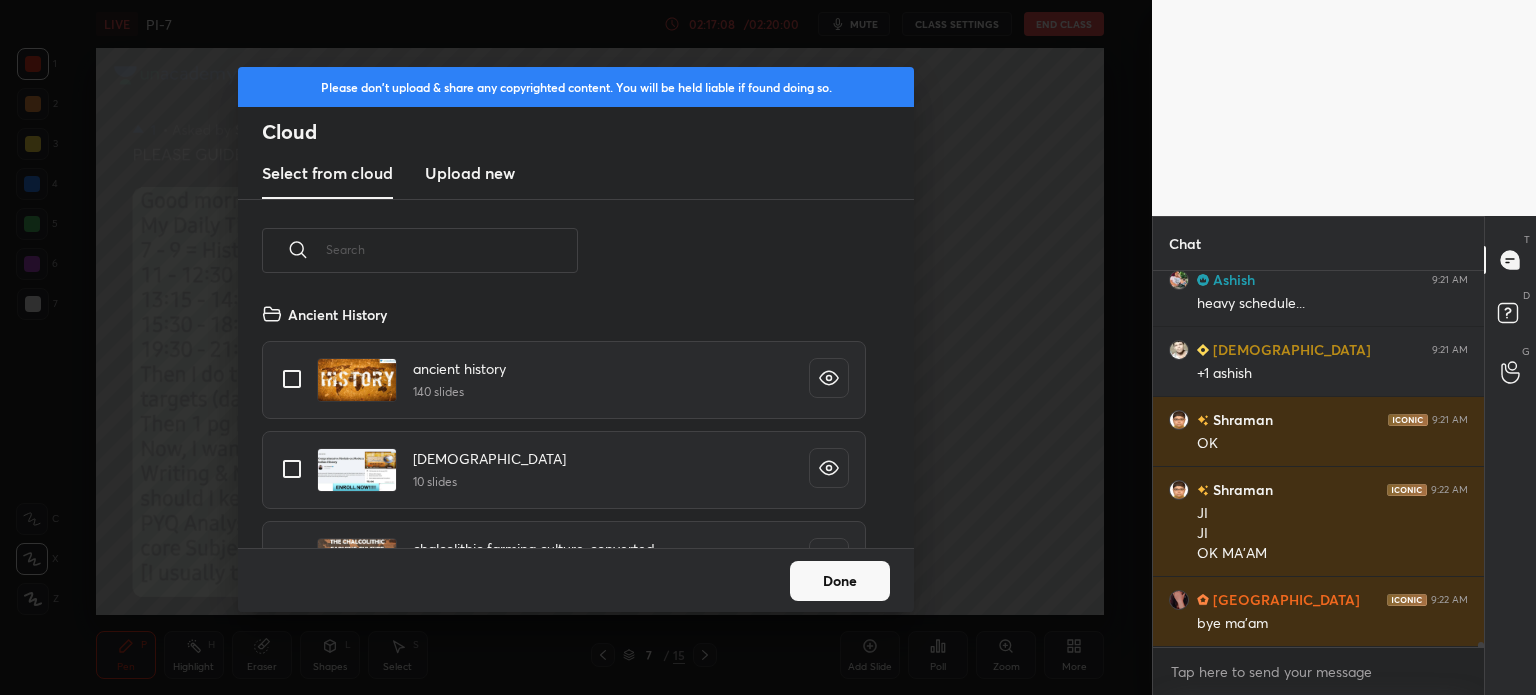 scroll, scrollTop: 5, scrollLeft: 10, axis: both 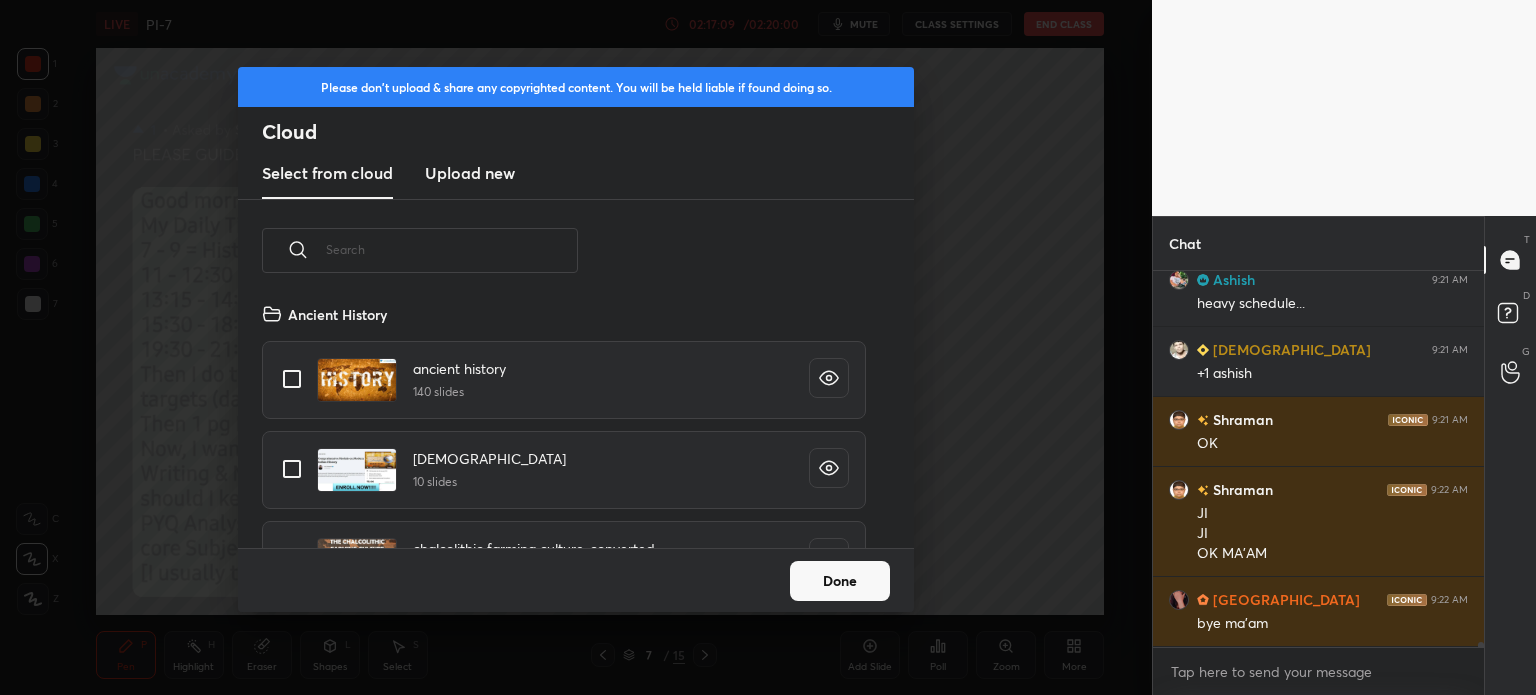 click on "Upload new" at bounding box center [470, 173] 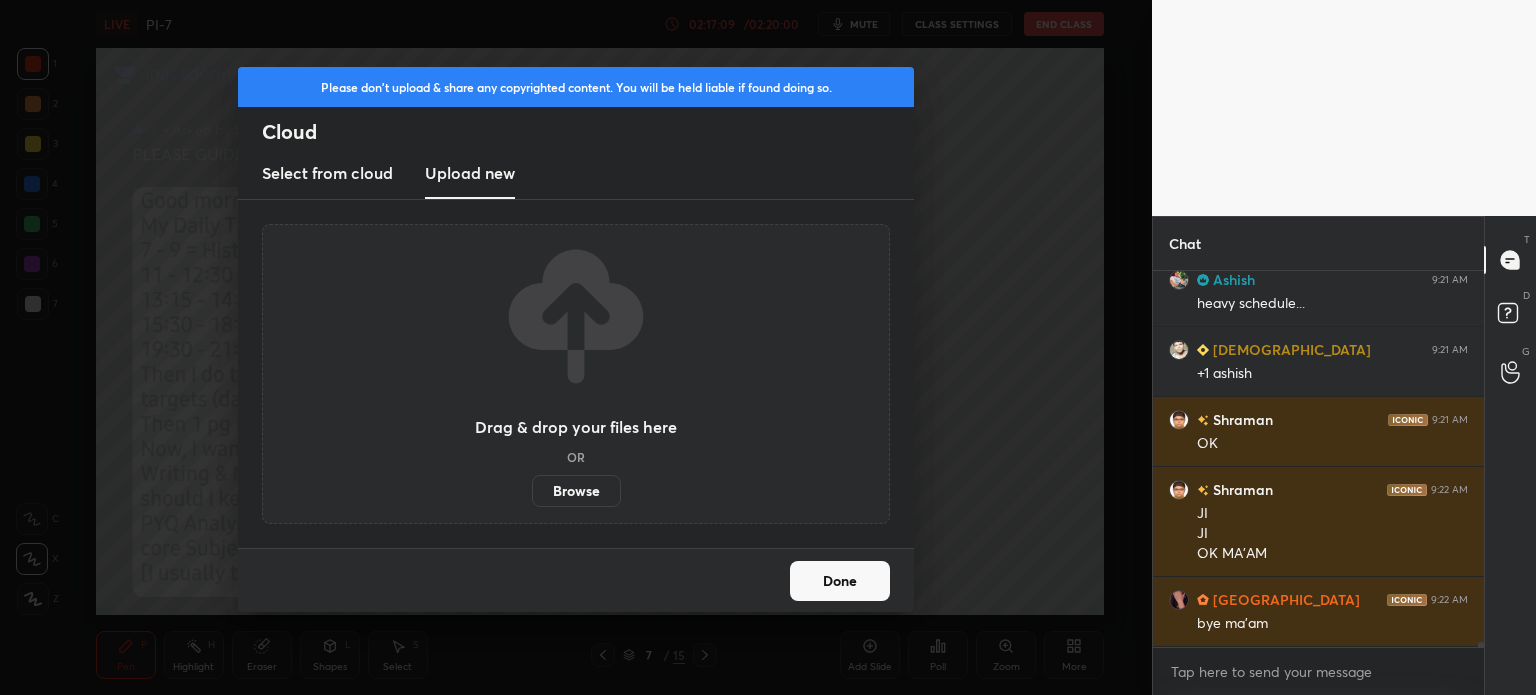 click on "Browse" at bounding box center [576, 491] 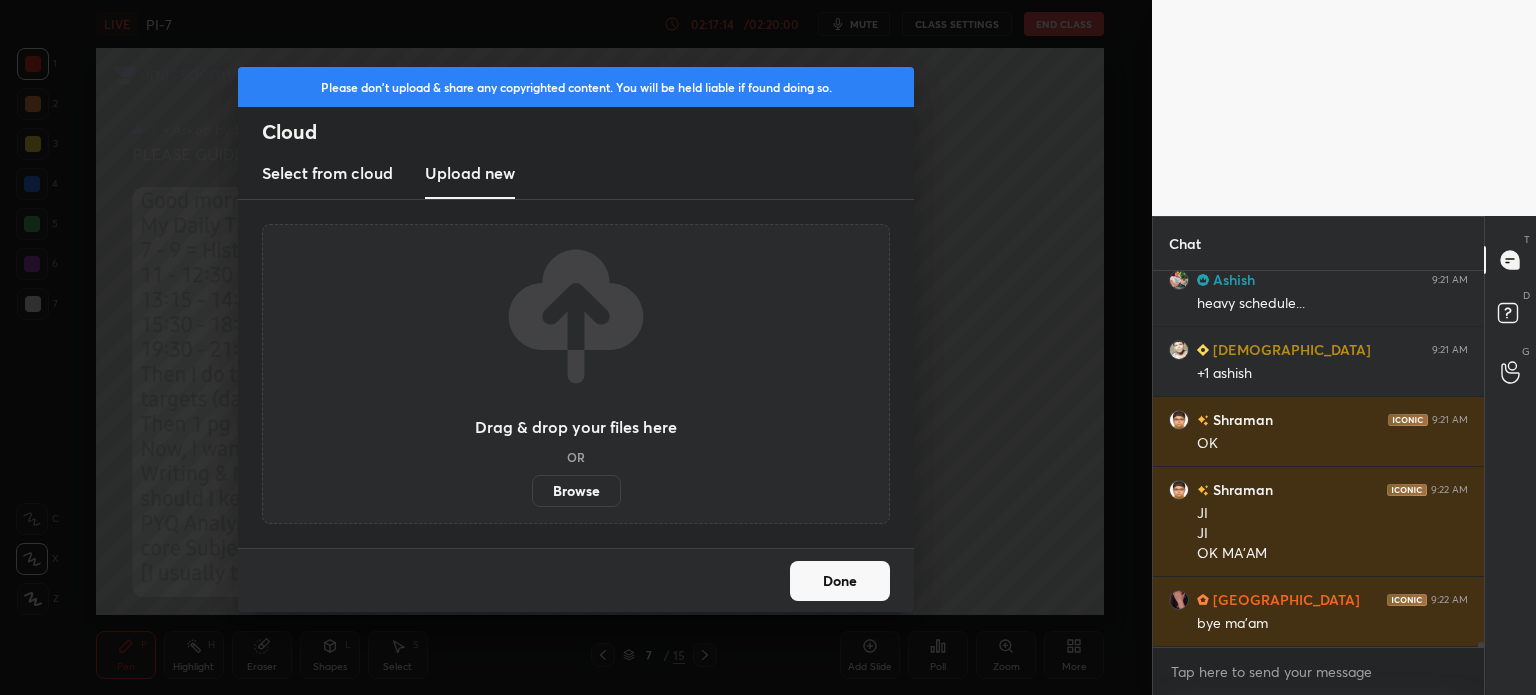 scroll, scrollTop: 30324, scrollLeft: 0, axis: vertical 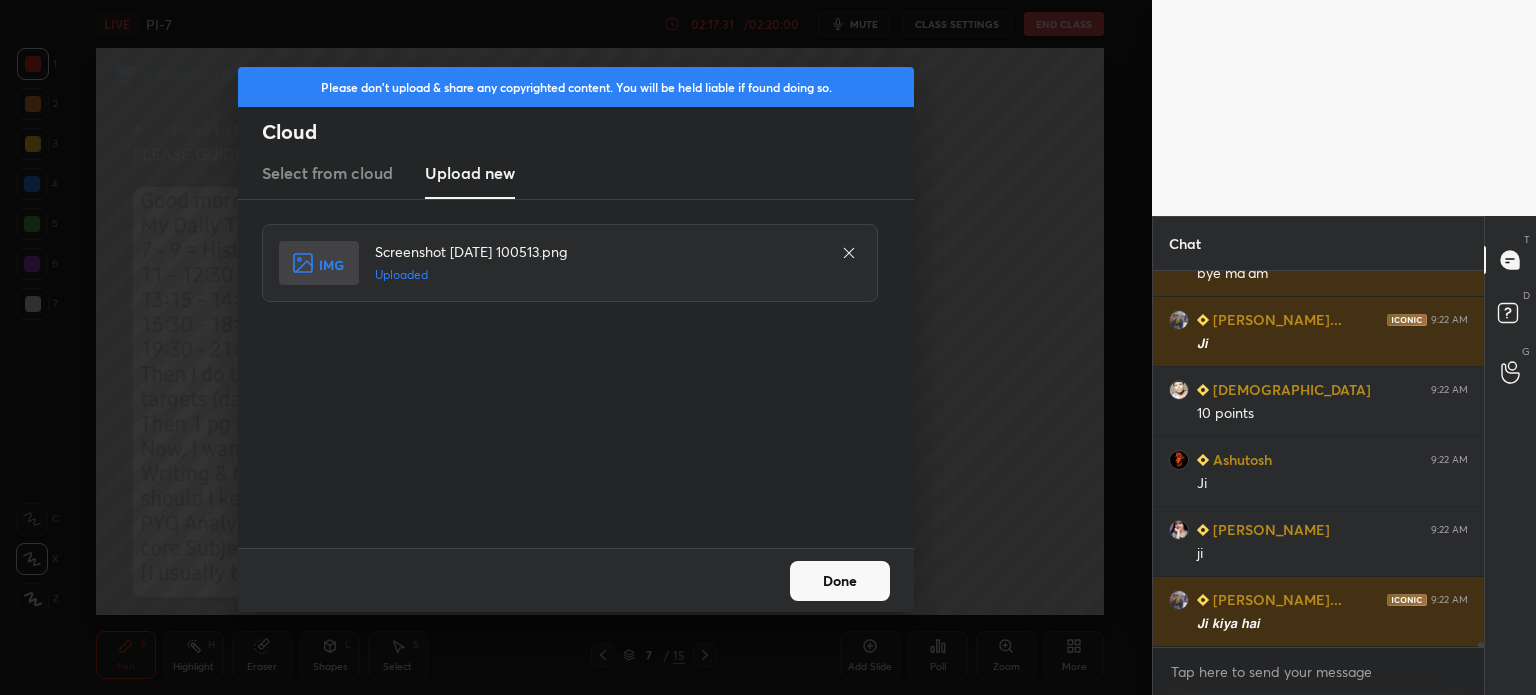 click on "Done" at bounding box center (840, 581) 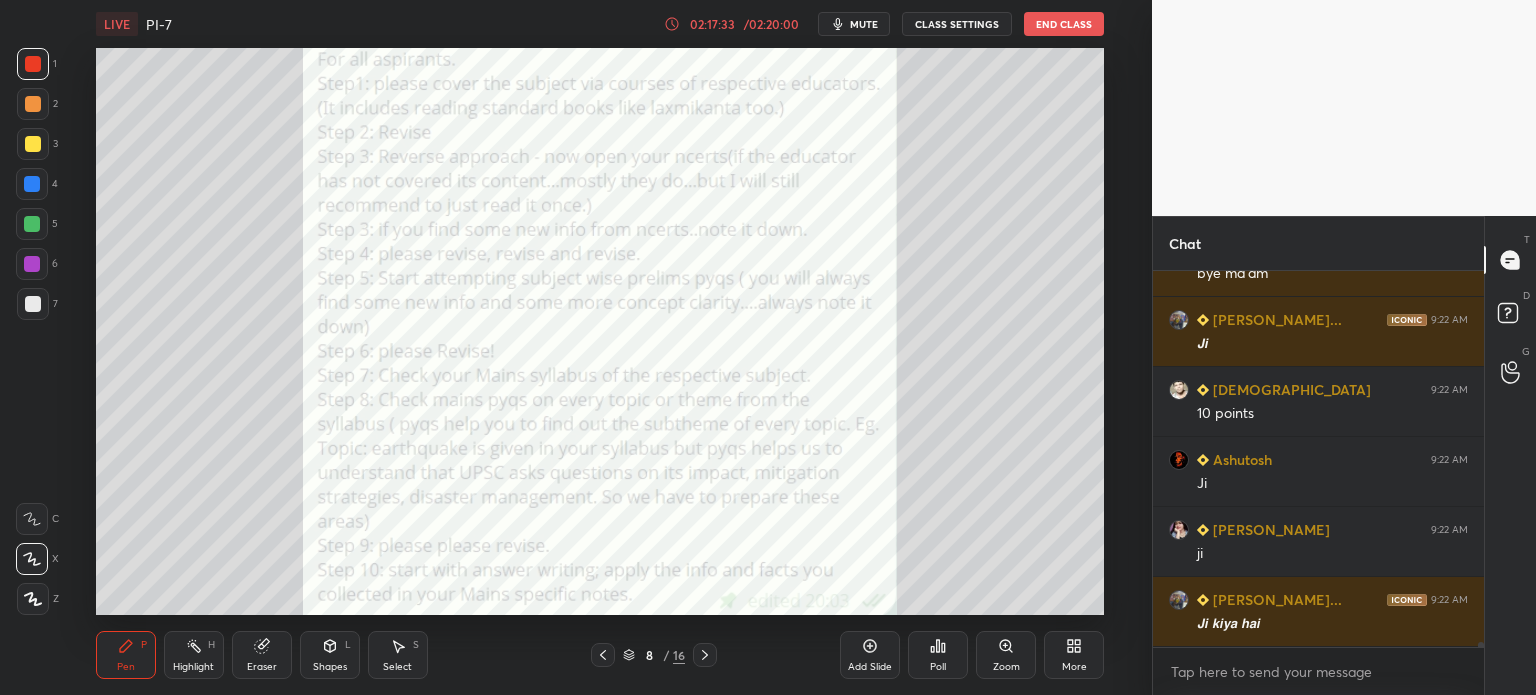click at bounding box center [33, 64] 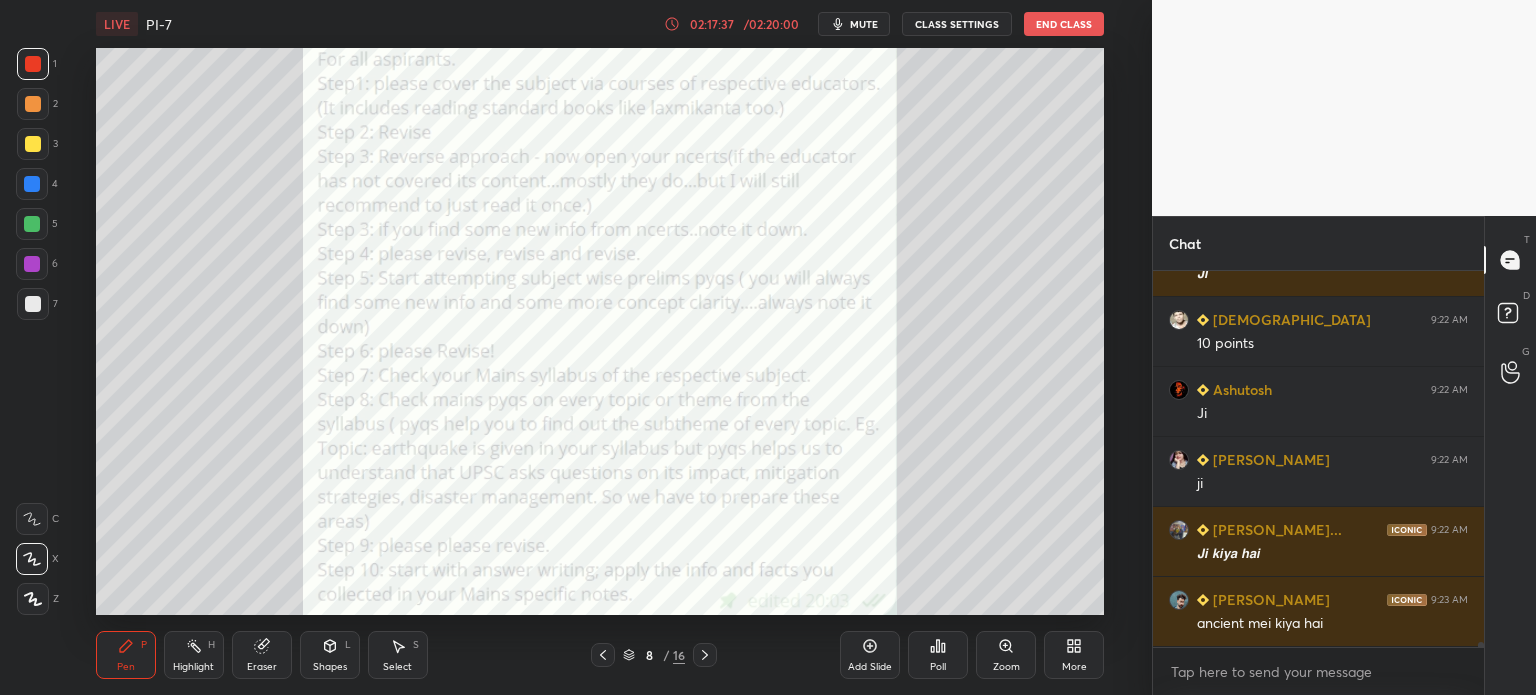 scroll, scrollTop: 30762, scrollLeft: 0, axis: vertical 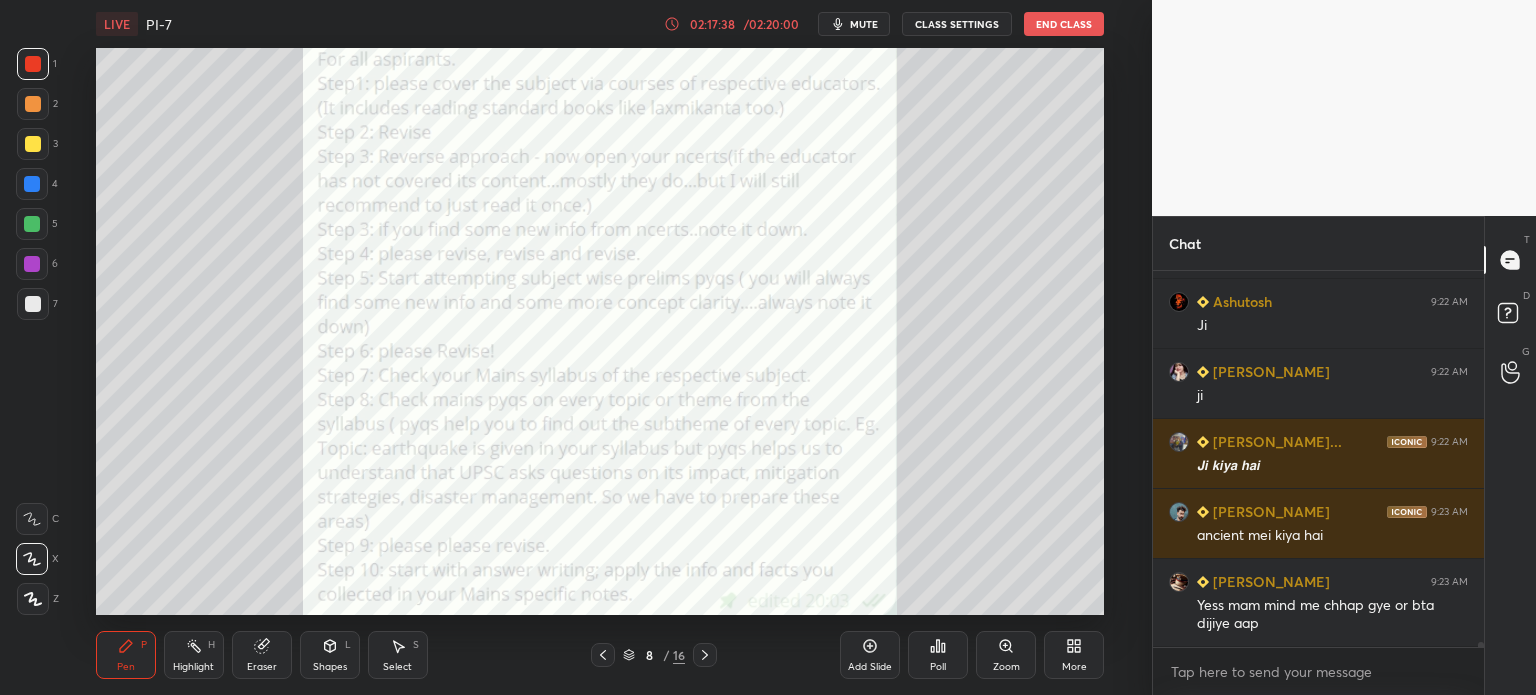 click at bounding box center [33, 64] 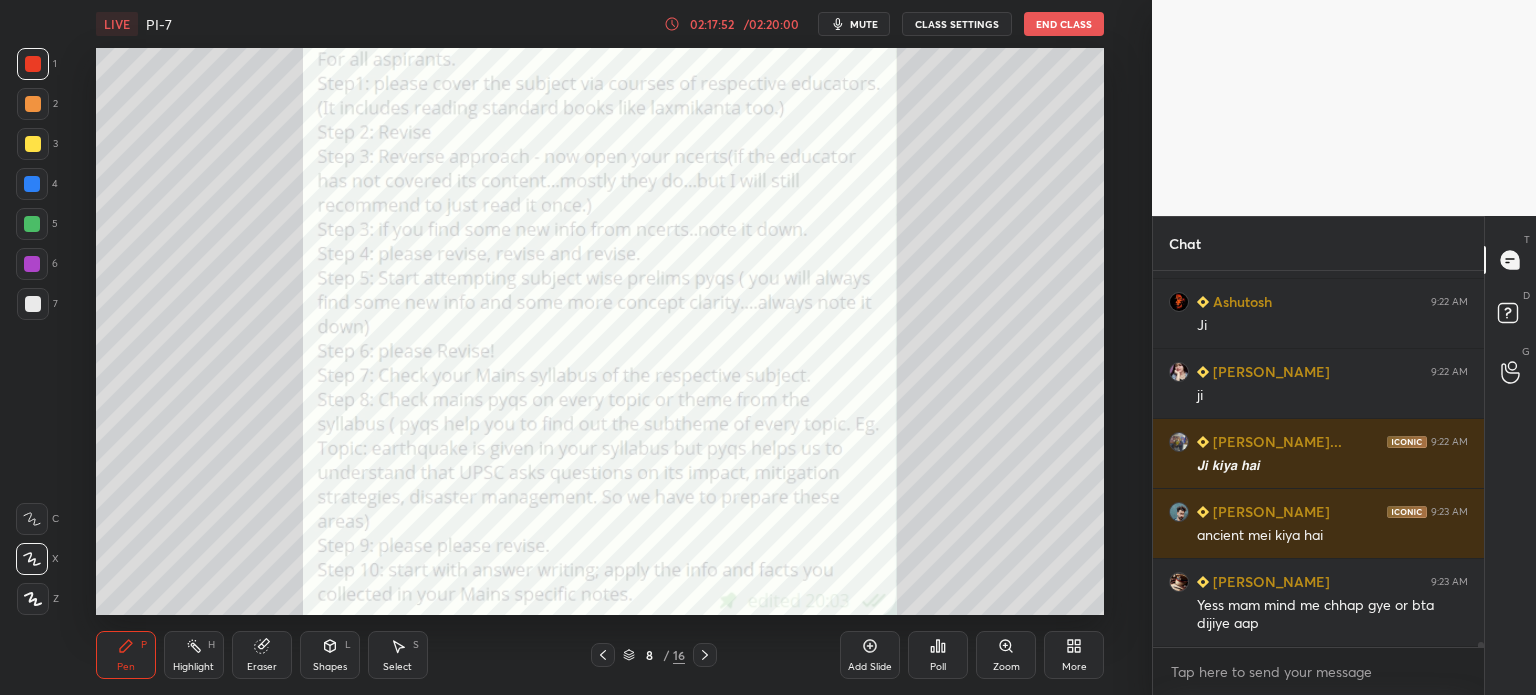click 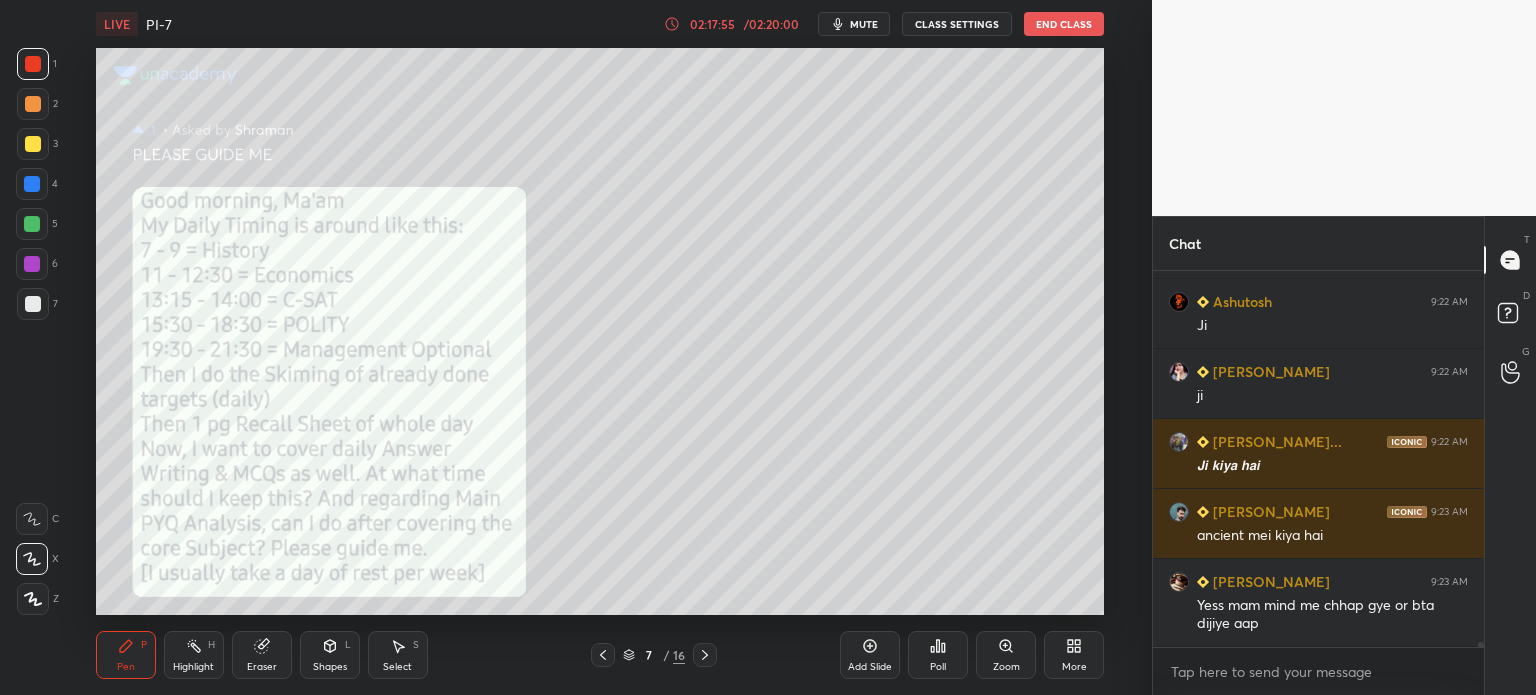scroll, scrollTop: 30832, scrollLeft: 0, axis: vertical 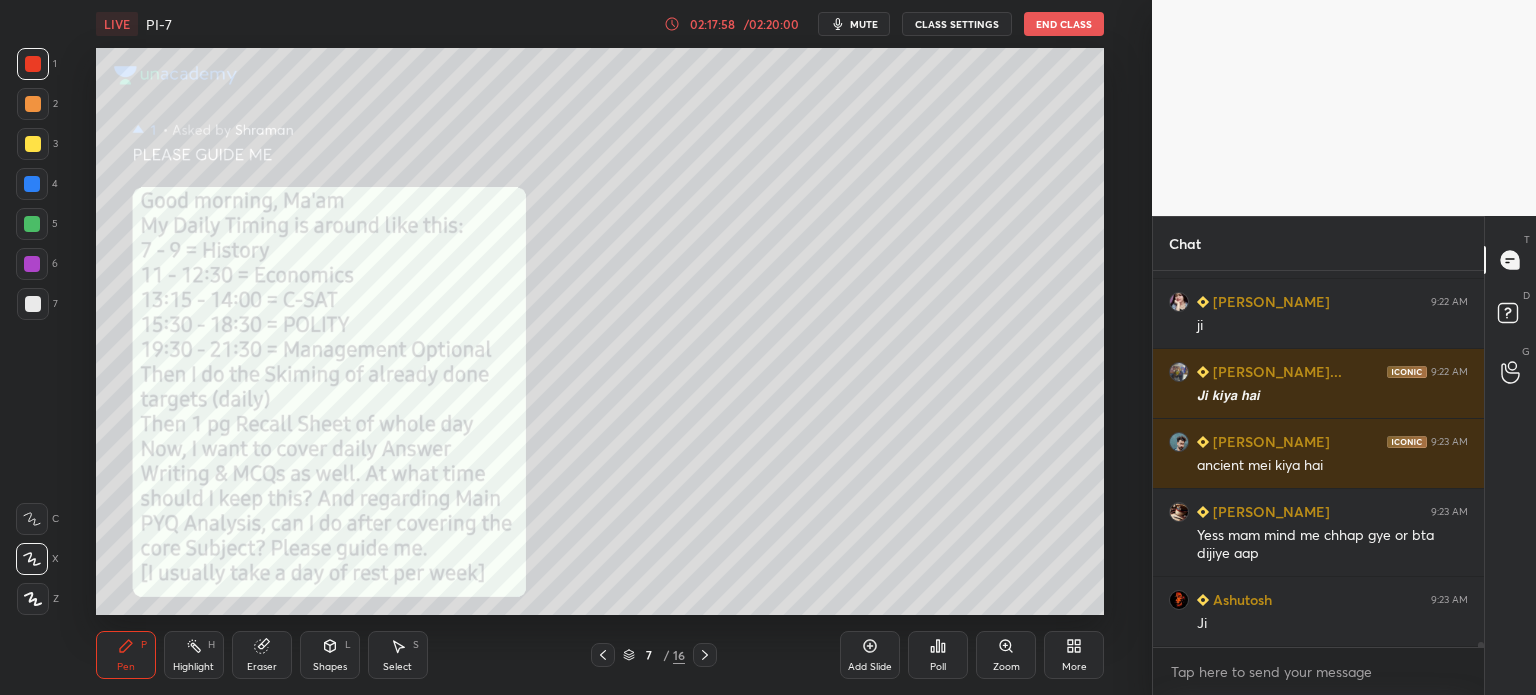 click at bounding box center [705, 655] 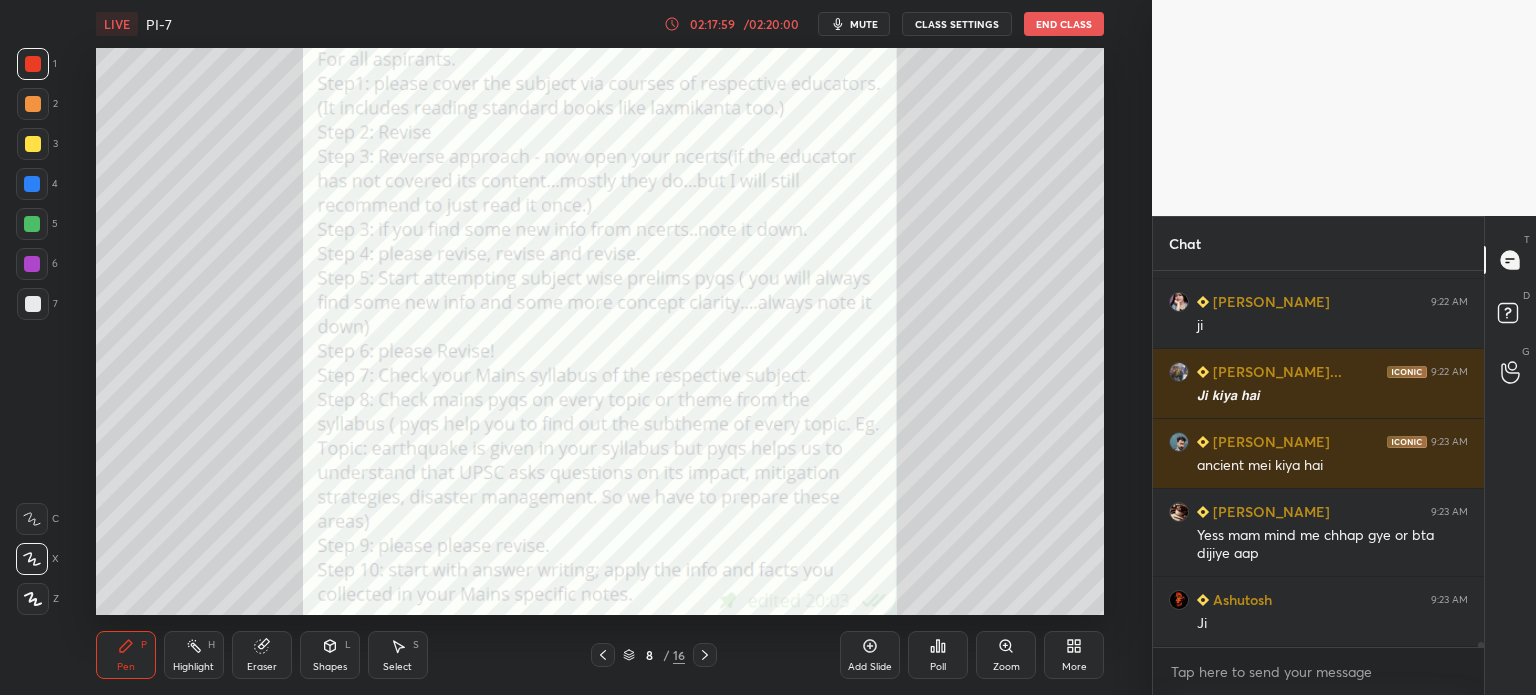 click at bounding box center [33, 64] 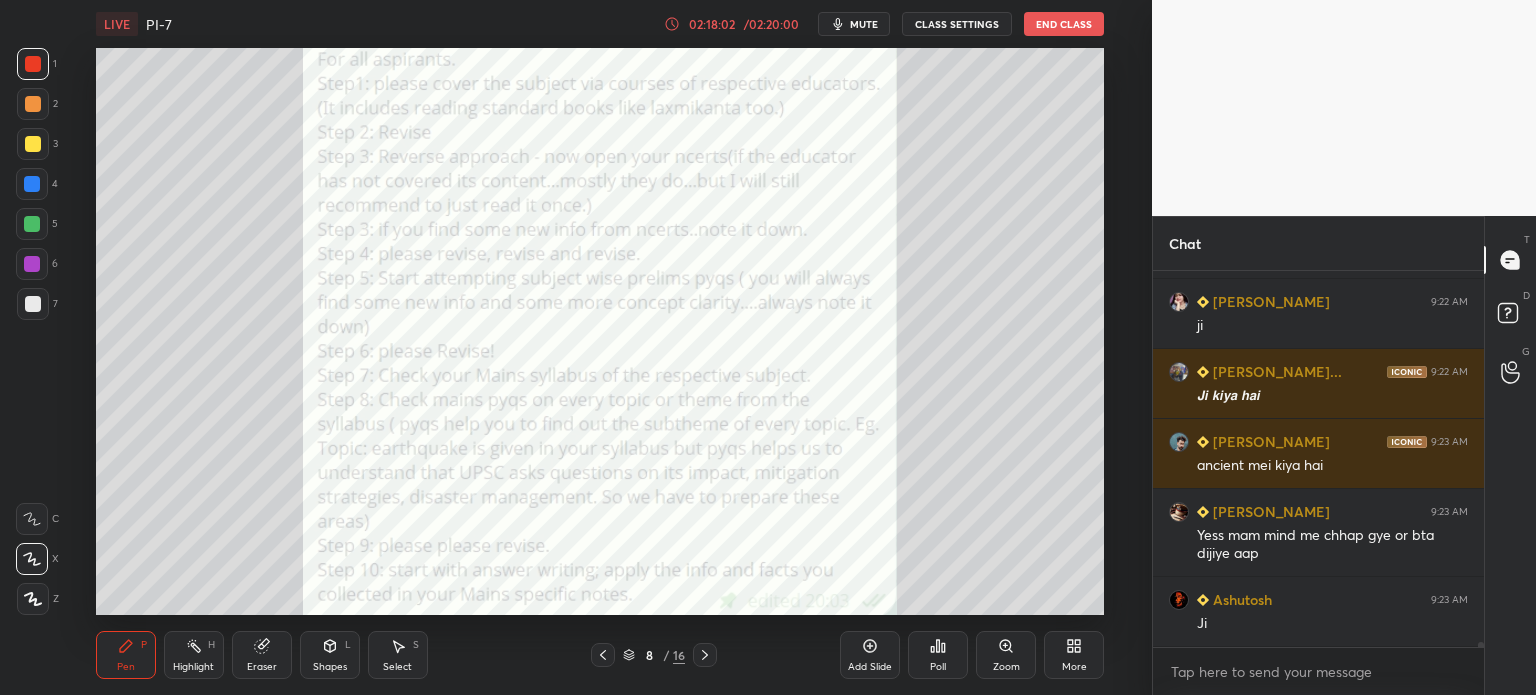 scroll, scrollTop: 30902, scrollLeft: 0, axis: vertical 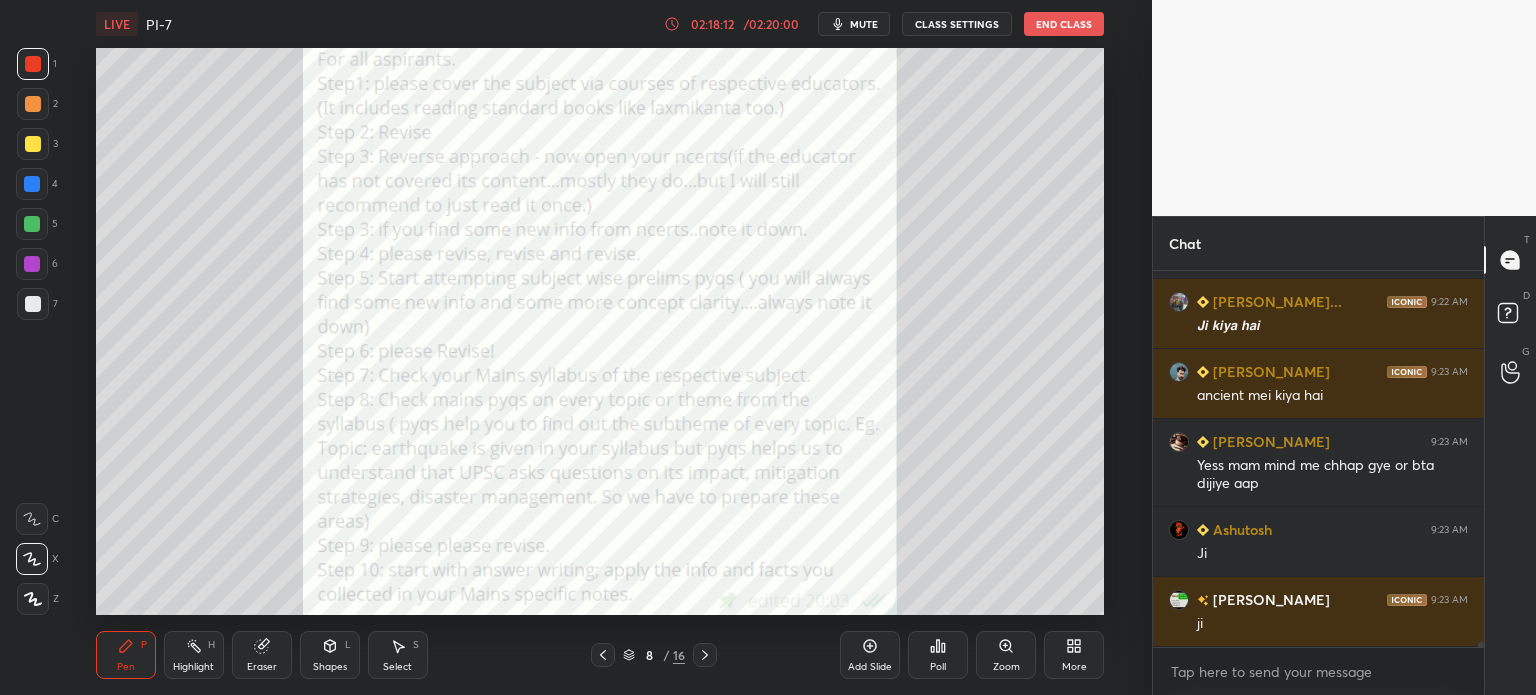 click at bounding box center (32, 184) 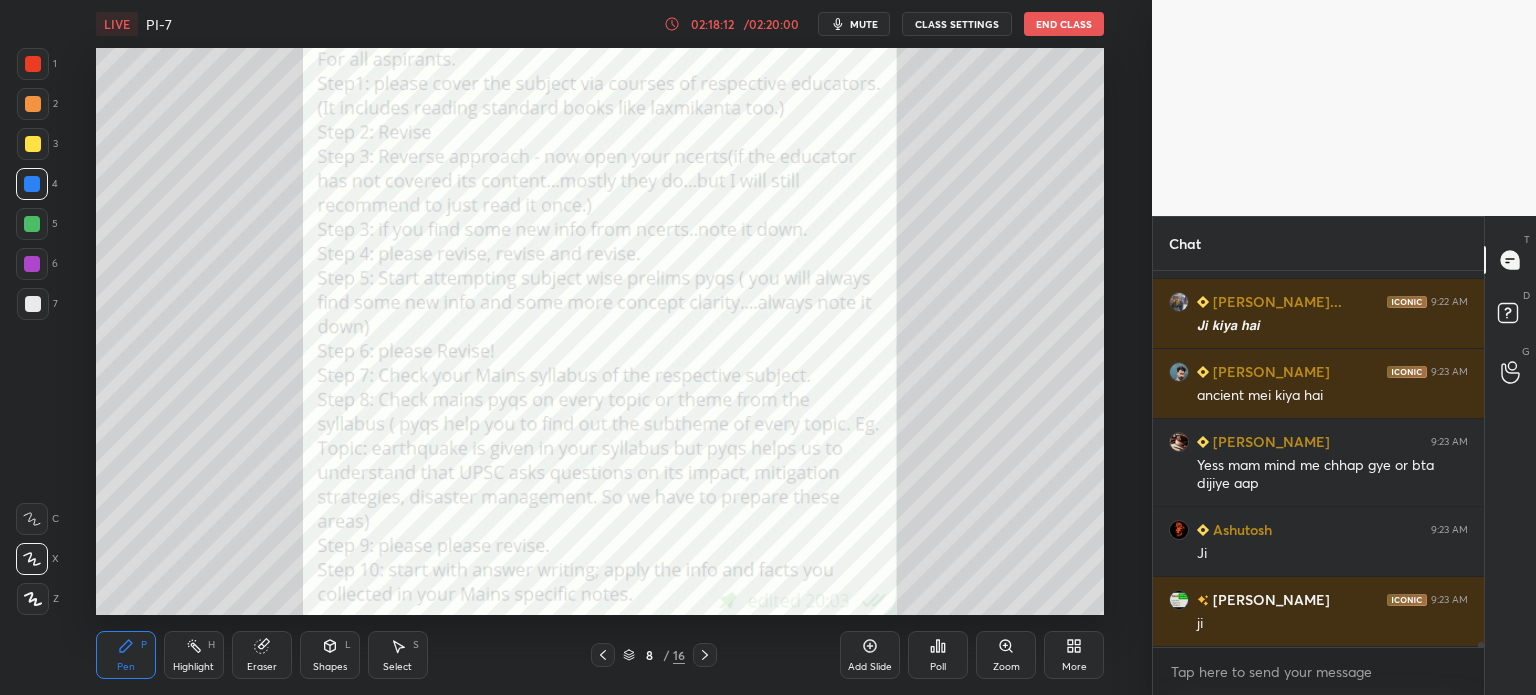 scroll, scrollTop: 30972, scrollLeft: 0, axis: vertical 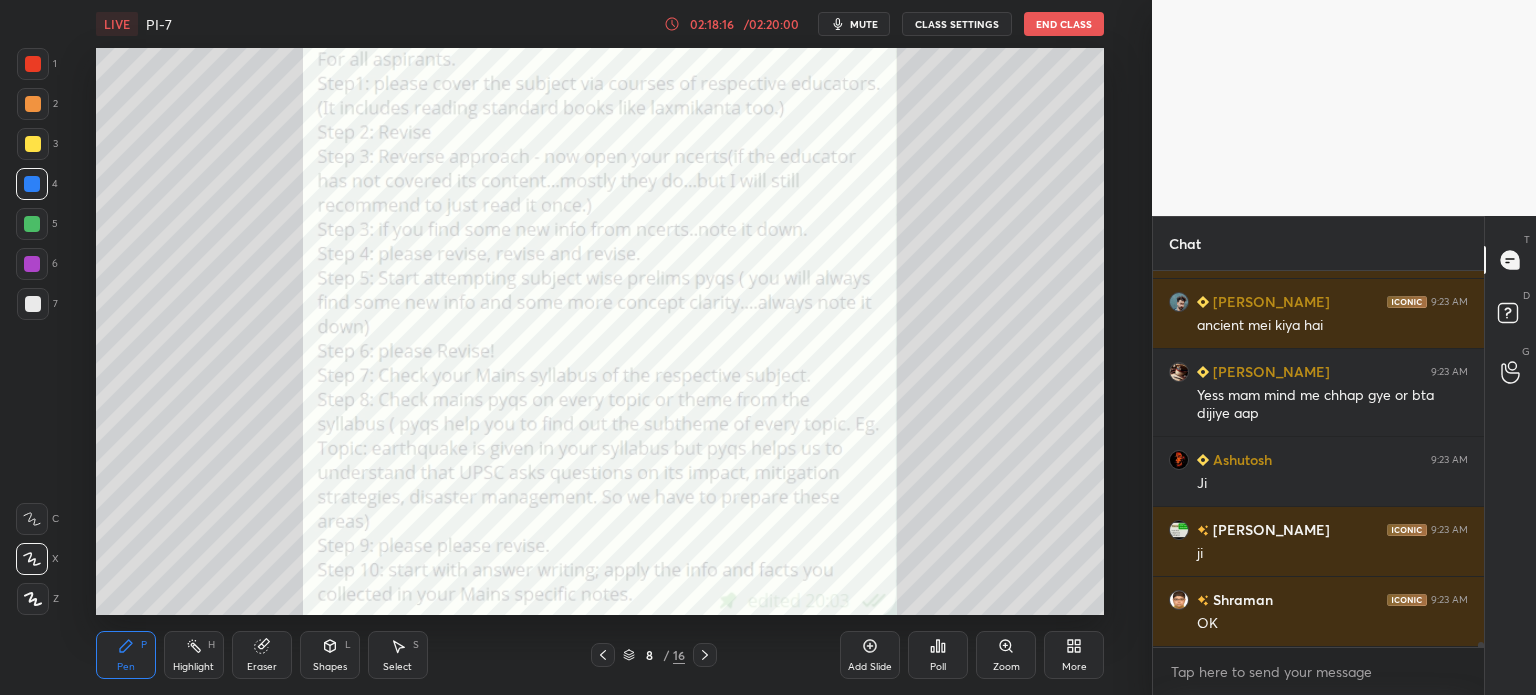 click at bounding box center (32, 184) 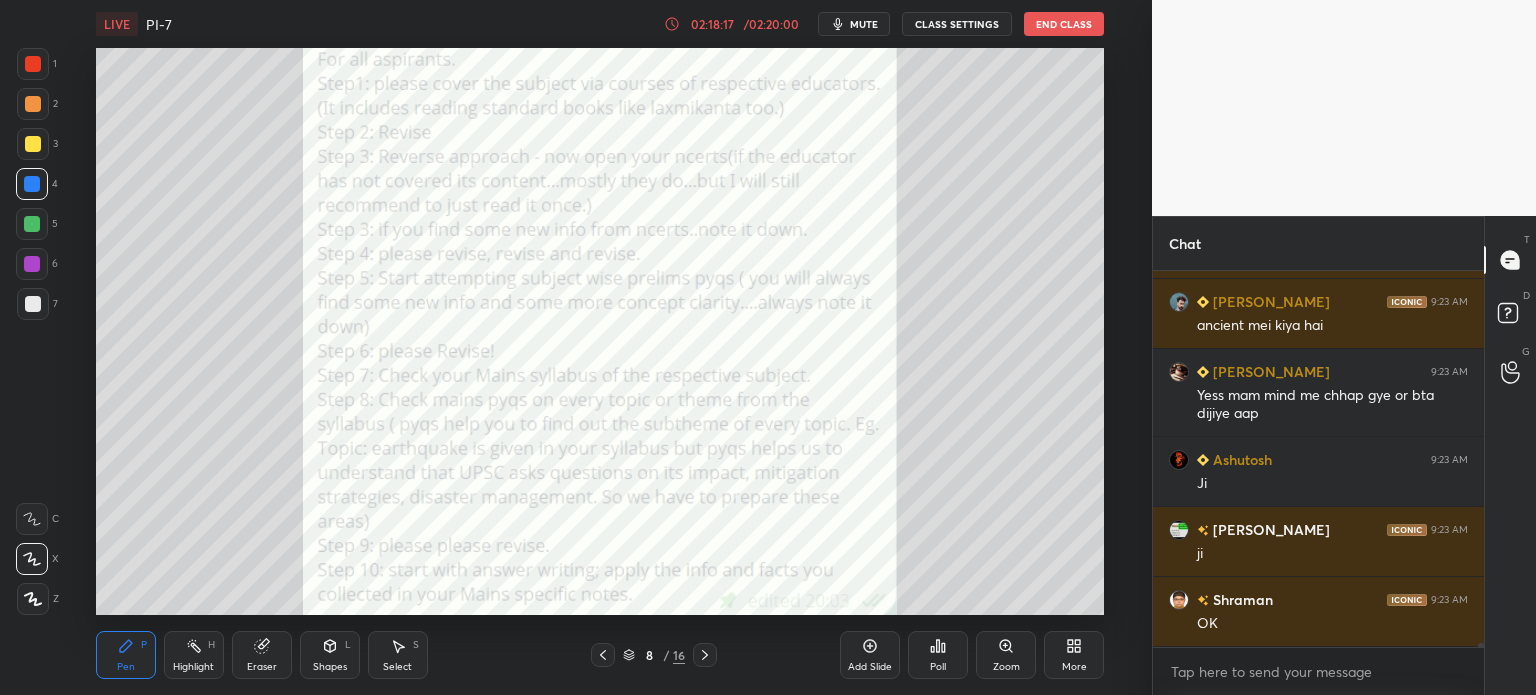 scroll, scrollTop: 31042, scrollLeft: 0, axis: vertical 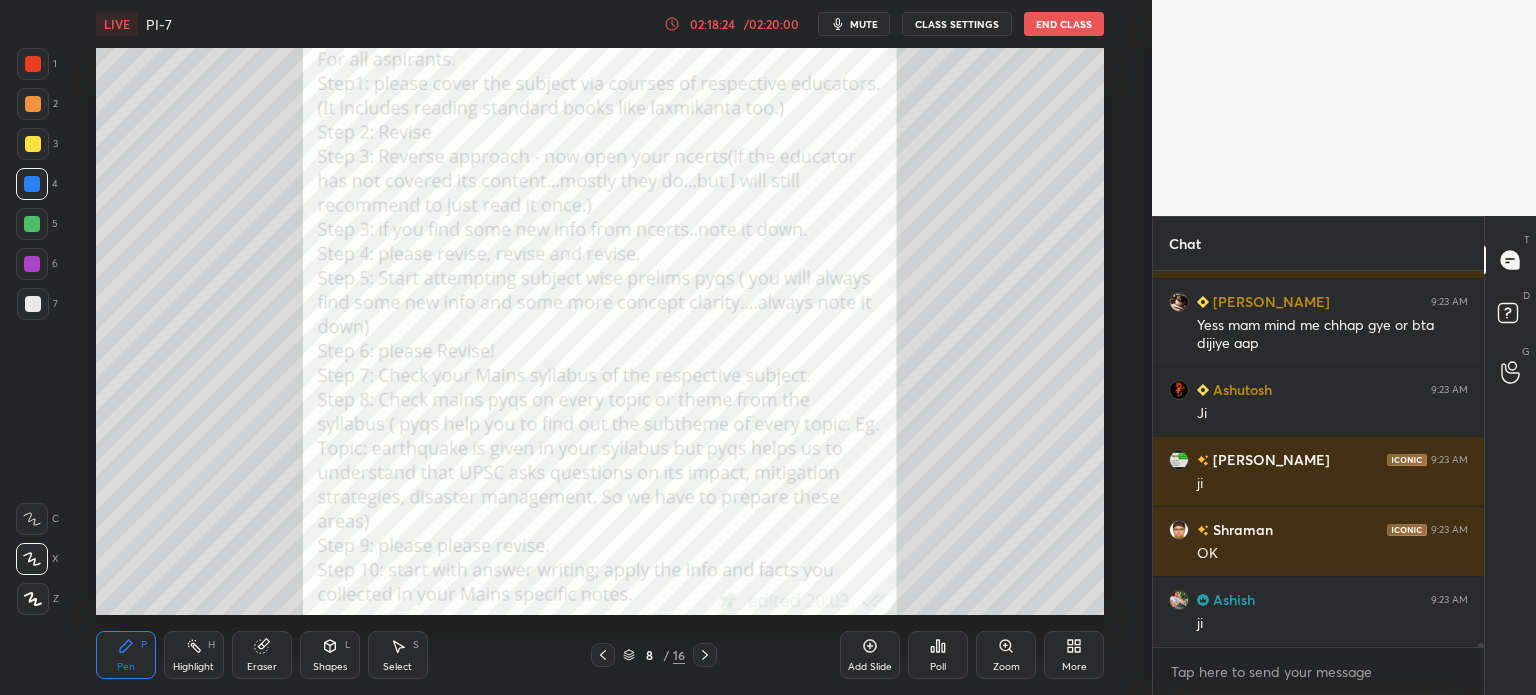 click on "1 2 3 4 5 6 7 C X Z C X Z E E Erase all   H H" at bounding box center (32, 331) 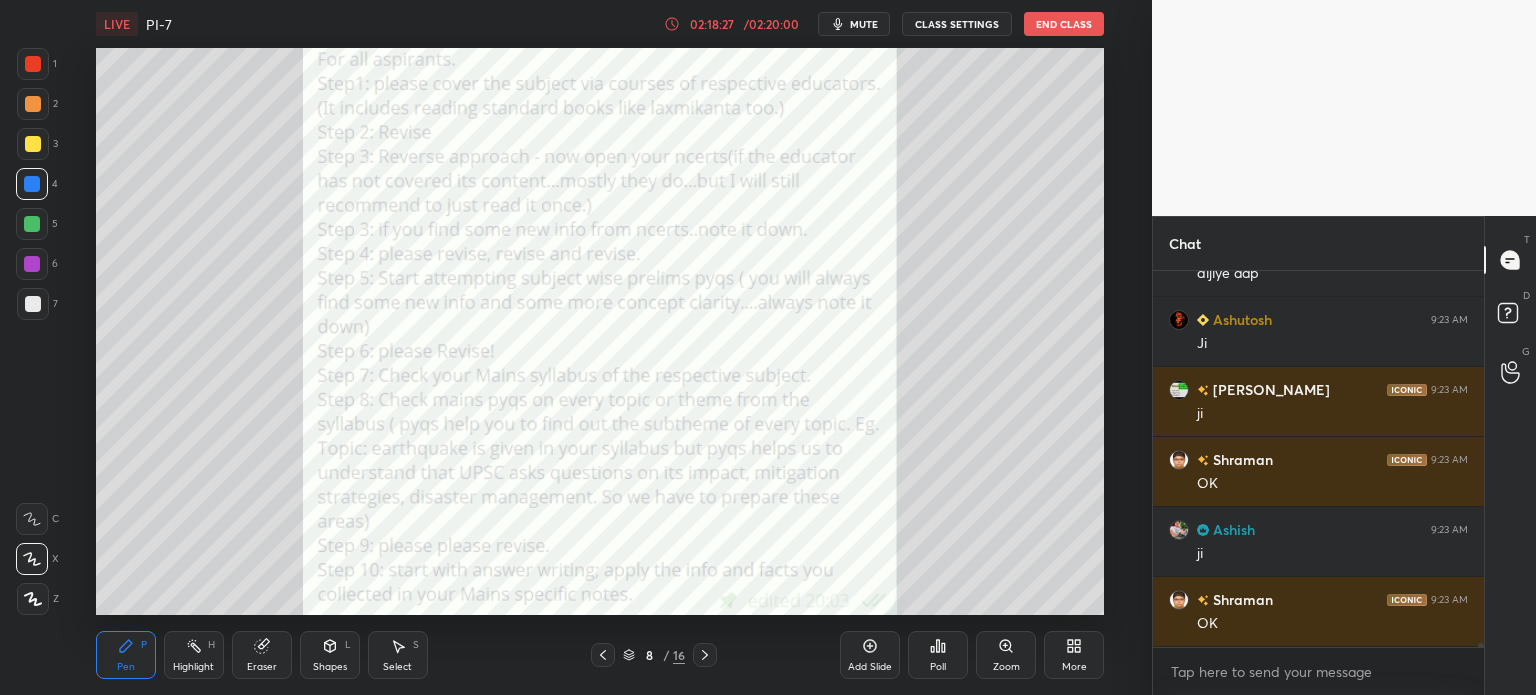 scroll, scrollTop: 31182, scrollLeft: 0, axis: vertical 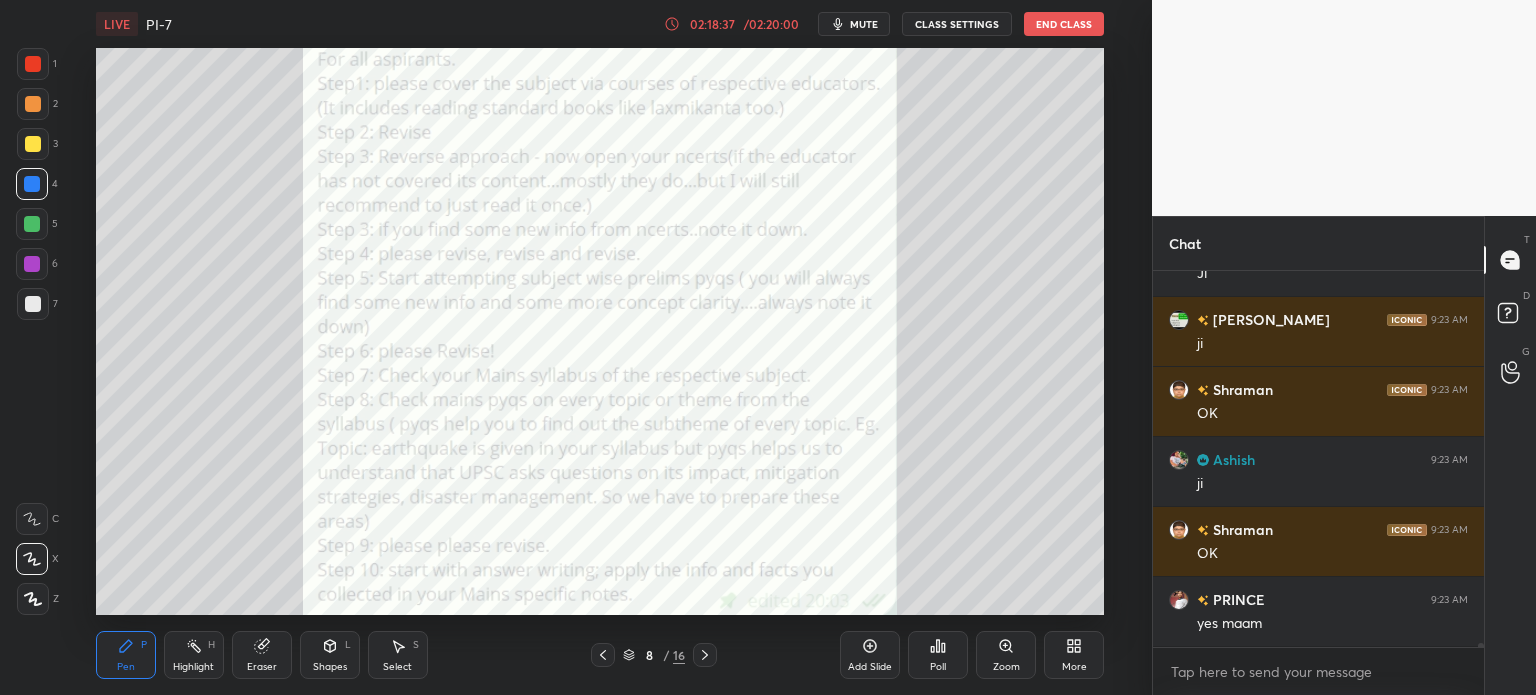click at bounding box center [33, 64] 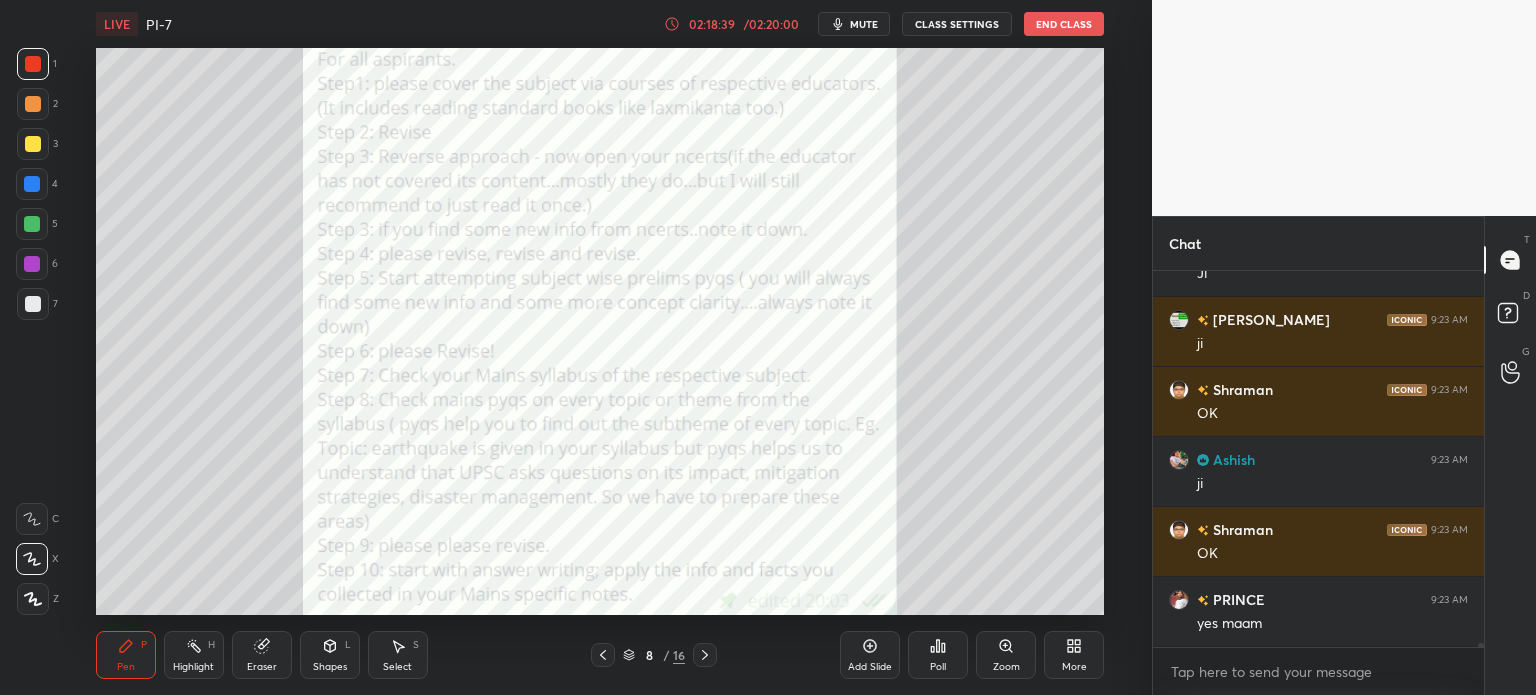 scroll, scrollTop: 31252, scrollLeft: 0, axis: vertical 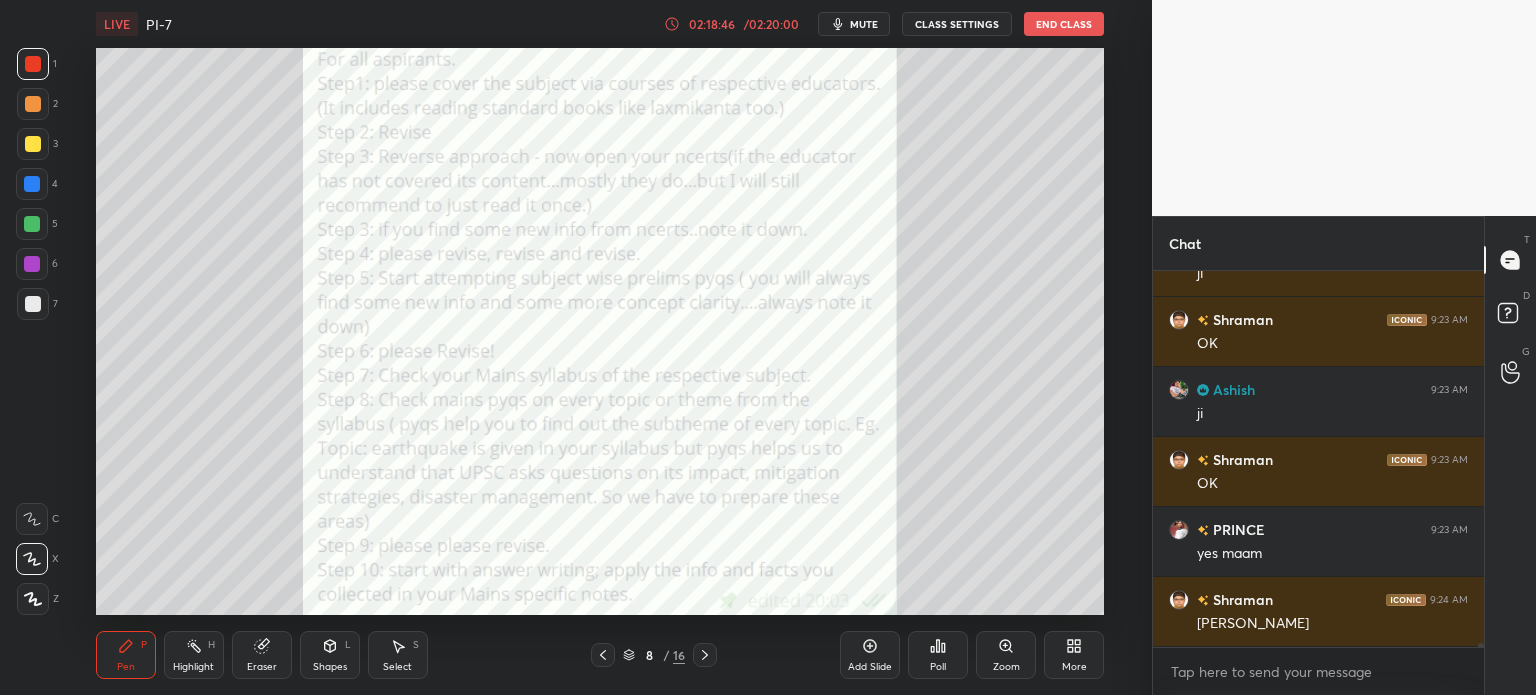 click at bounding box center [32, 224] 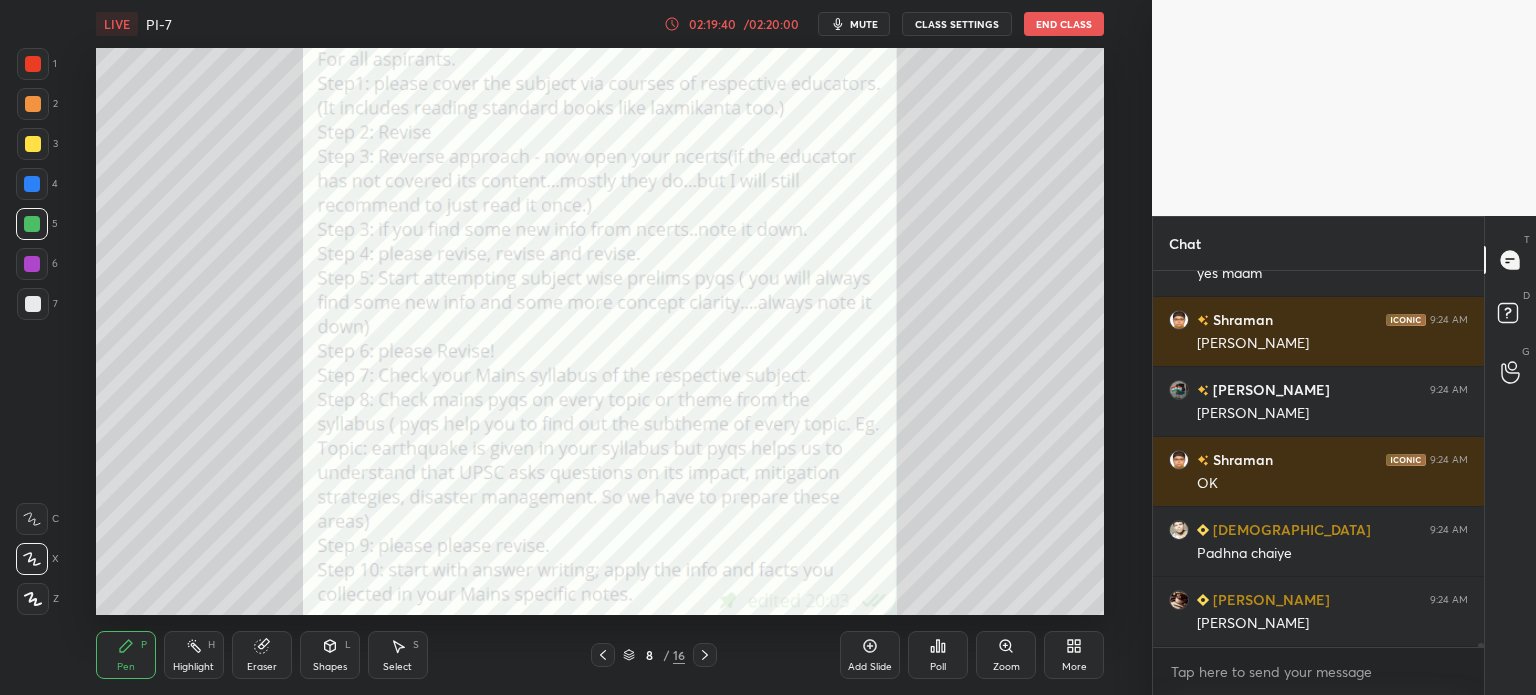 scroll, scrollTop: 31602, scrollLeft: 0, axis: vertical 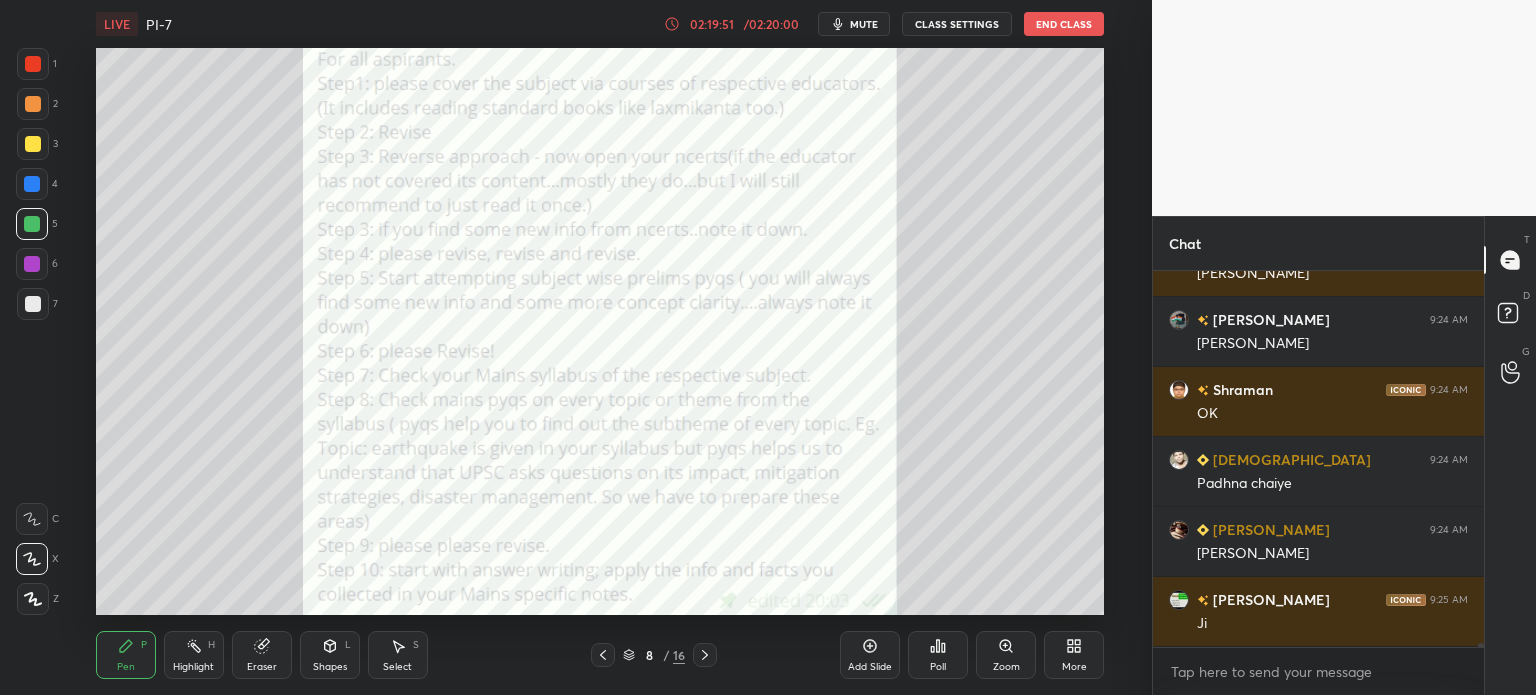 click at bounding box center [33, 64] 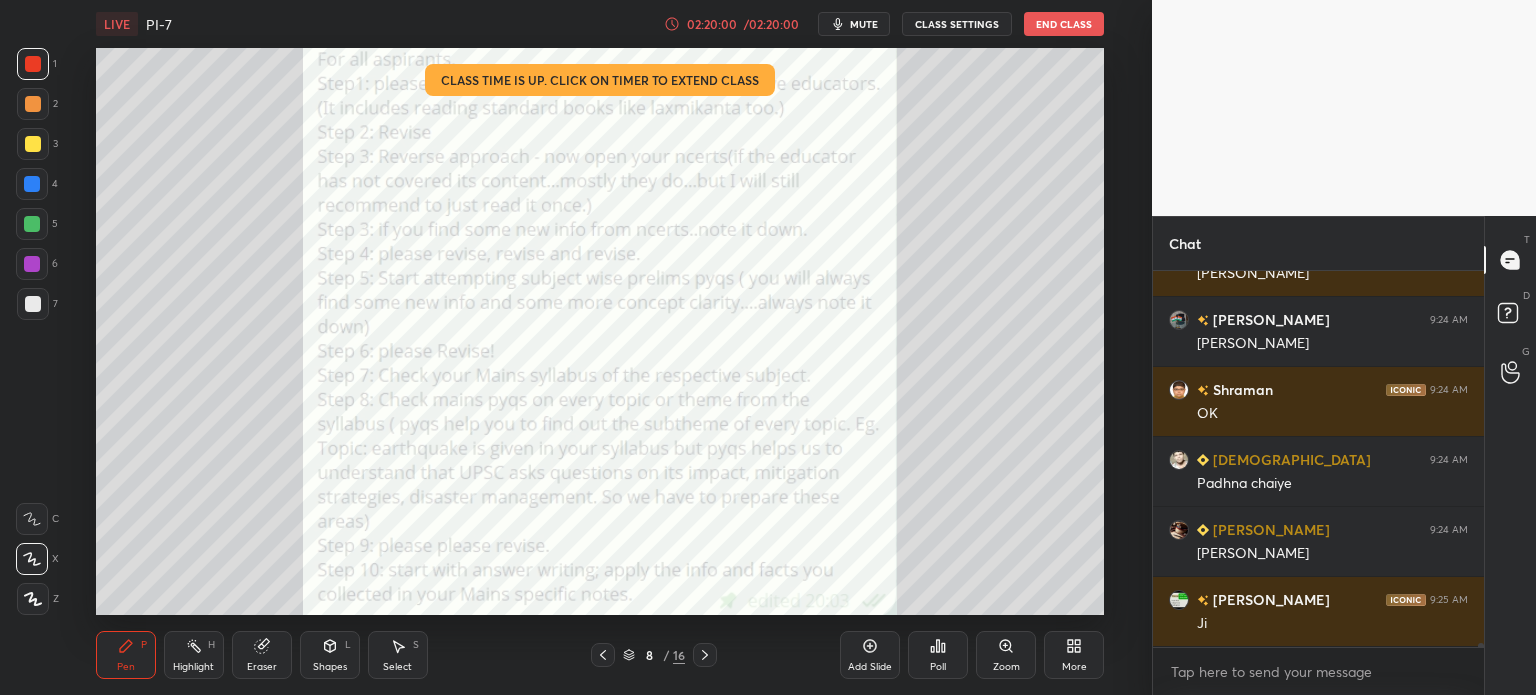 click on "Setting up your live class Class time is up.  Click on timer to extend class Poll for   secs No correct answer Start poll" at bounding box center (600, 331) 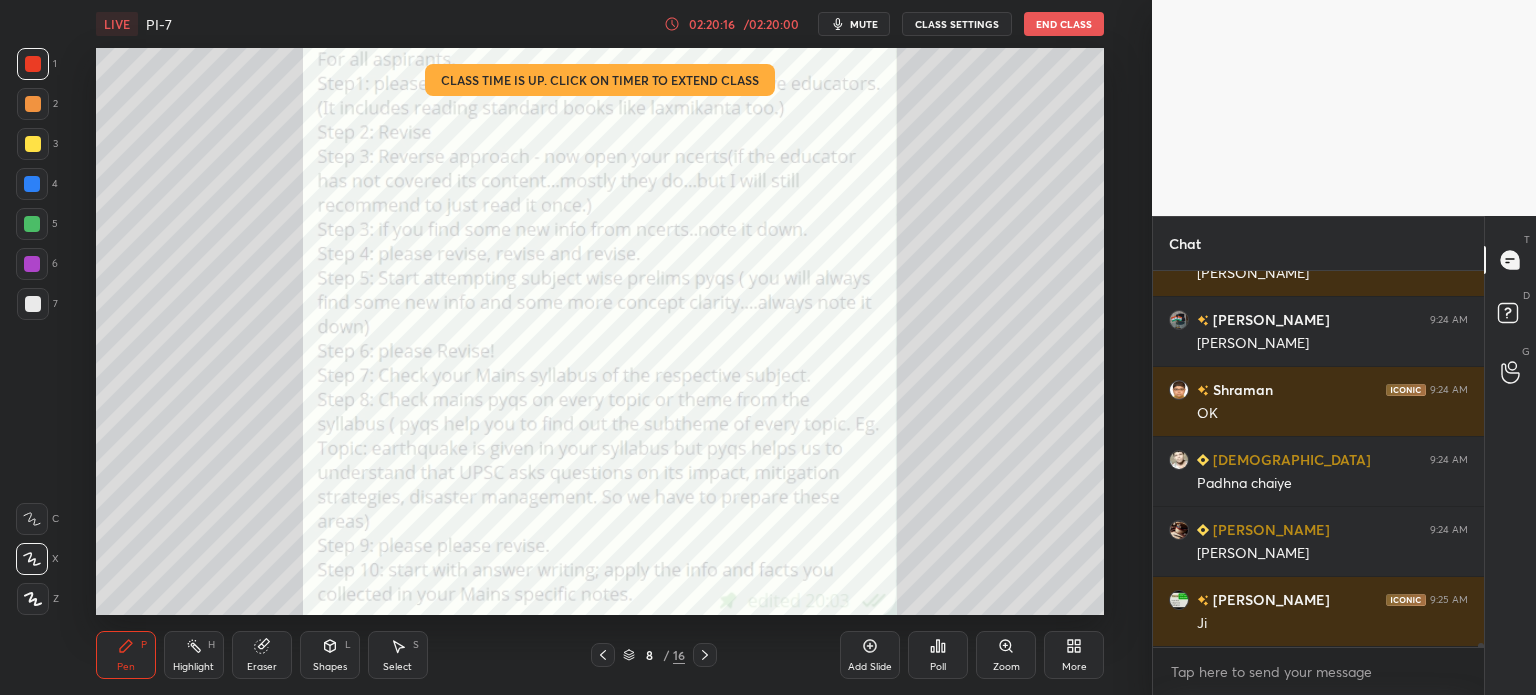 click at bounding box center (32, 184) 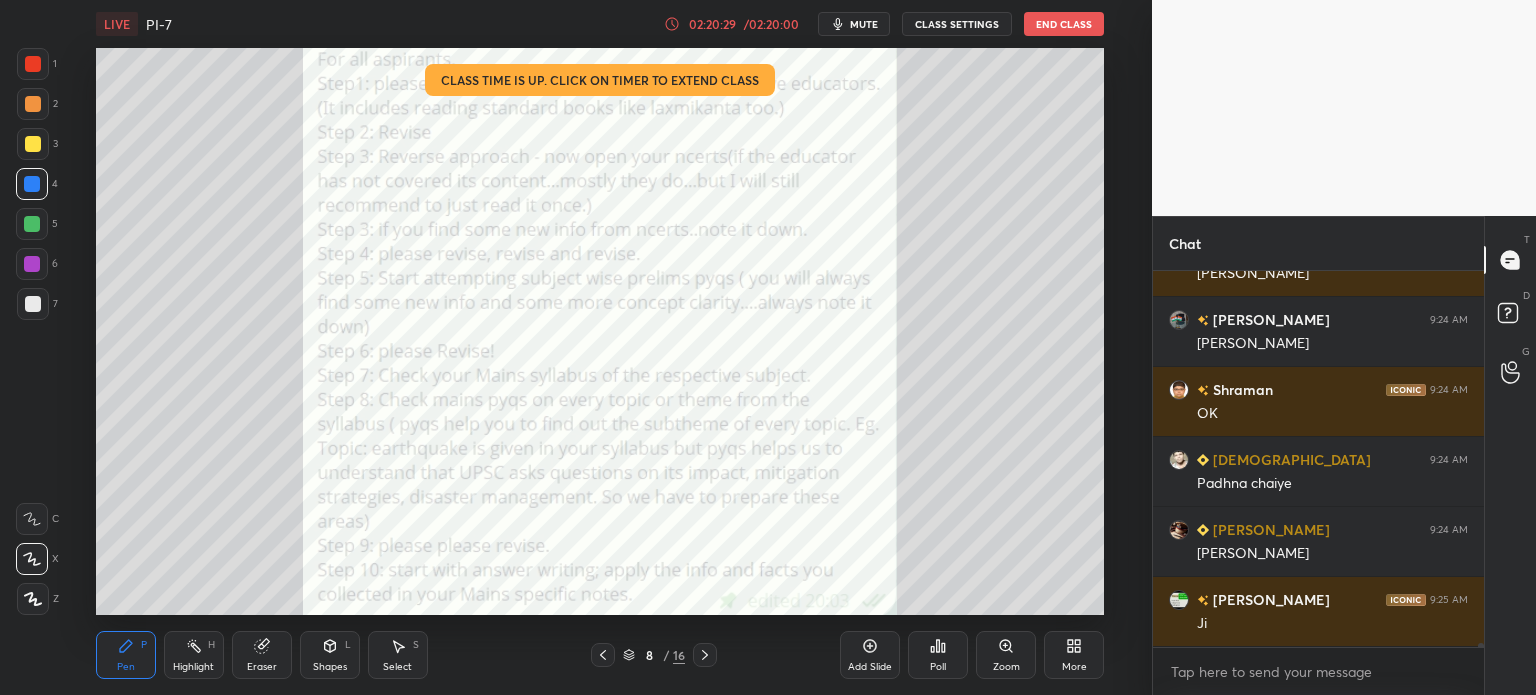 click at bounding box center [33, 64] 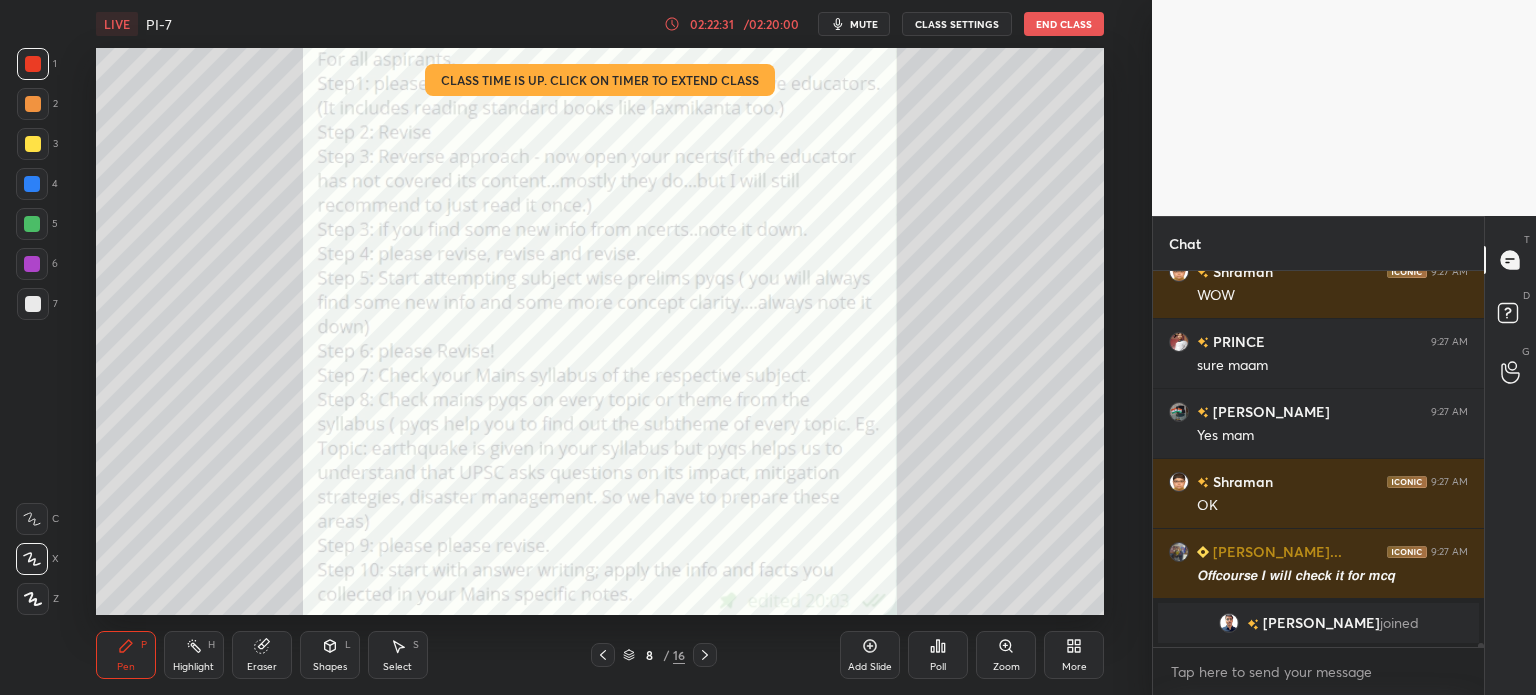 scroll, scrollTop: 31778, scrollLeft: 0, axis: vertical 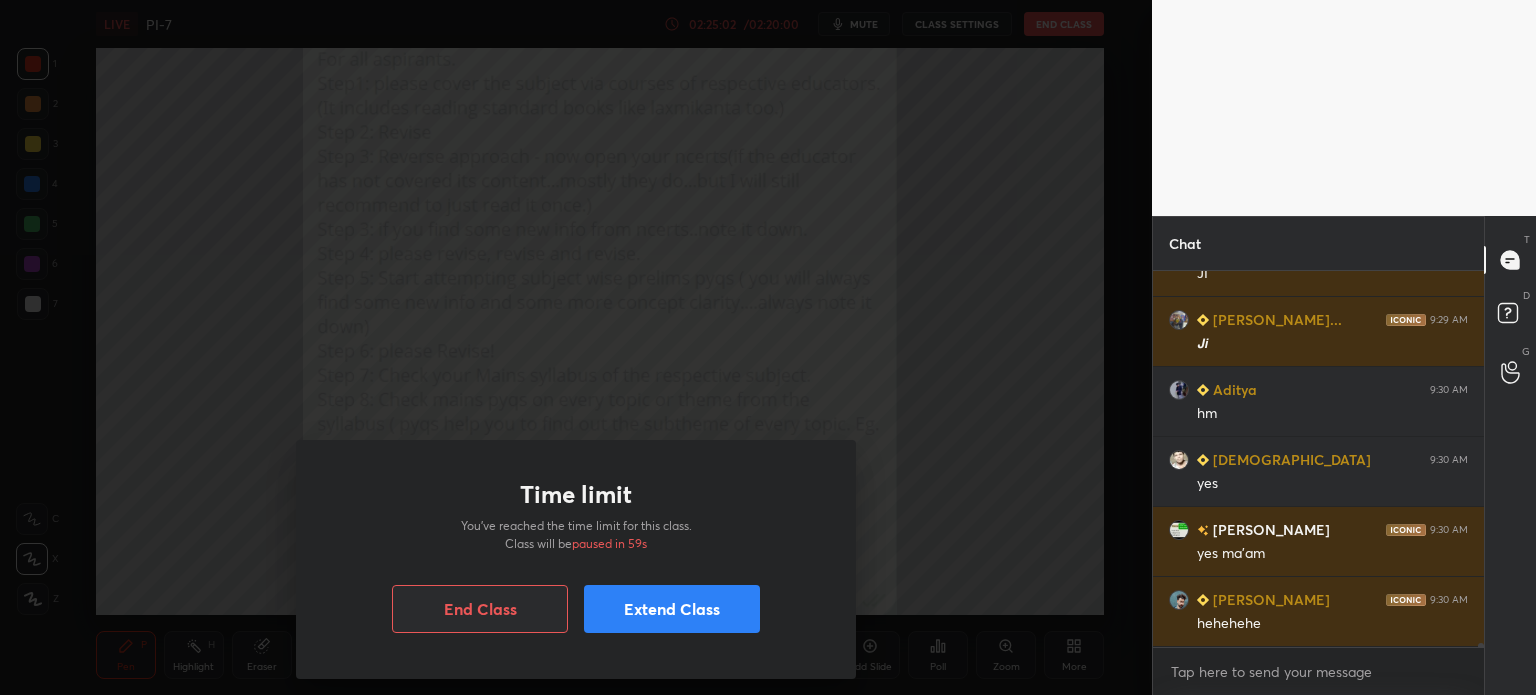 click on "Extend Class" at bounding box center (672, 609) 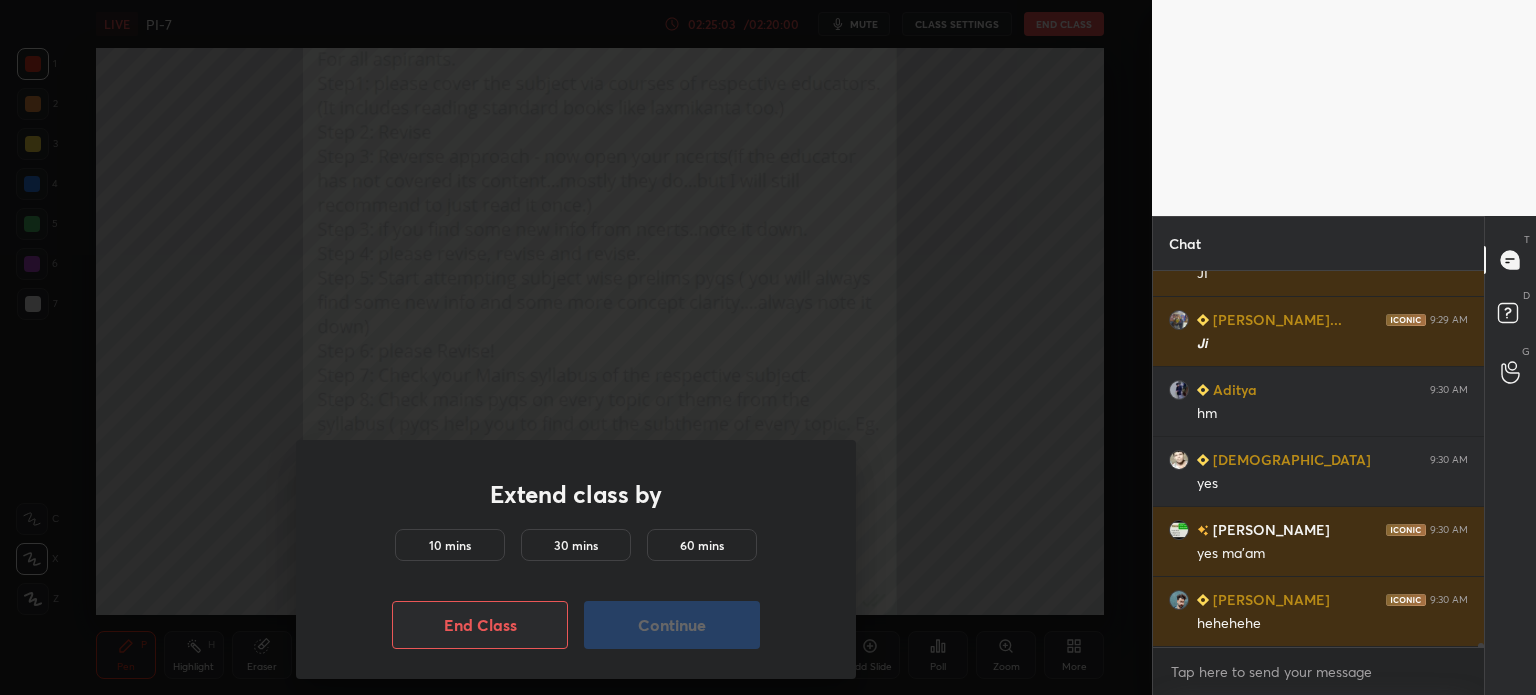 click on "10 mins" at bounding box center [450, 545] 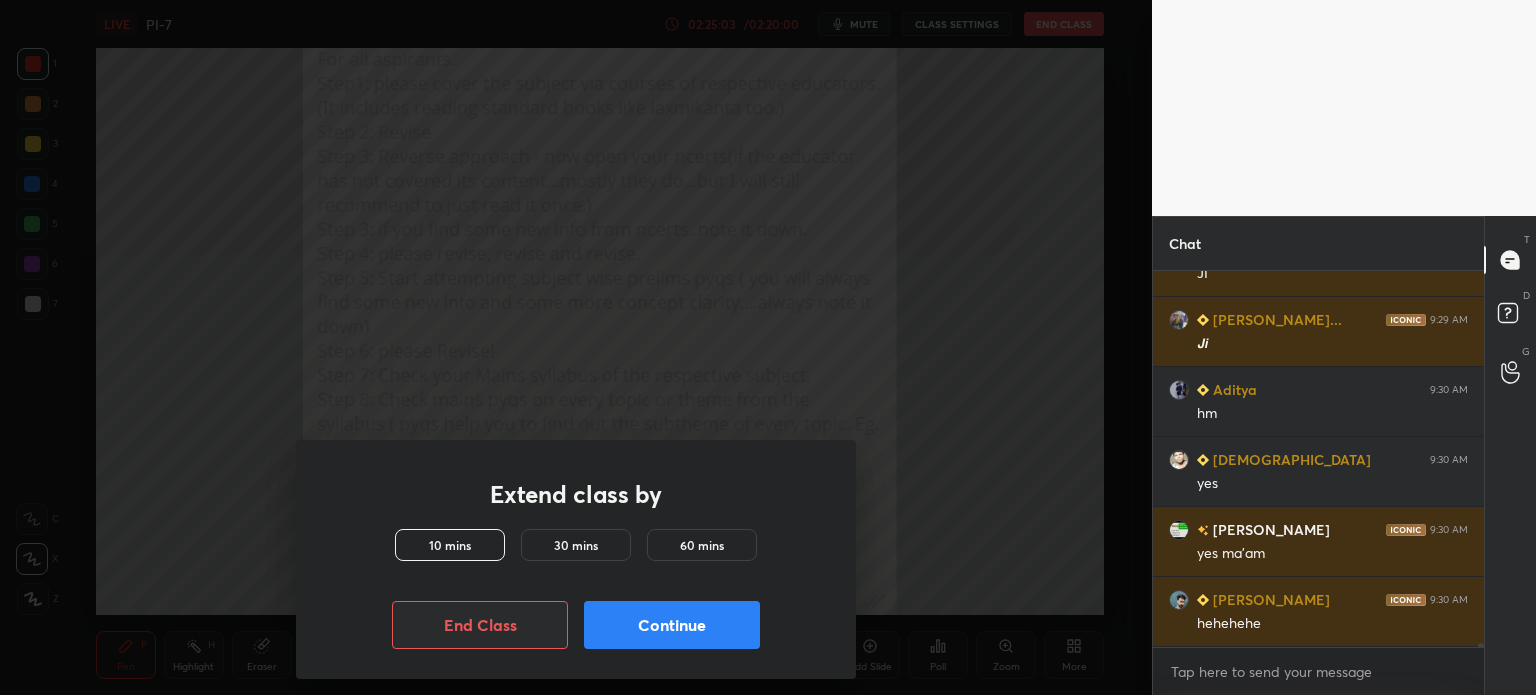 click on "Continue" at bounding box center [672, 625] 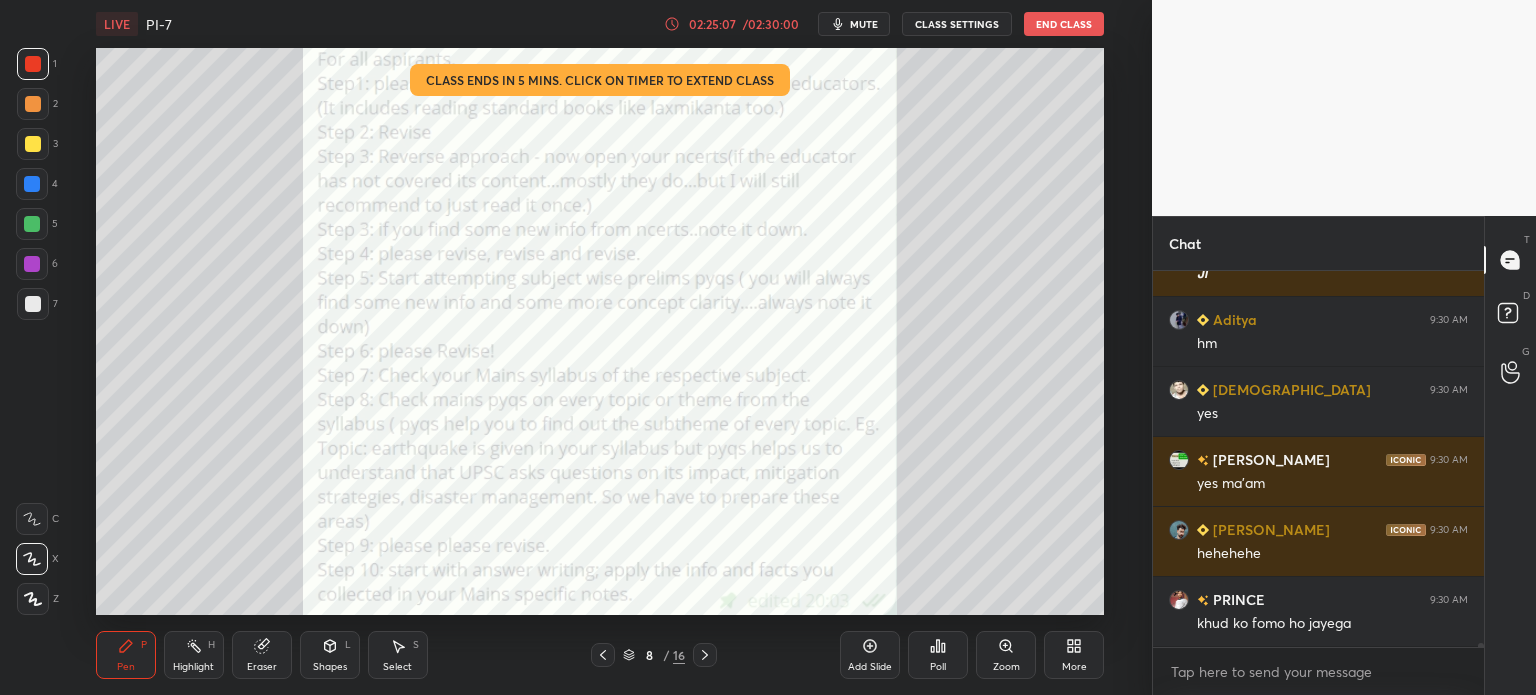 scroll, scrollTop: 33918, scrollLeft: 0, axis: vertical 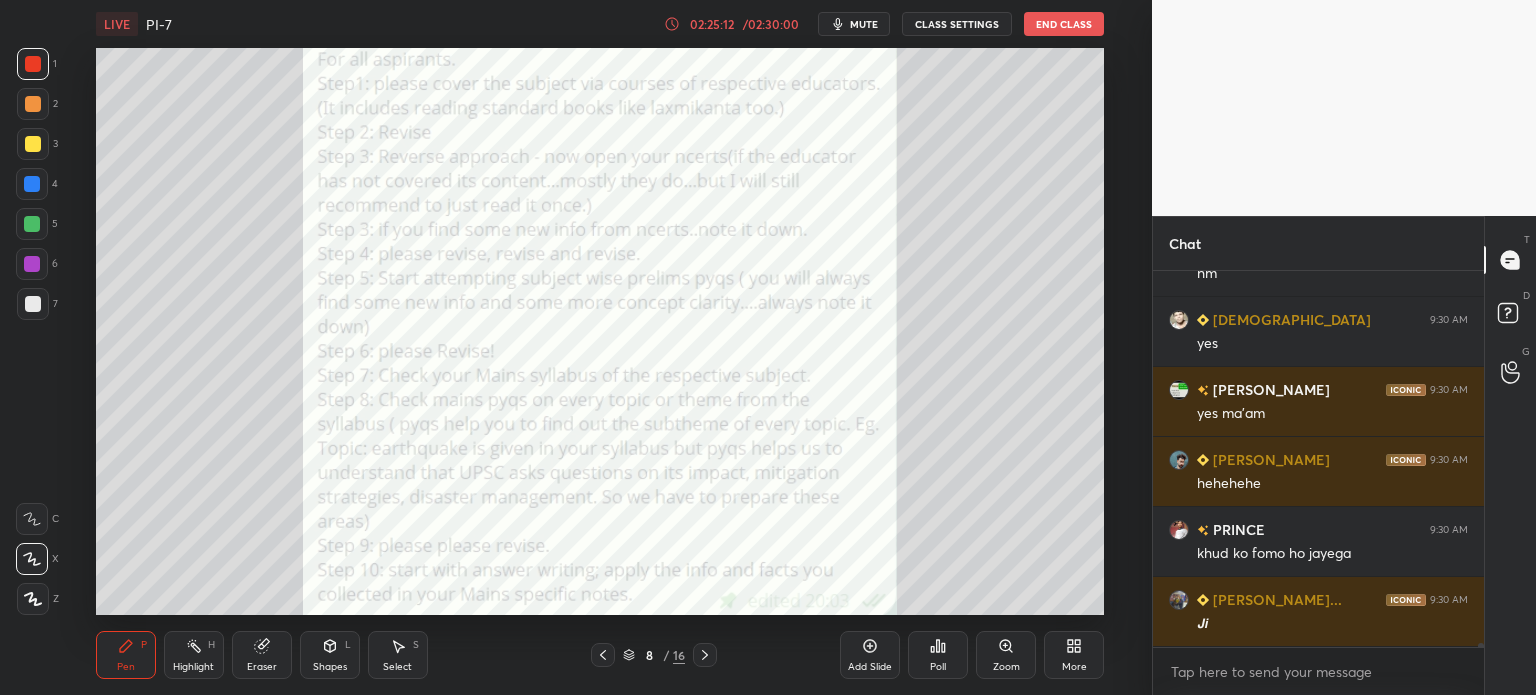 click at bounding box center [32, 264] 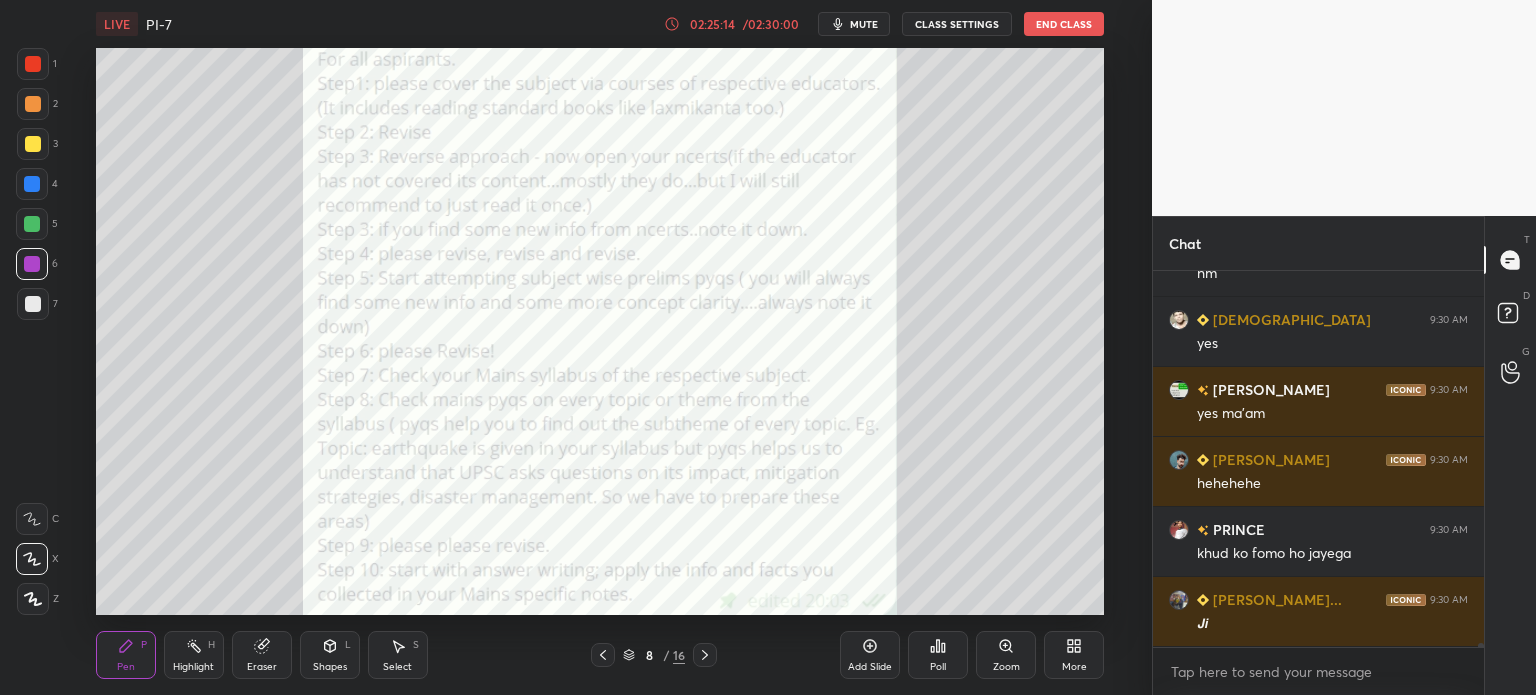 click 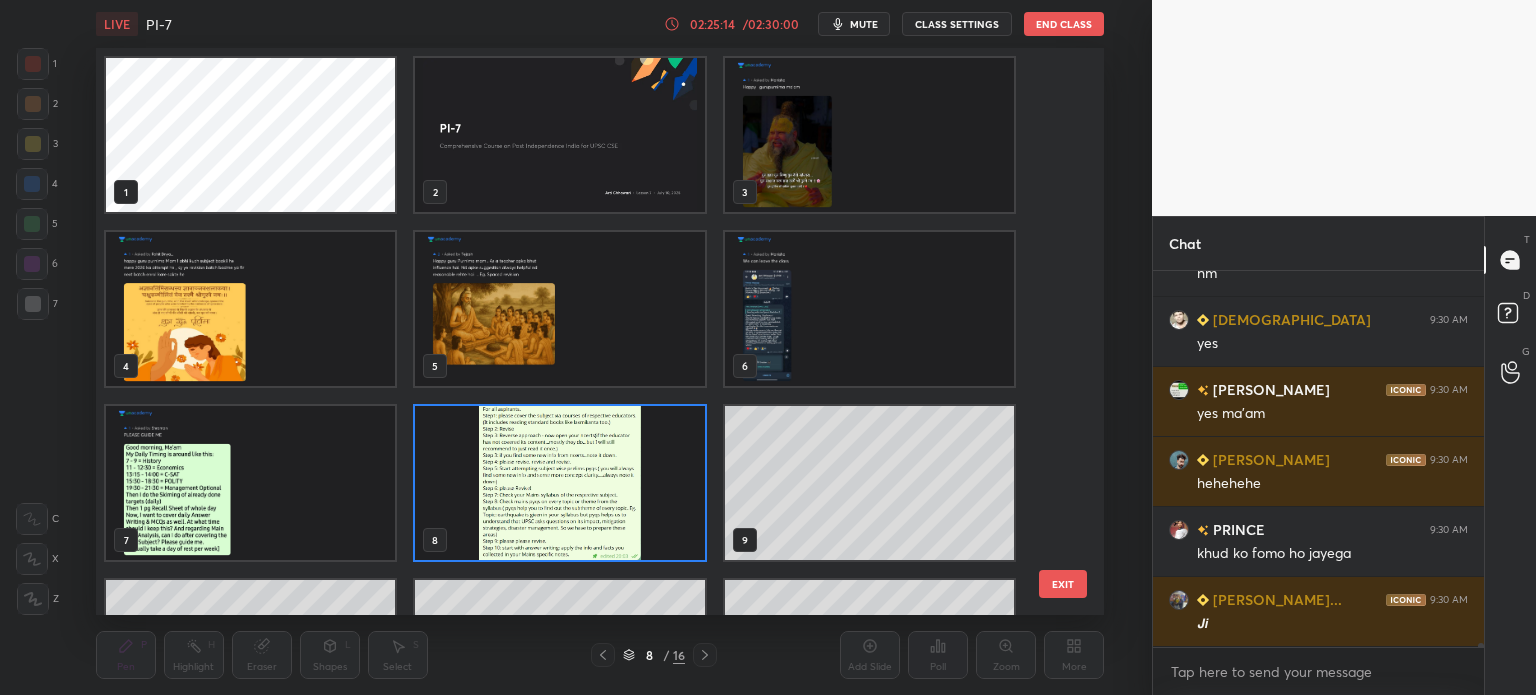 scroll, scrollTop: 6, scrollLeft: 10, axis: both 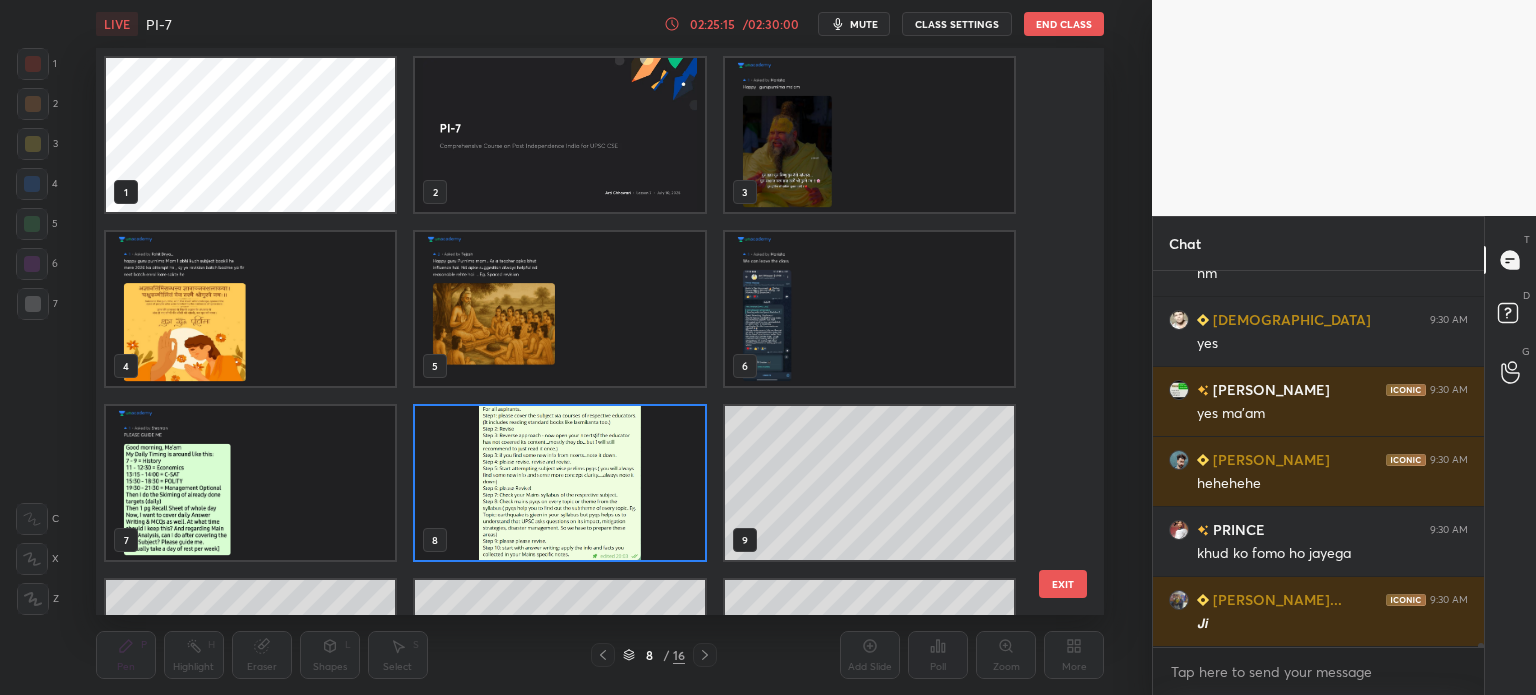 click at bounding box center [559, 483] 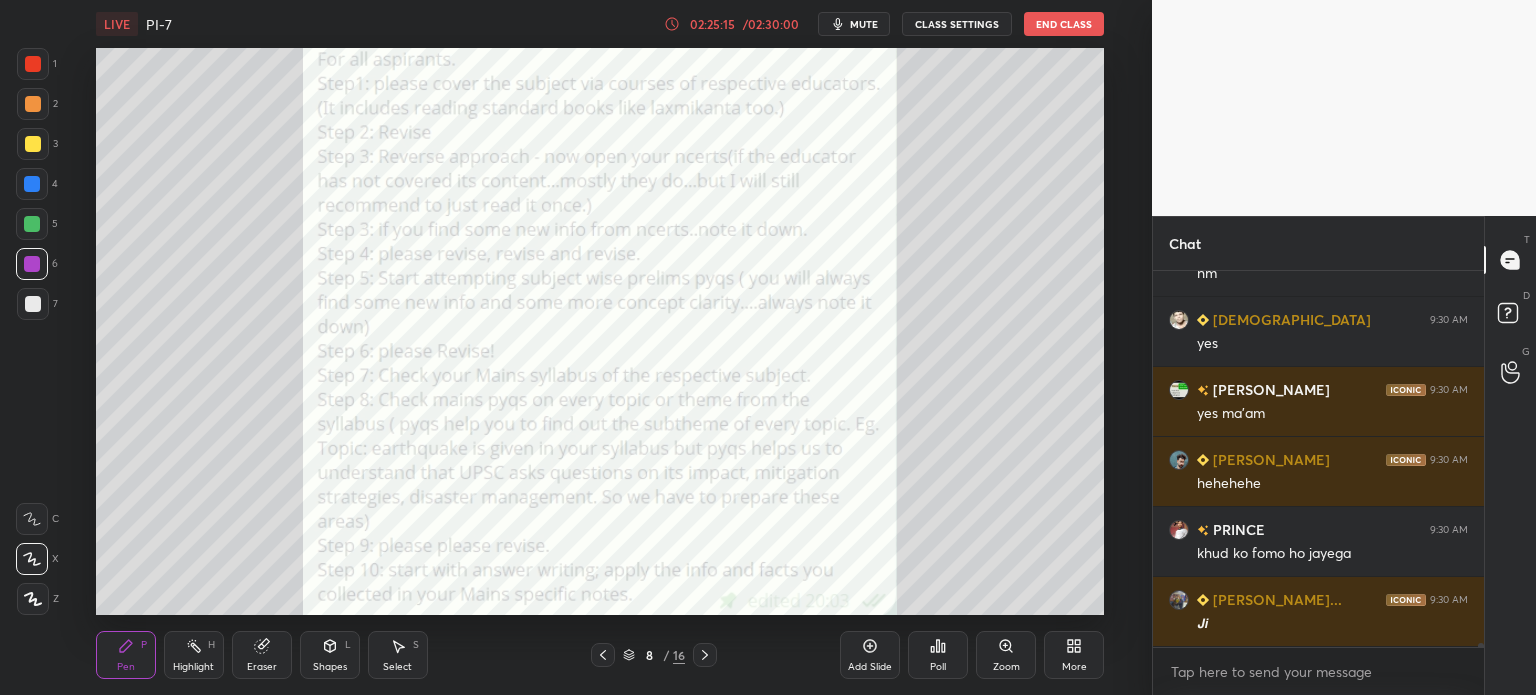 scroll, scrollTop: 34006, scrollLeft: 0, axis: vertical 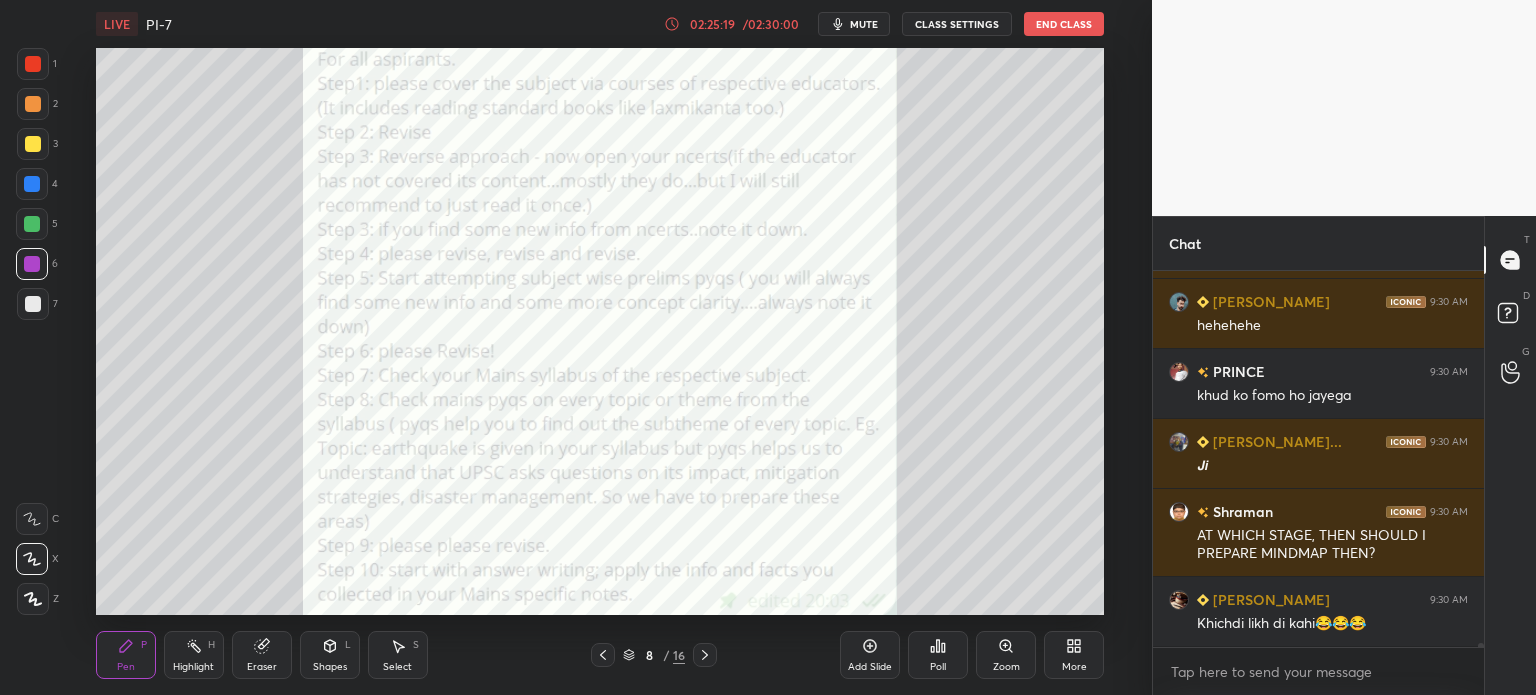 click at bounding box center [33, 64] 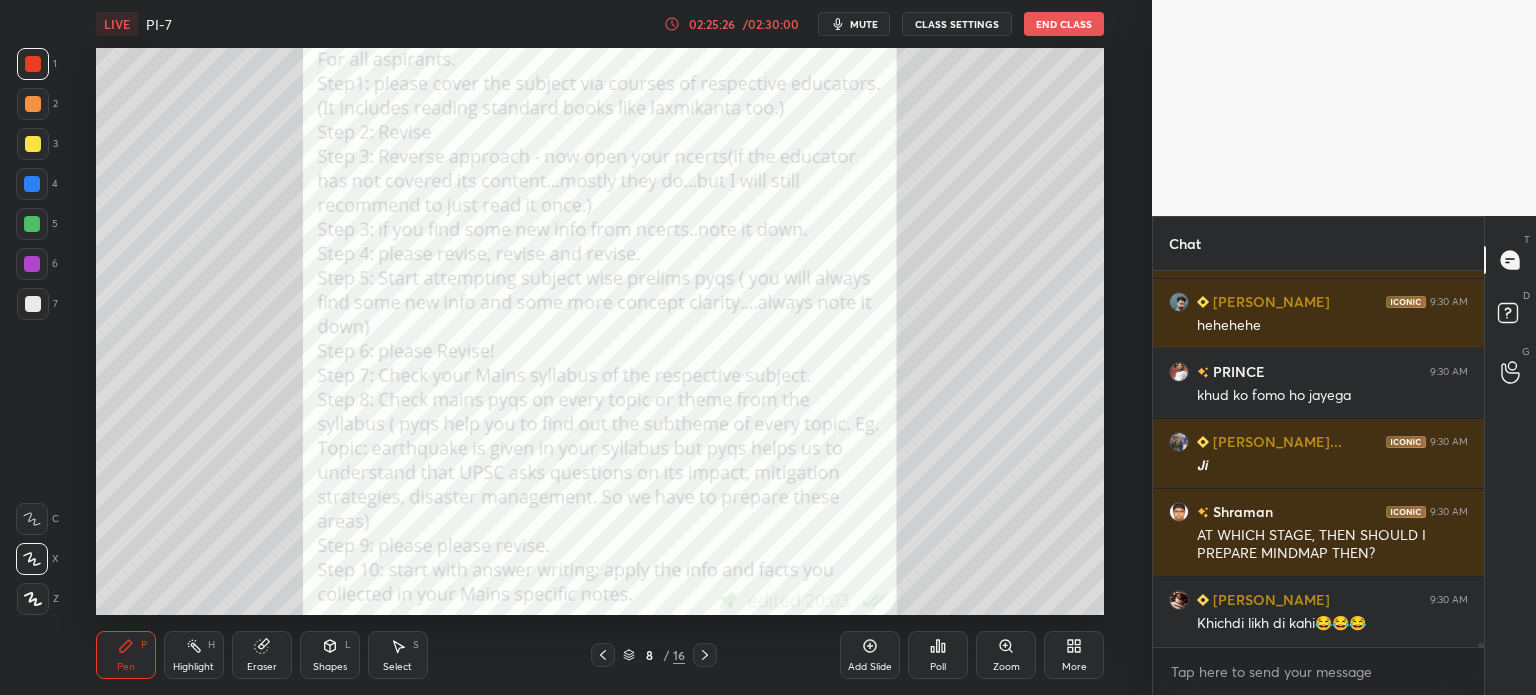 click at bounding box center (32, 184) 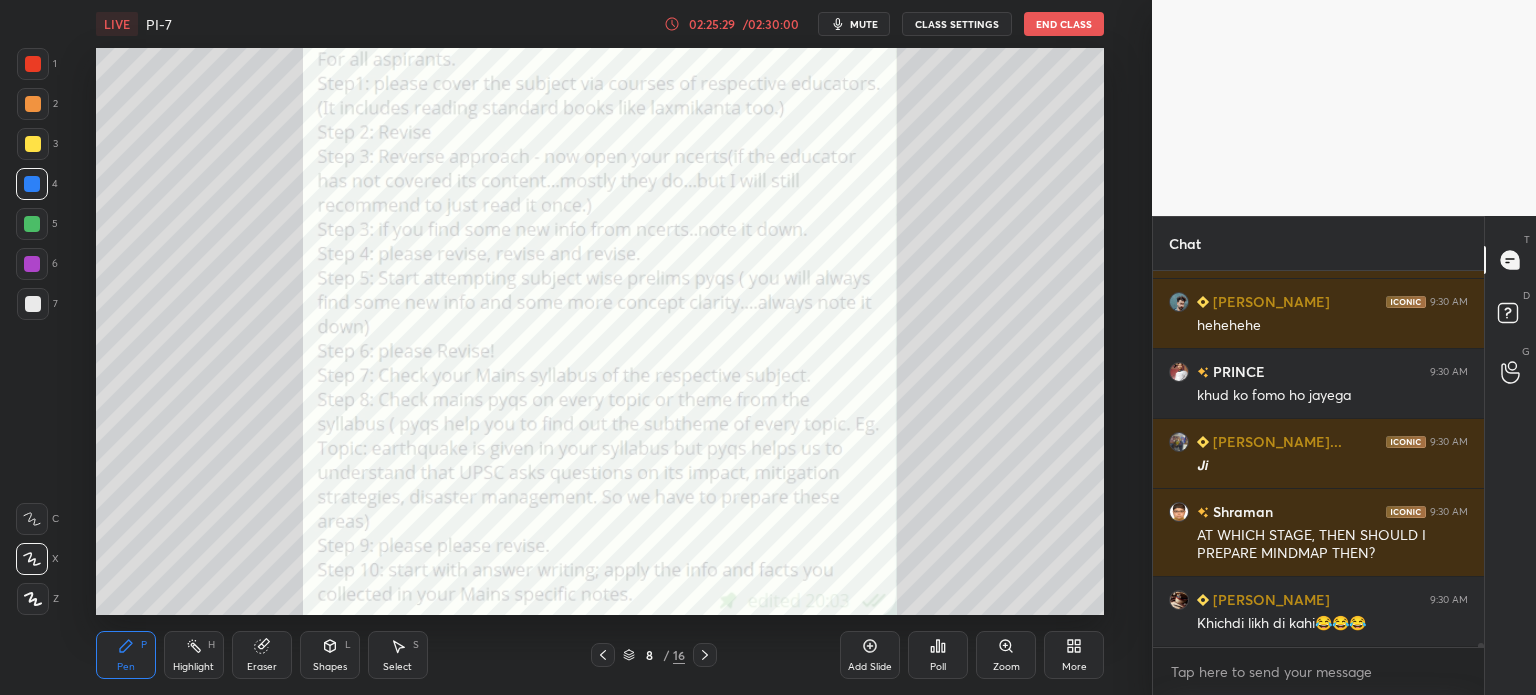 click at bounding box center [32, 184] 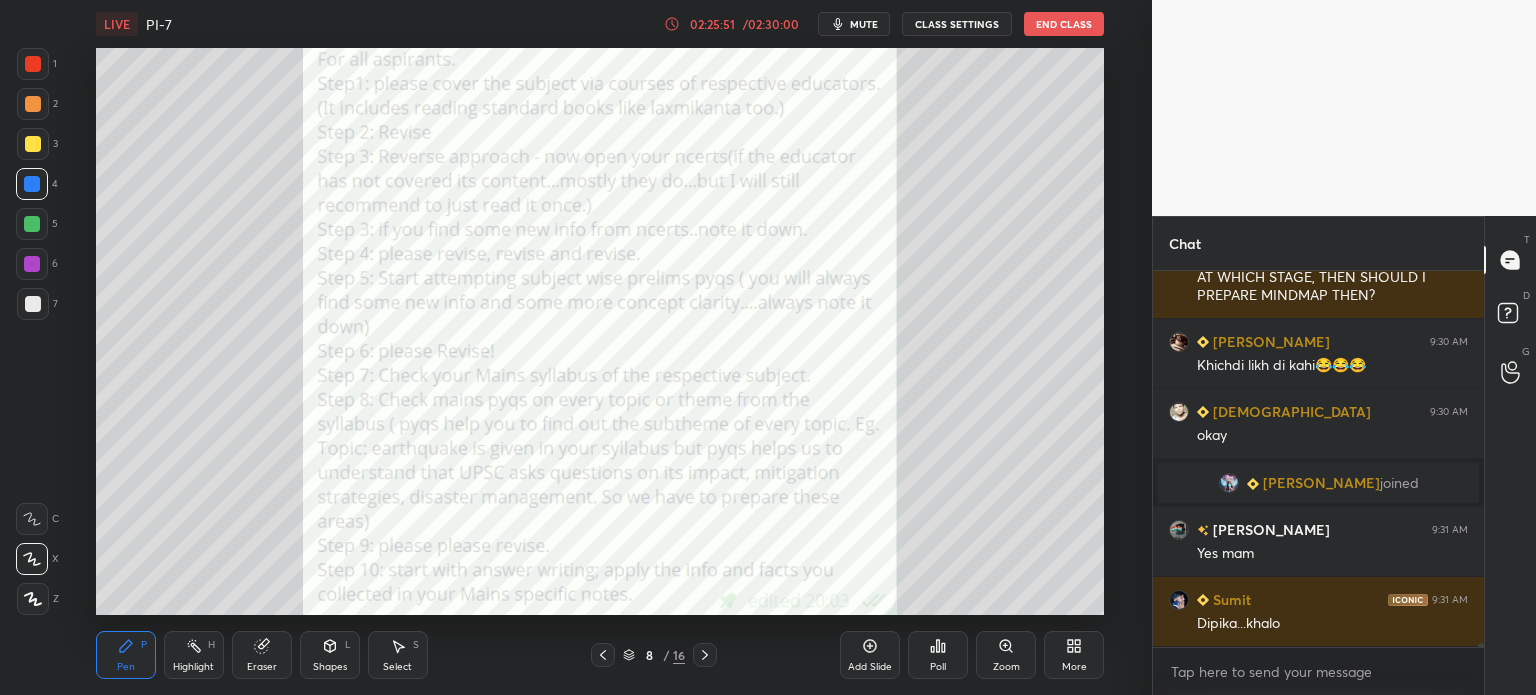 scroll, scrollTop: 33710, scrollLeft: 0, axis: vertical 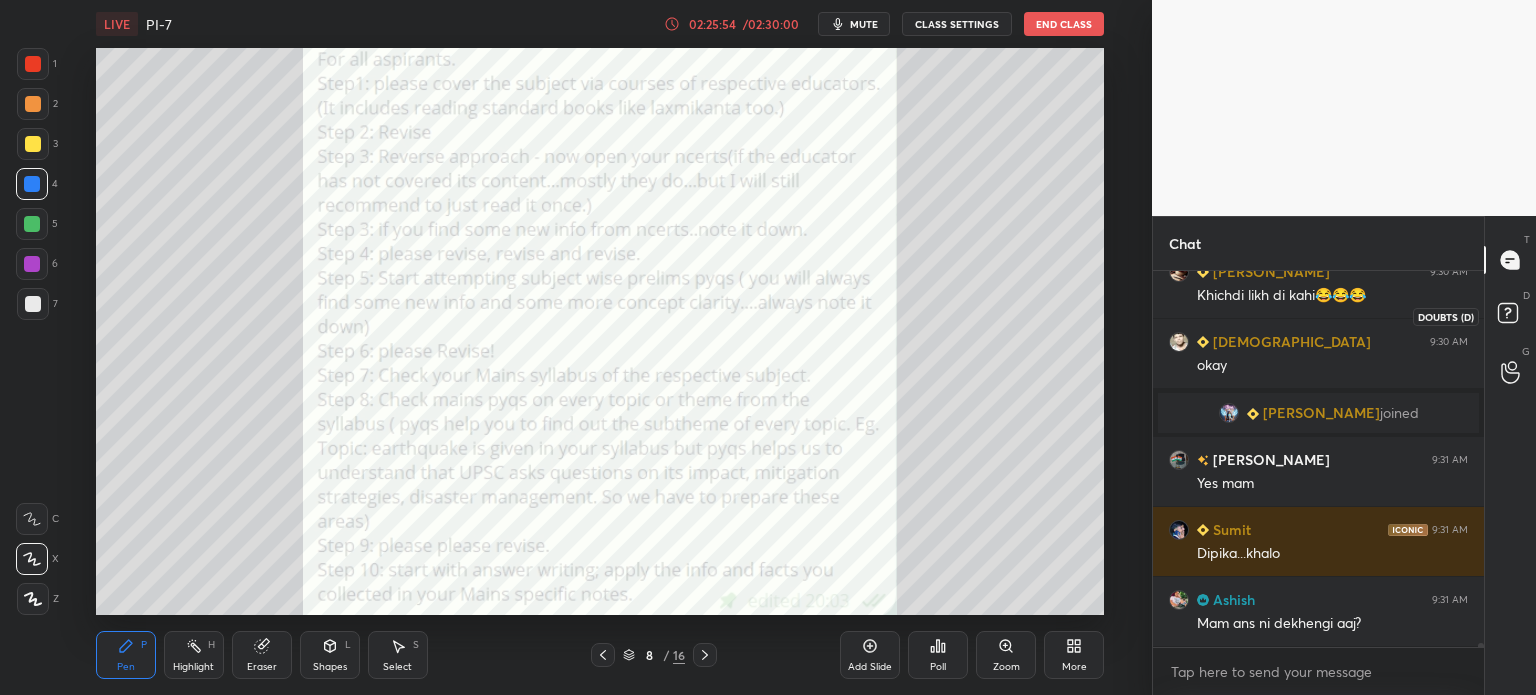 click 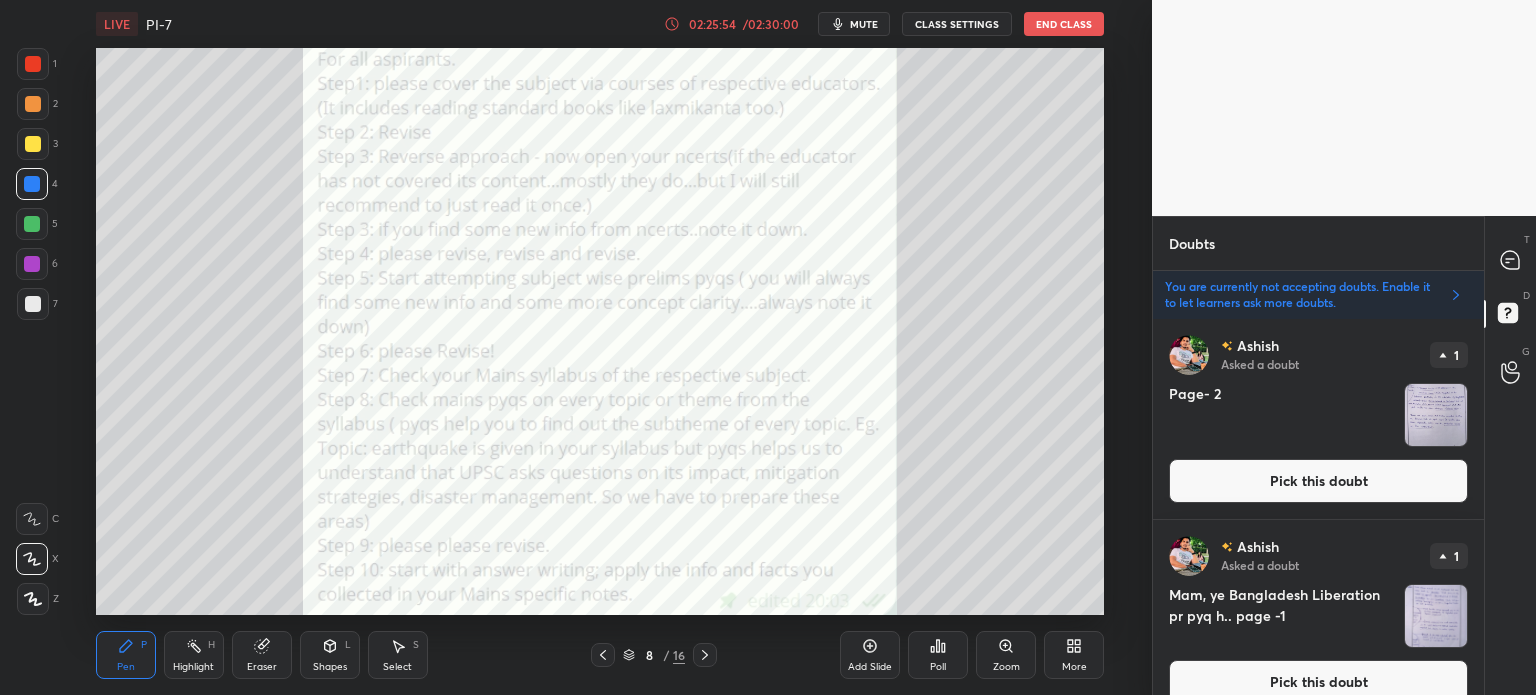 scroll, scrollTop: 370, scrollLeft: 325, axis: both 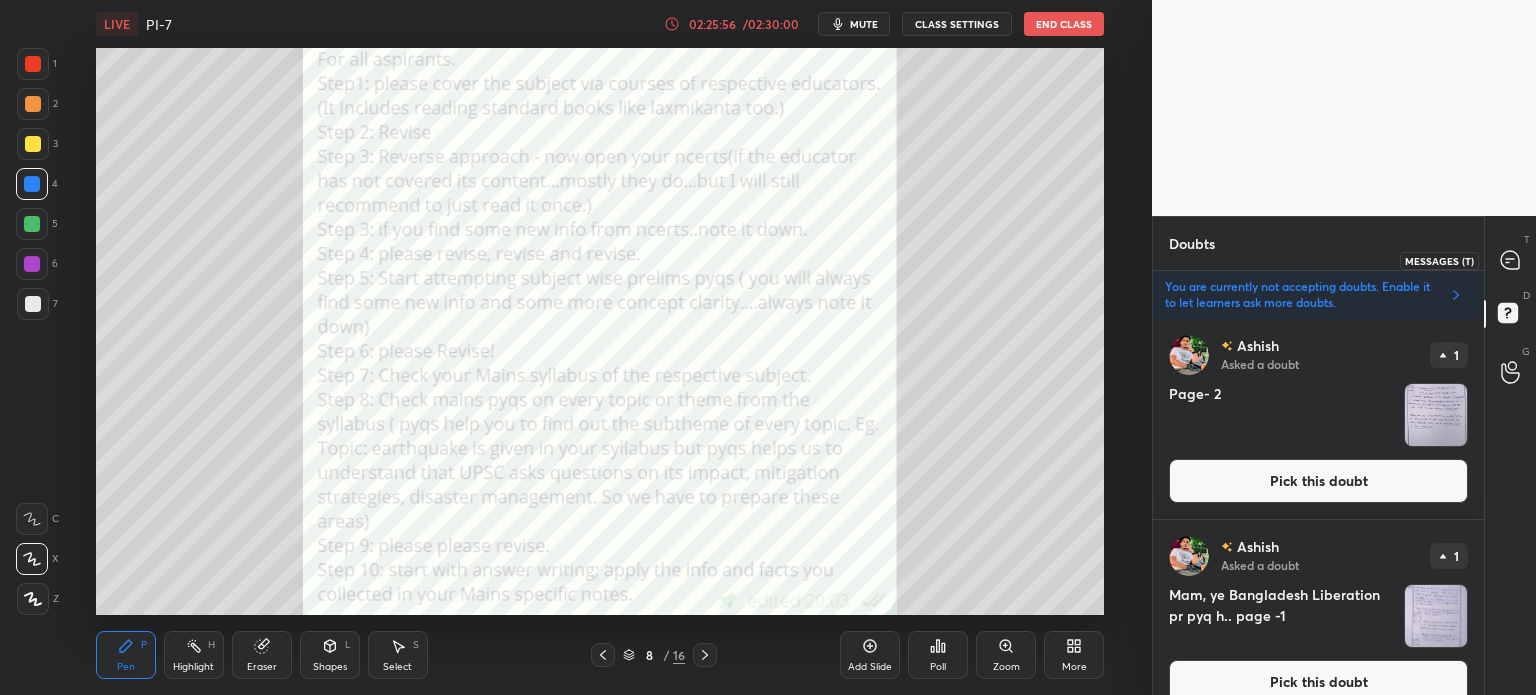 click 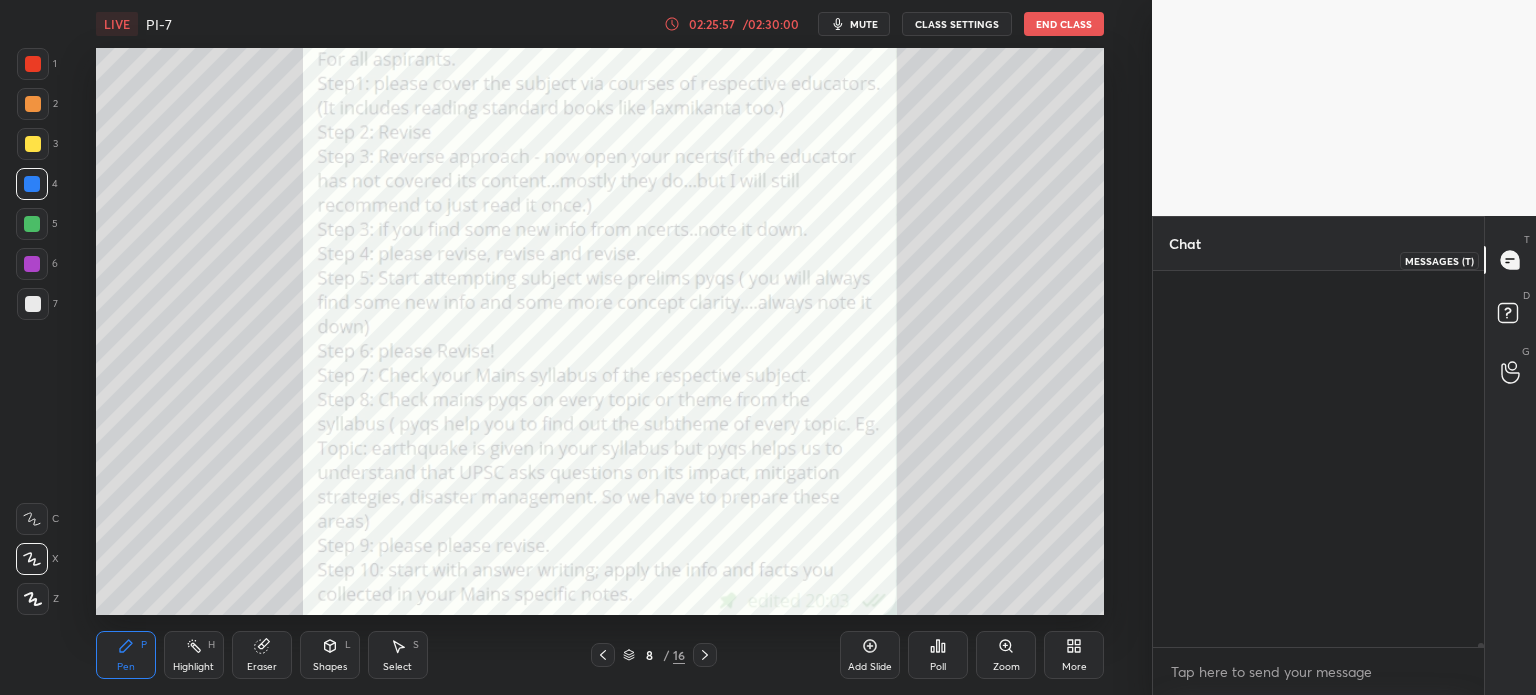 scroll, scrollTop: 34088, scrollLeft: 0, axis: vertical 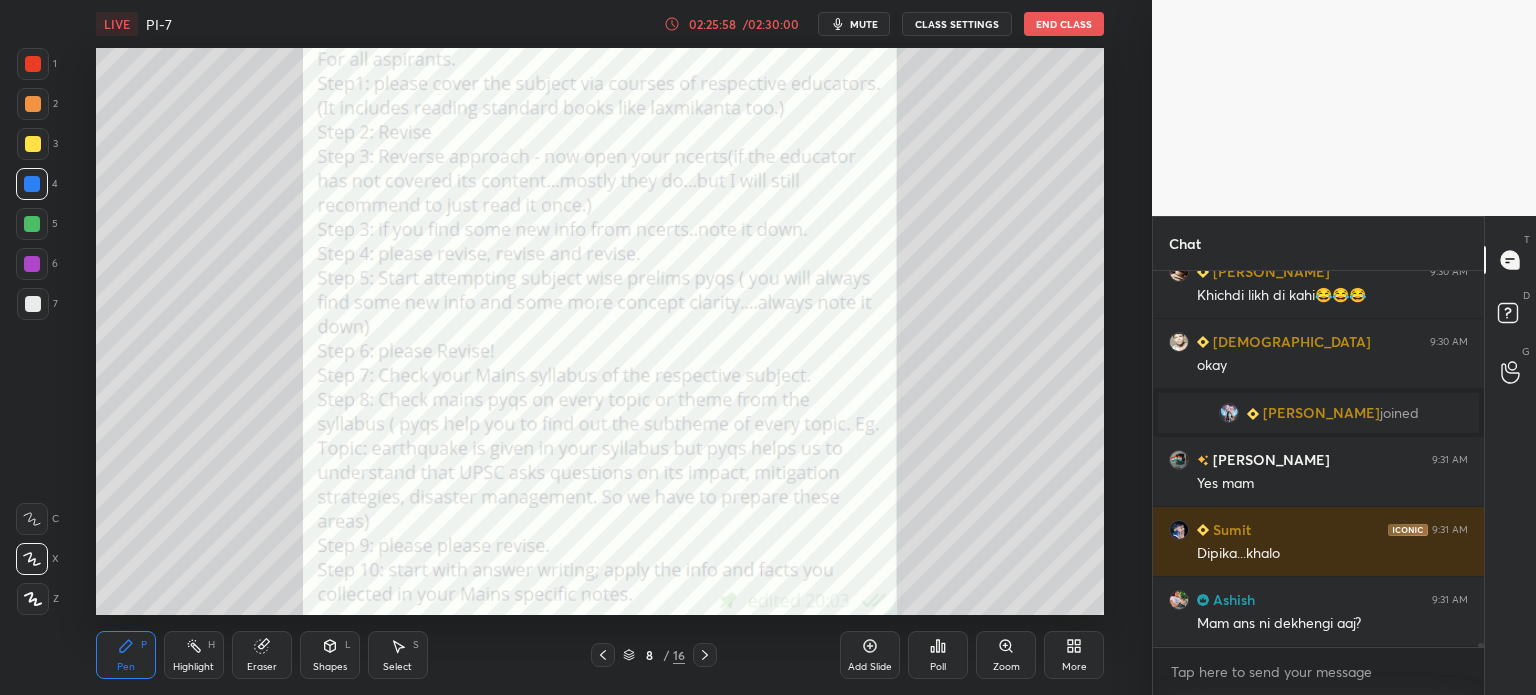 click on "Chat Shraman 9:30 AM AT WHICH STAGE, THEN SHOULD I PREPARE MINDMAP THEN? [PERSON_NAME] 9:30 AM Khichdi likh di kahi😂😂😂 [PERSON_NAME] 9:30 AM okay [PERSON_NAME]  joined [PERSON_NAME] 9:31 AM Yes mam Sumit 9:31 AM Dipika...khalo Ashish 9:31 AM Mam ans ni dekhengi aaj? JUMP TO LATEST Enable hand raising Enable raise hand to speak to learners. Once enabled, chat will be turned off temporarily. Enable x   [PERSON_NAME] Asked a doubt 1 Page- 2 Pick this doubt [PERSON_NAME] Asked a doubt 1 Mam, ye Bangladesh Liberation pr pyq h.. page -1 Pick this doubt No one has raised a hand yet Can't raise hand Looks like educator just invited you to speak. Please wait before you can raise your hand again. Got it T Messages (T) D Doubts (D) G Raise Hand (G)" at bounding box center (1344, 455) 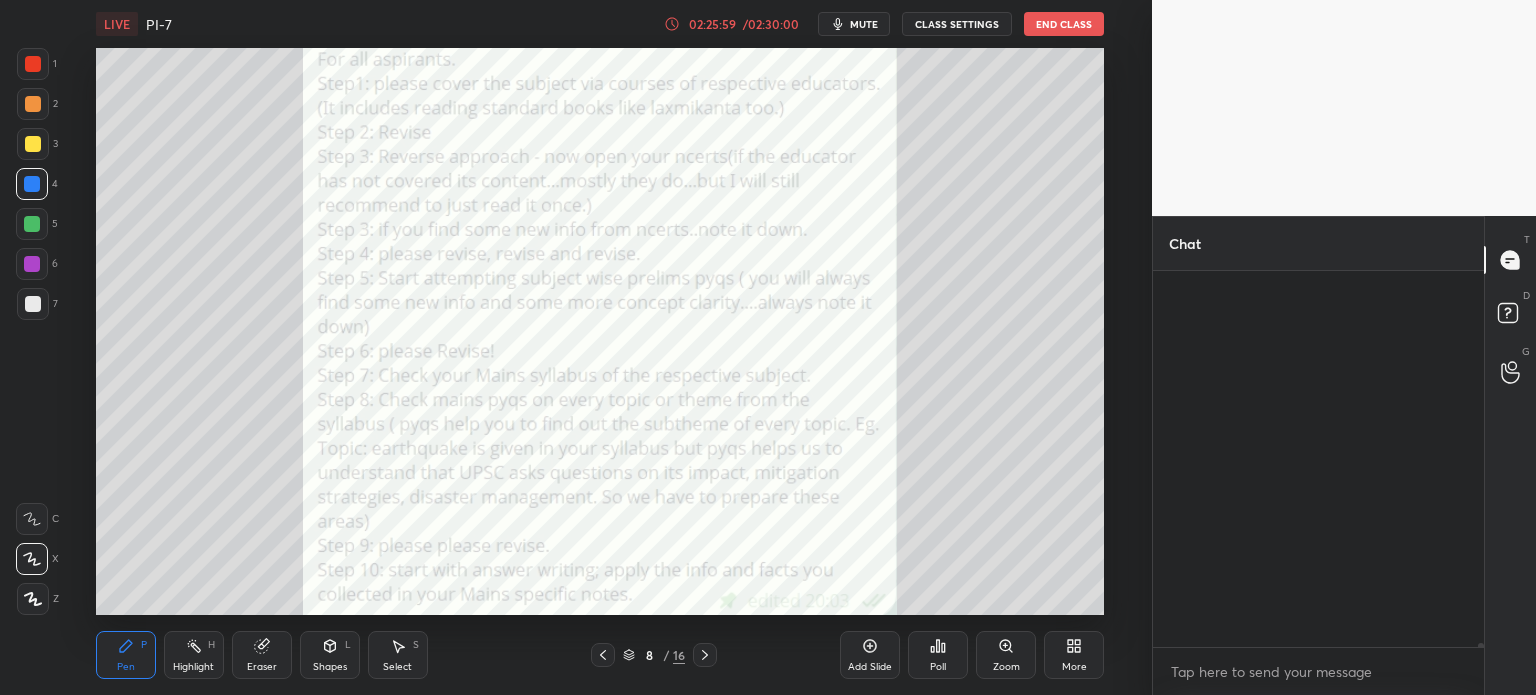 scroll, scrollTop: 36904, scrollLeft: 0, axis: vertical 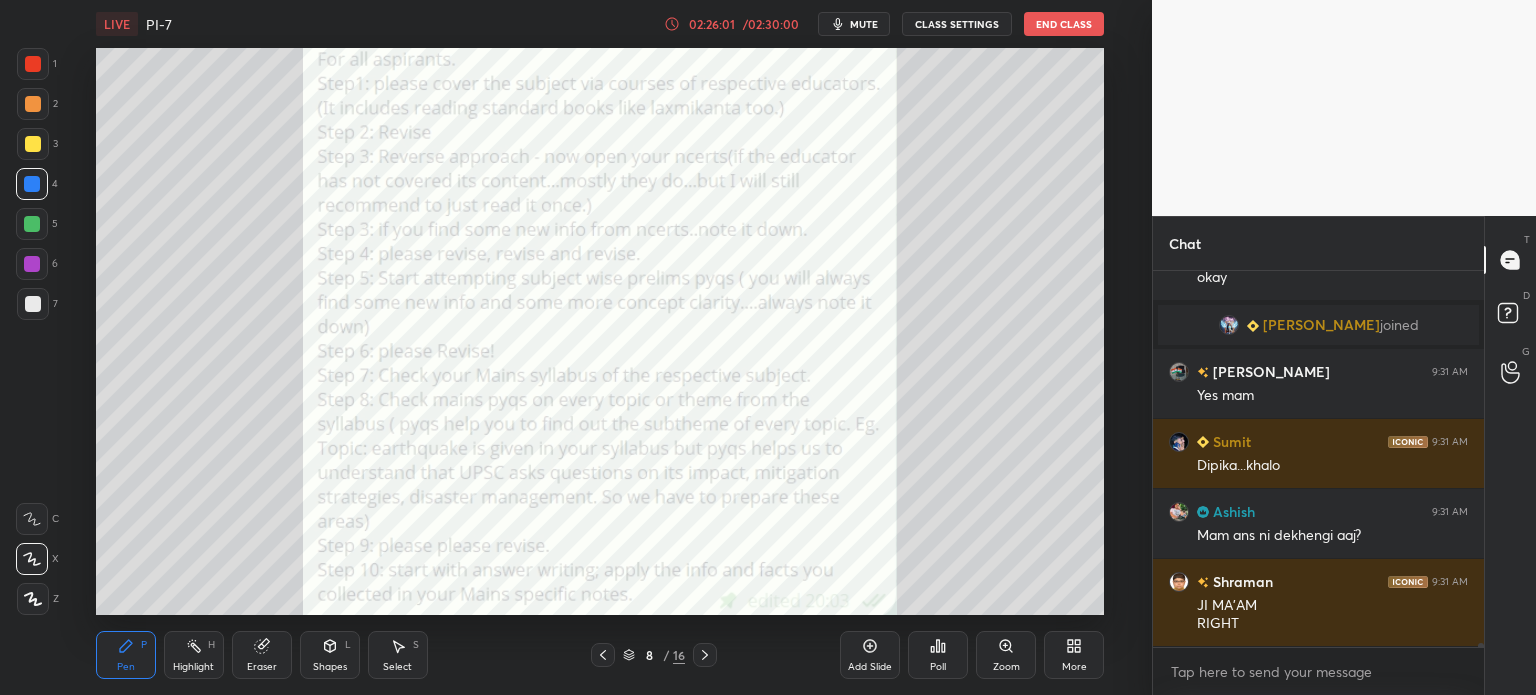 click 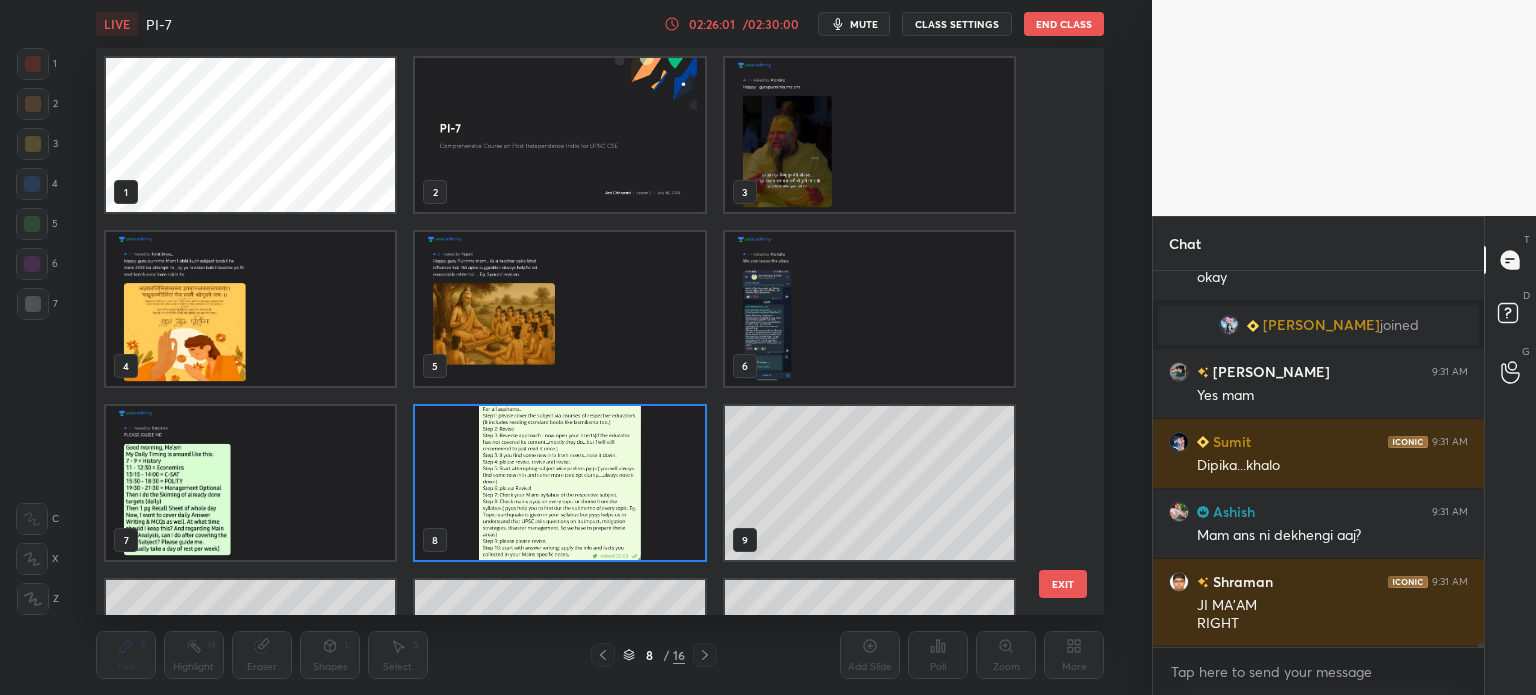 scroll, scrollTop: 6, scrollLeft: 10, axis: both 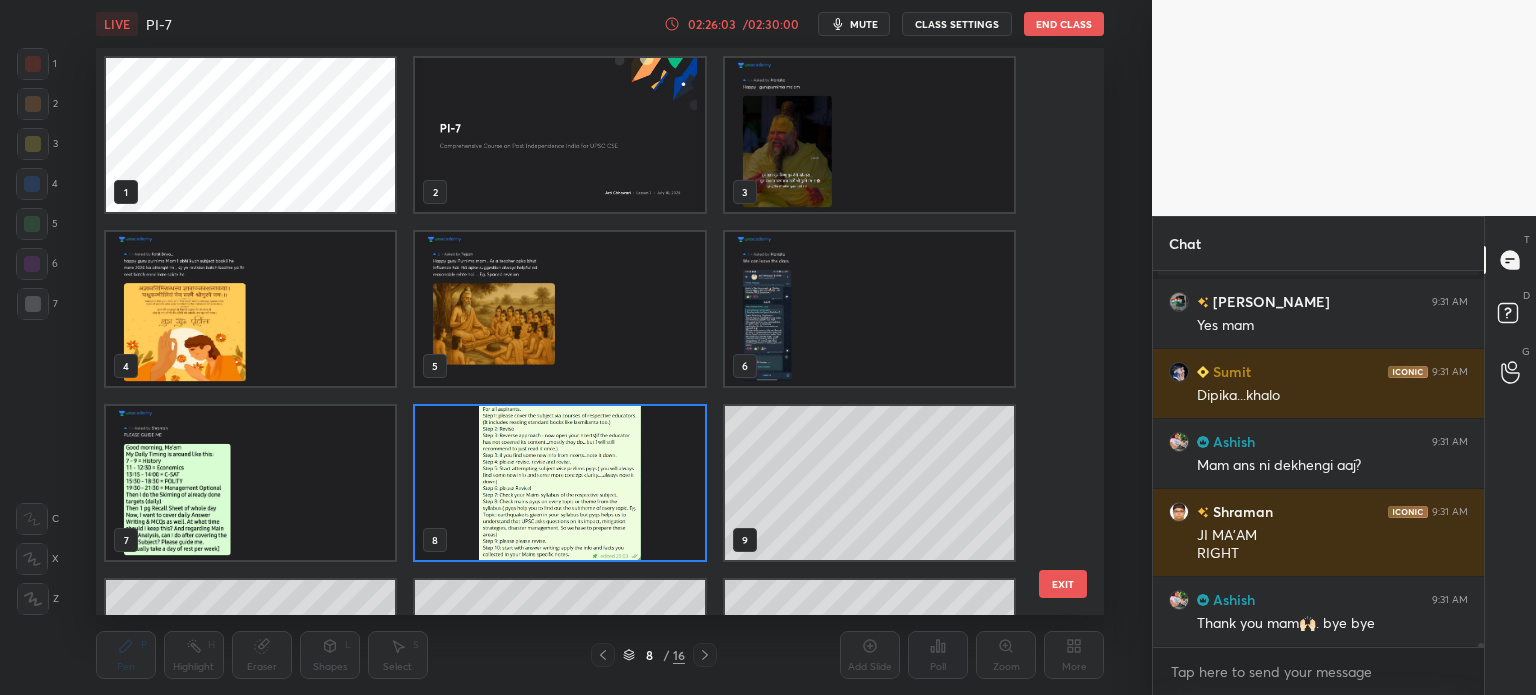 drag, startPoint x: 1072, startPoint y: 313, endPoint x: 1072, endPoint y: 286, distance: 27 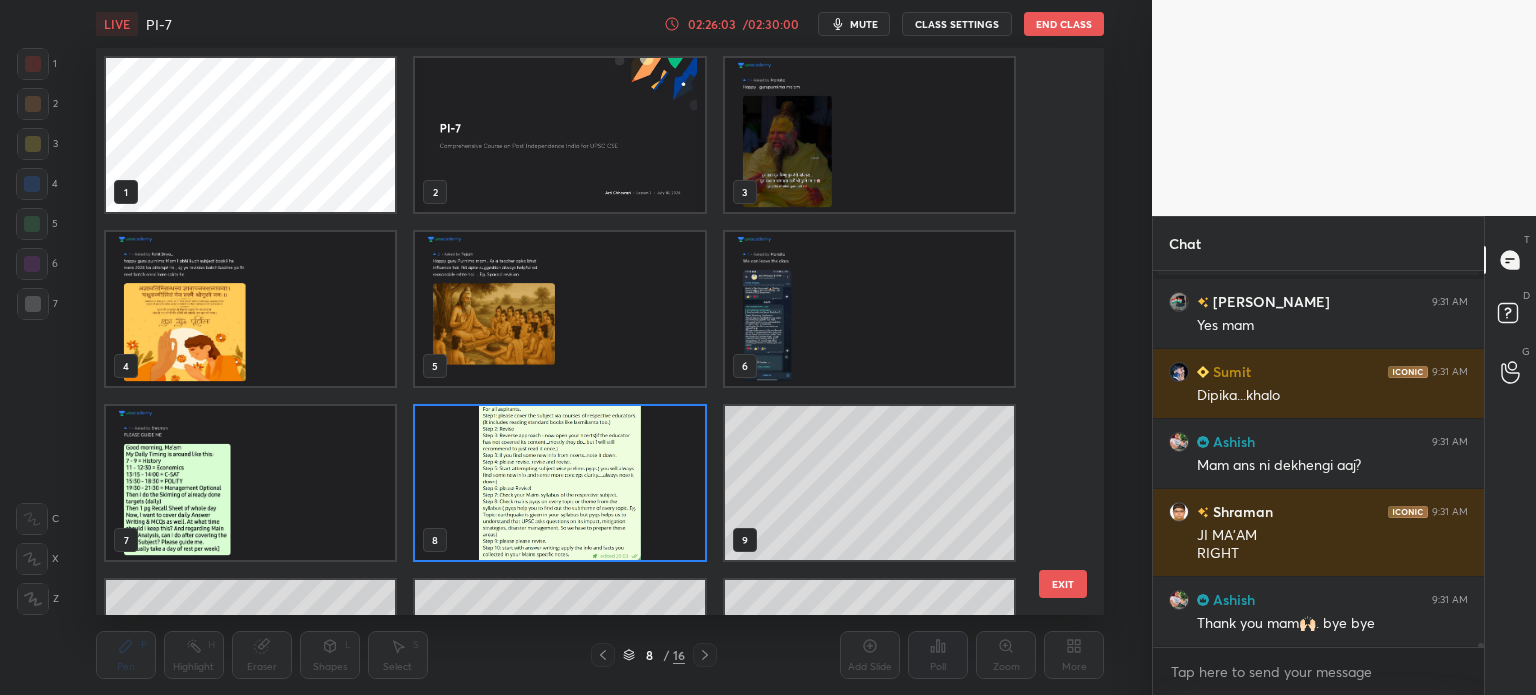 click on "1 2 3 4 5 6 7 8 9 10 11 12 13 14 15 EXIT" at bounding box center [600, 331] 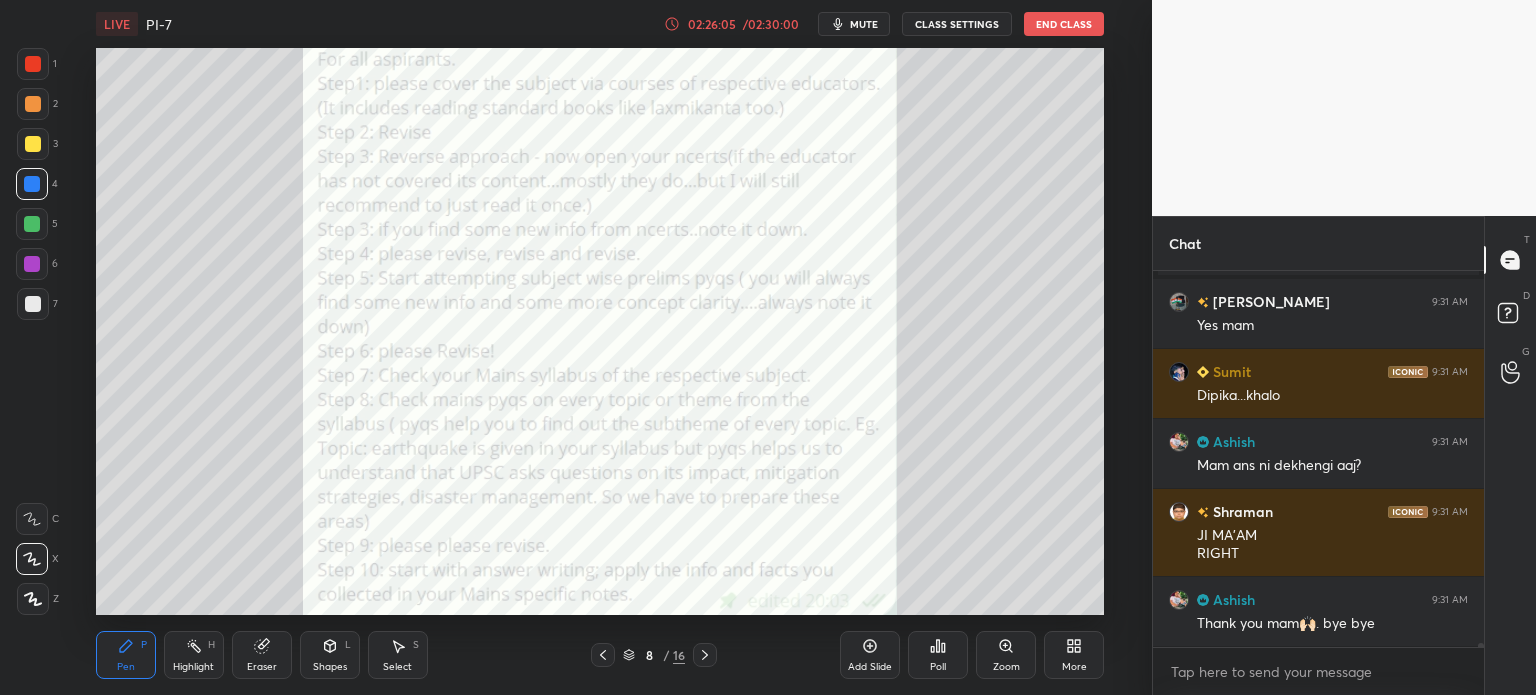 click on "Eraser" at bounding box center (262, 655) 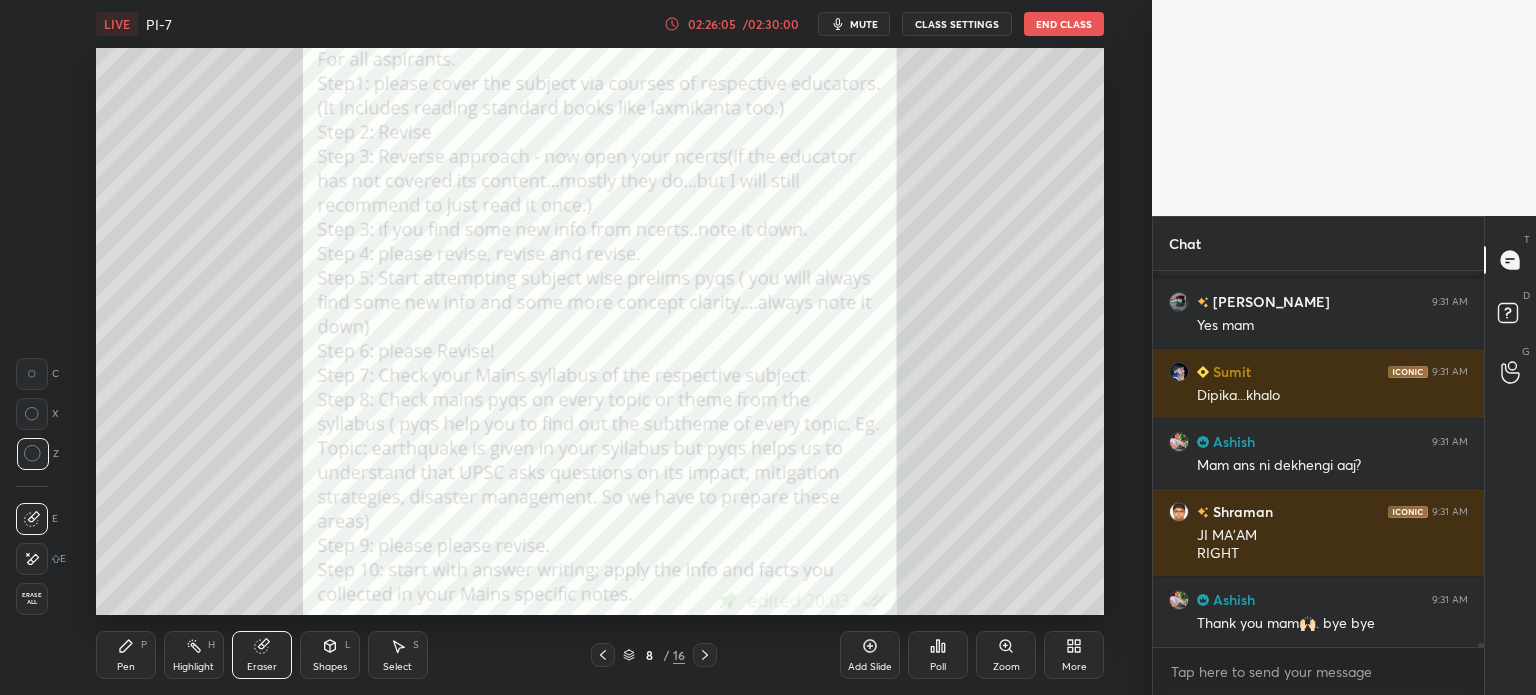 scroll, scrollTop: 37044, scrollLeft: 0, axis: vertical 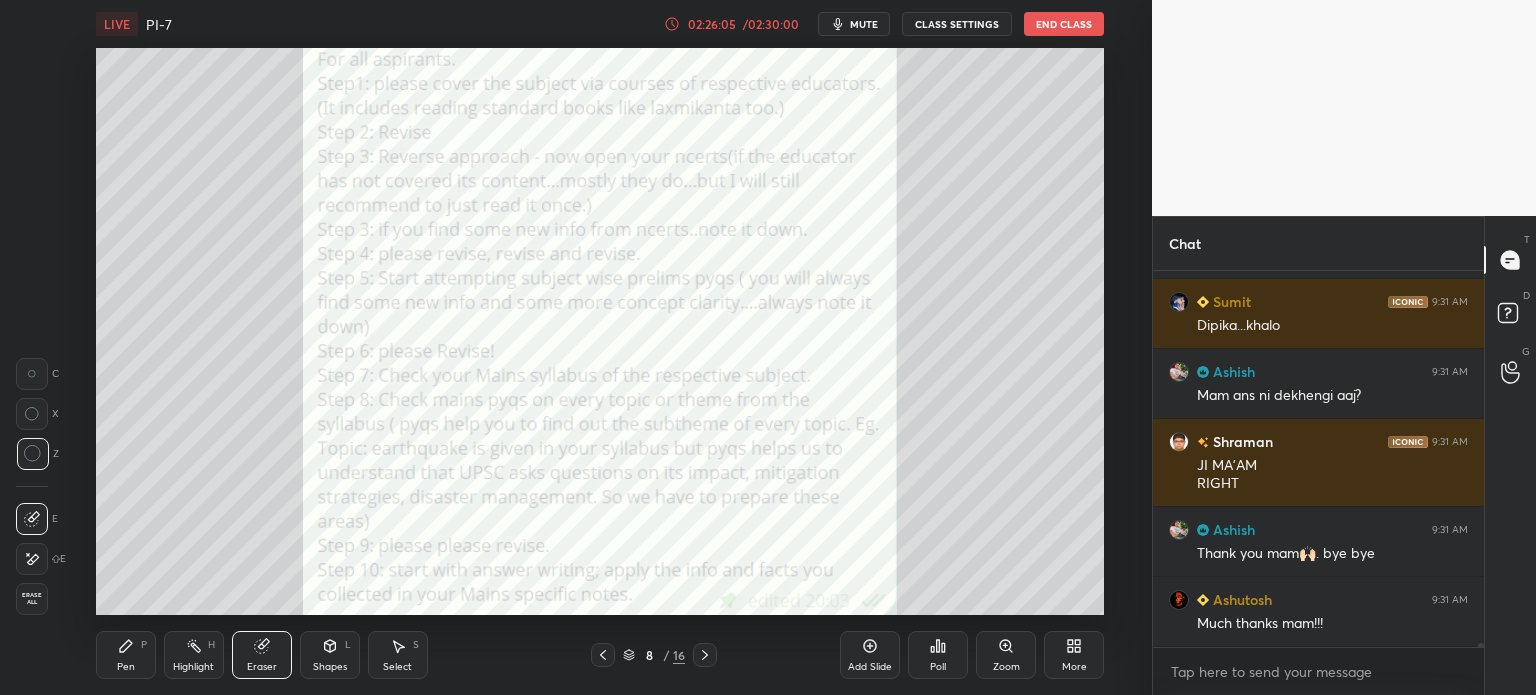 click on "Erase all" at bounding box center (32, 599) 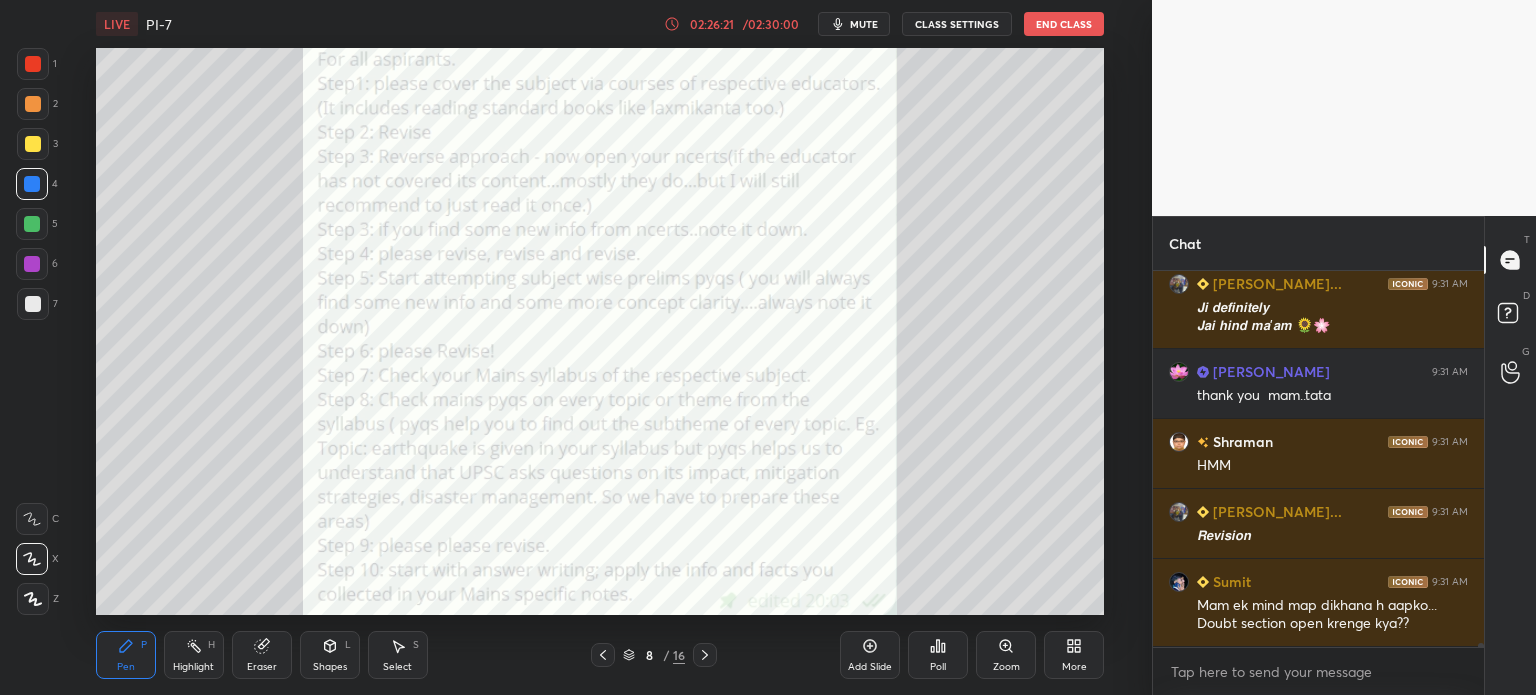 scroll, scrollTop: 37570, scrollLeft: 0, axis: vertical 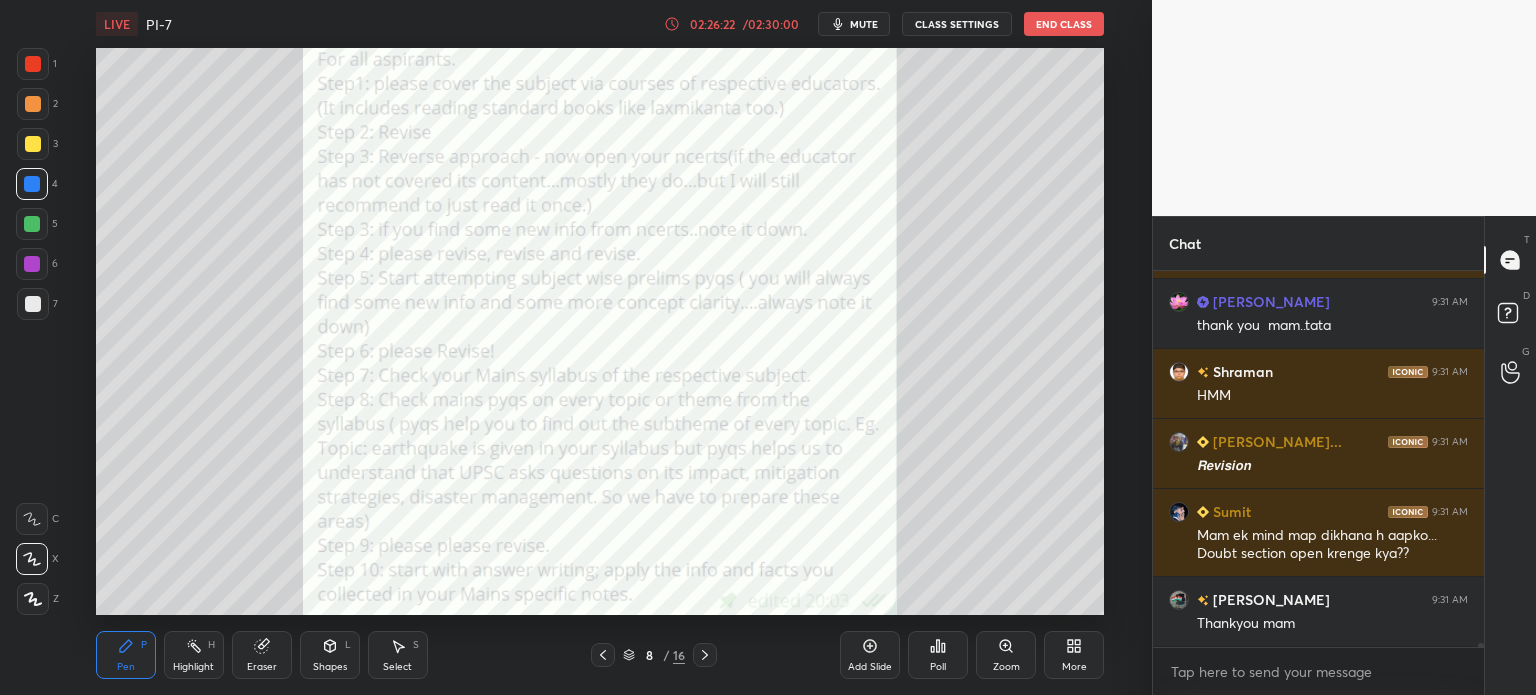 click at bounding box center [32, 184] 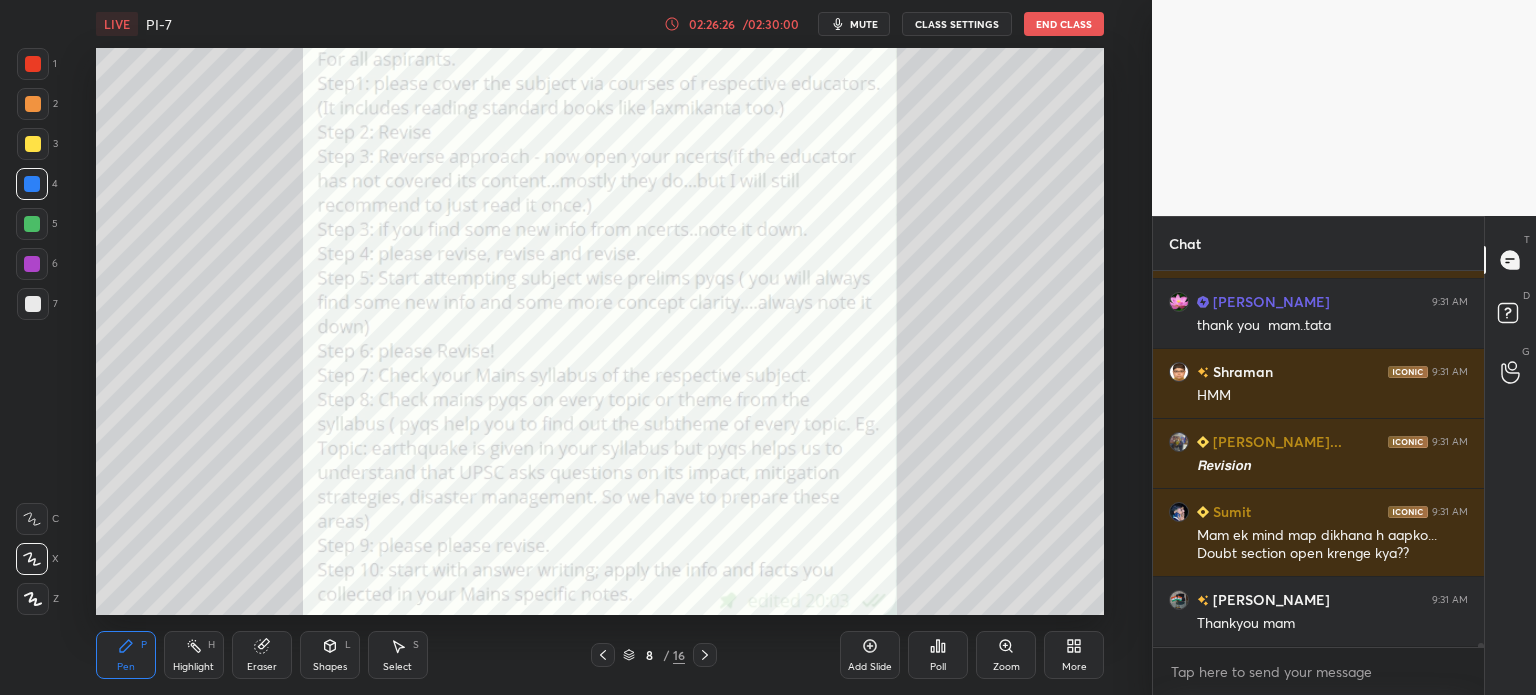 click at bounding box center (33, 64) 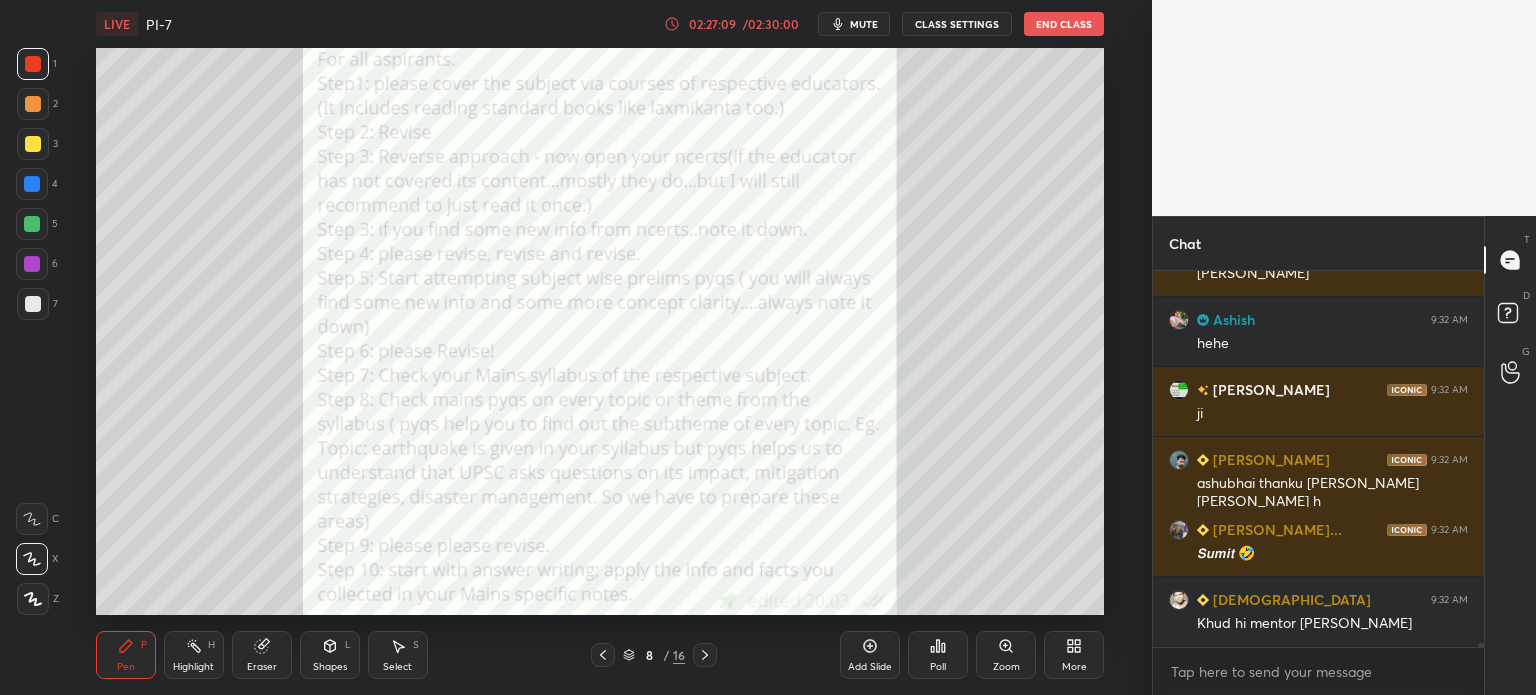 scroll, scrollTop: 38638, scrollLeft: 0, axis: vertical 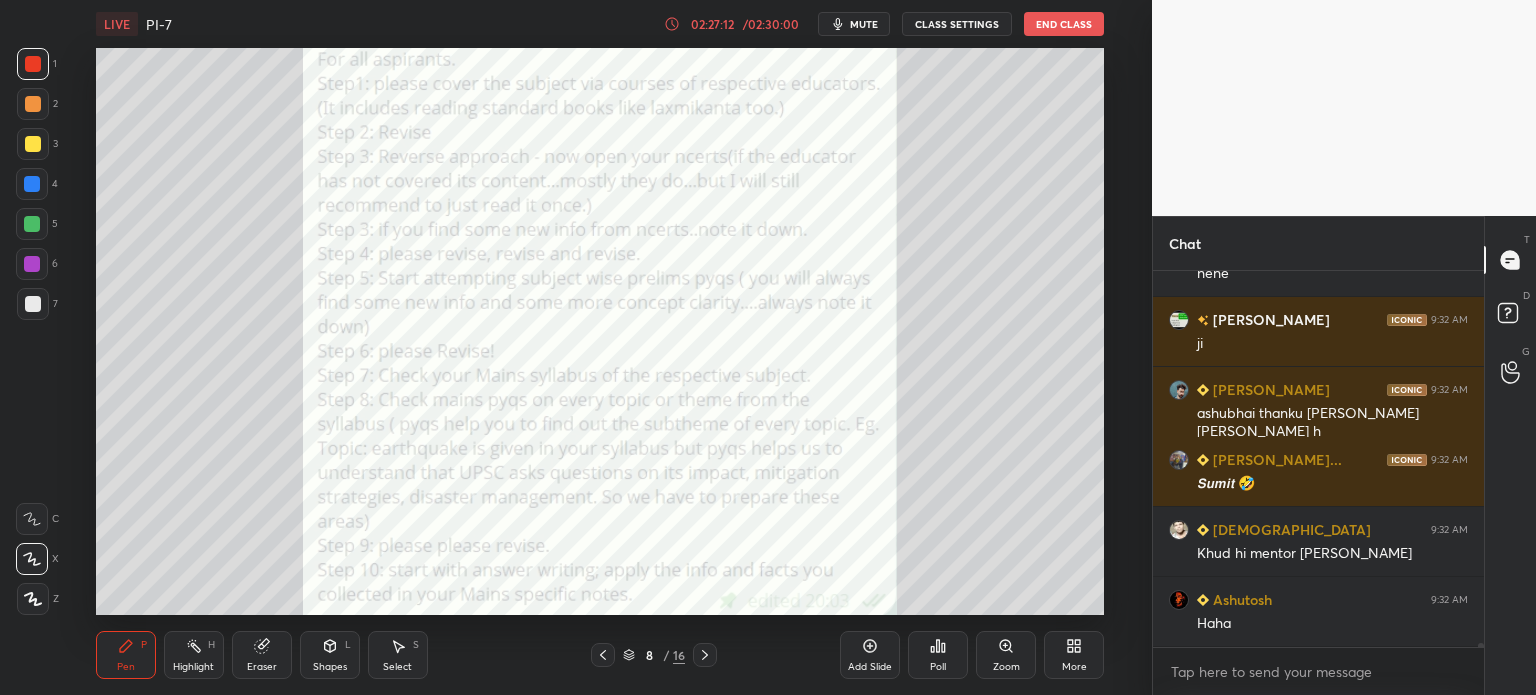 click at bounding box center [32, 184] 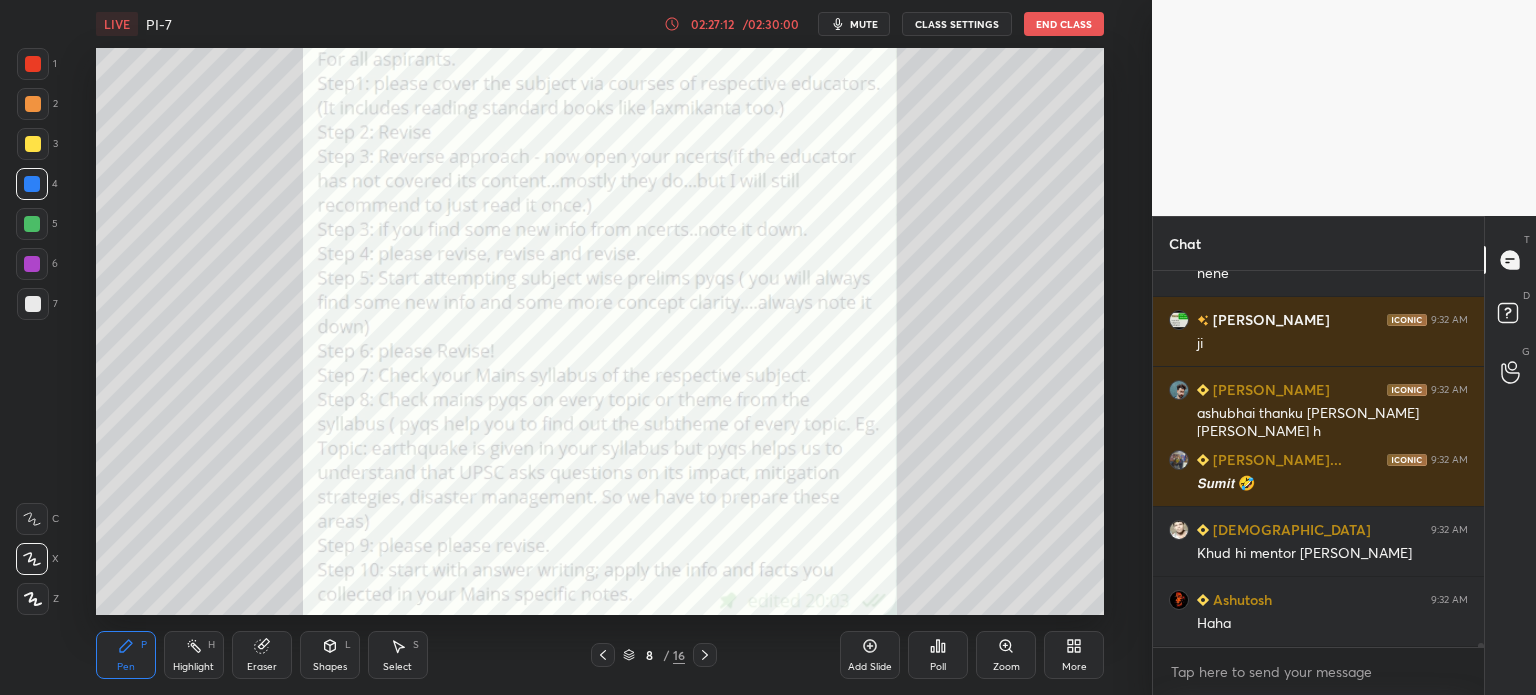 click at bounding box center (33, 64) 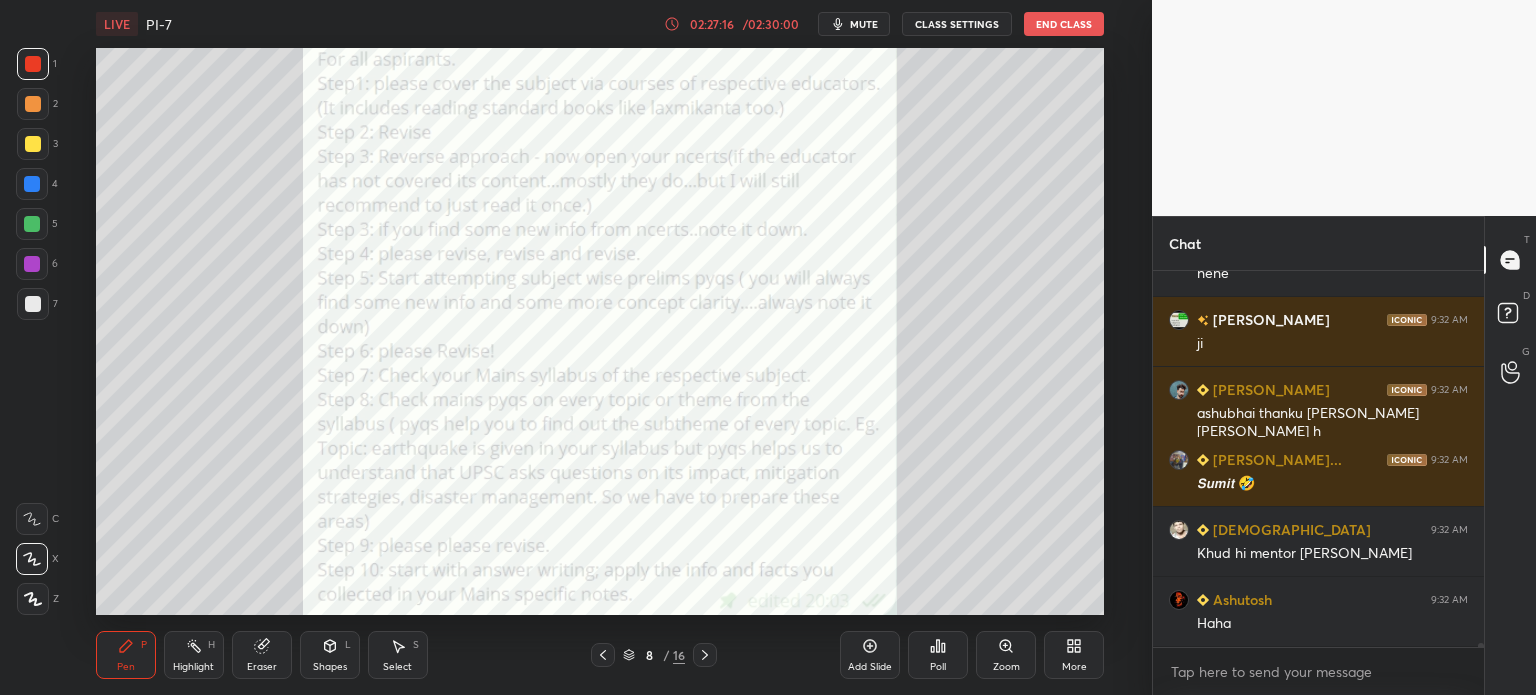 click at bounding box center (32, 184) 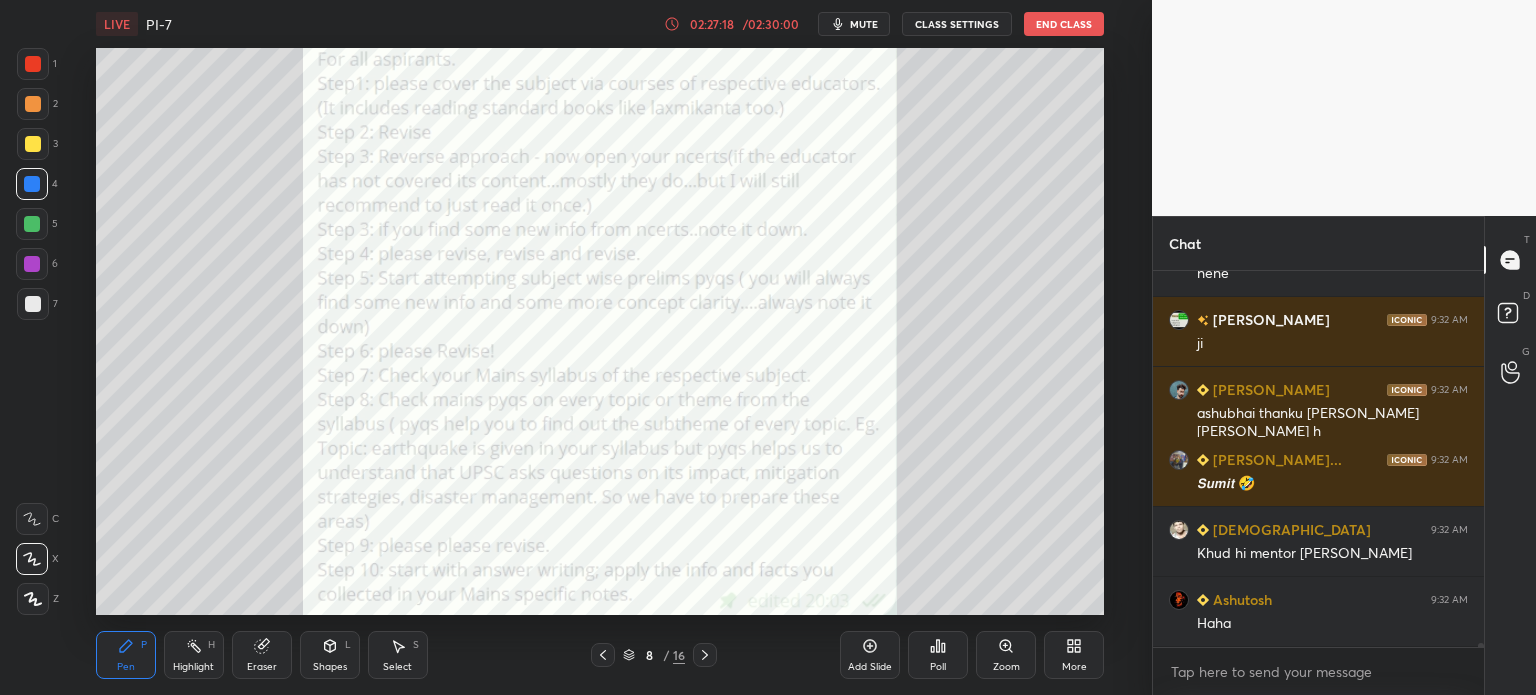 scroll, scrollTop: 38708, scrollLeft: 0, axis: vertical 